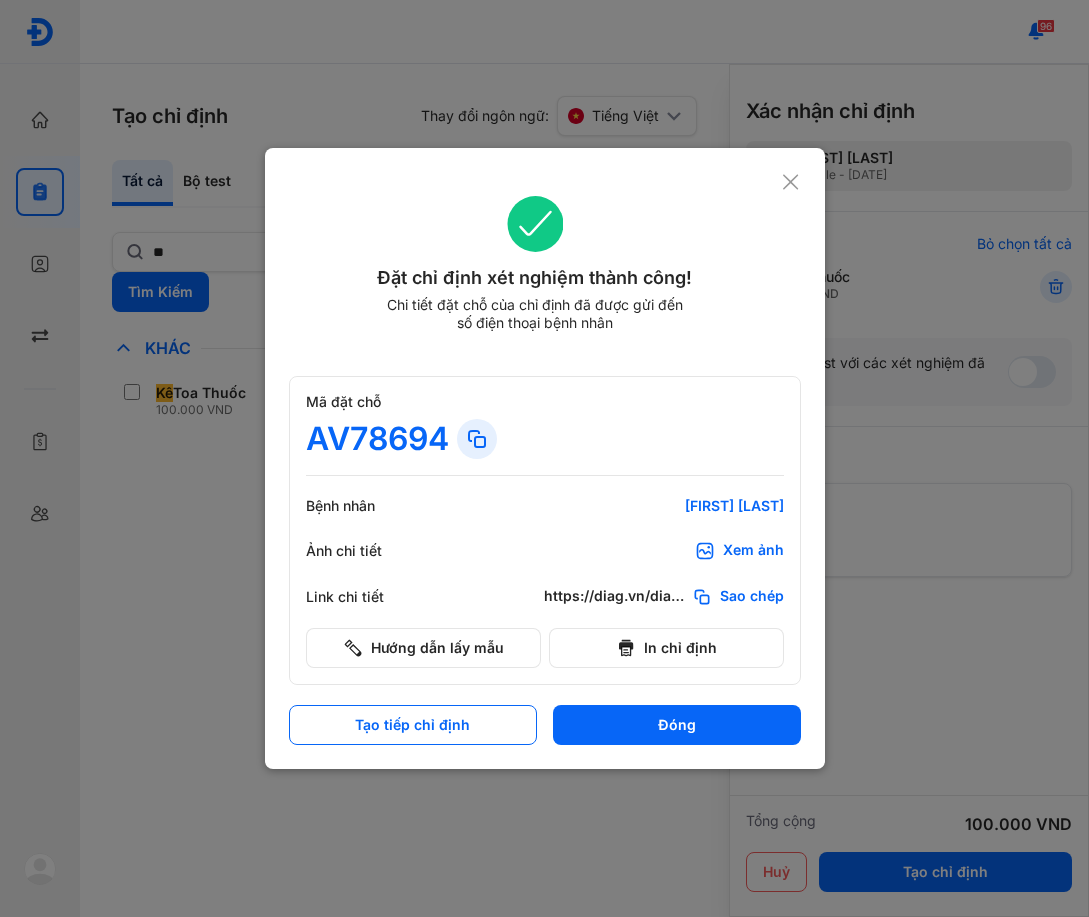 scroll, scrollTop: 0, scrollLeft: 0, axis: both 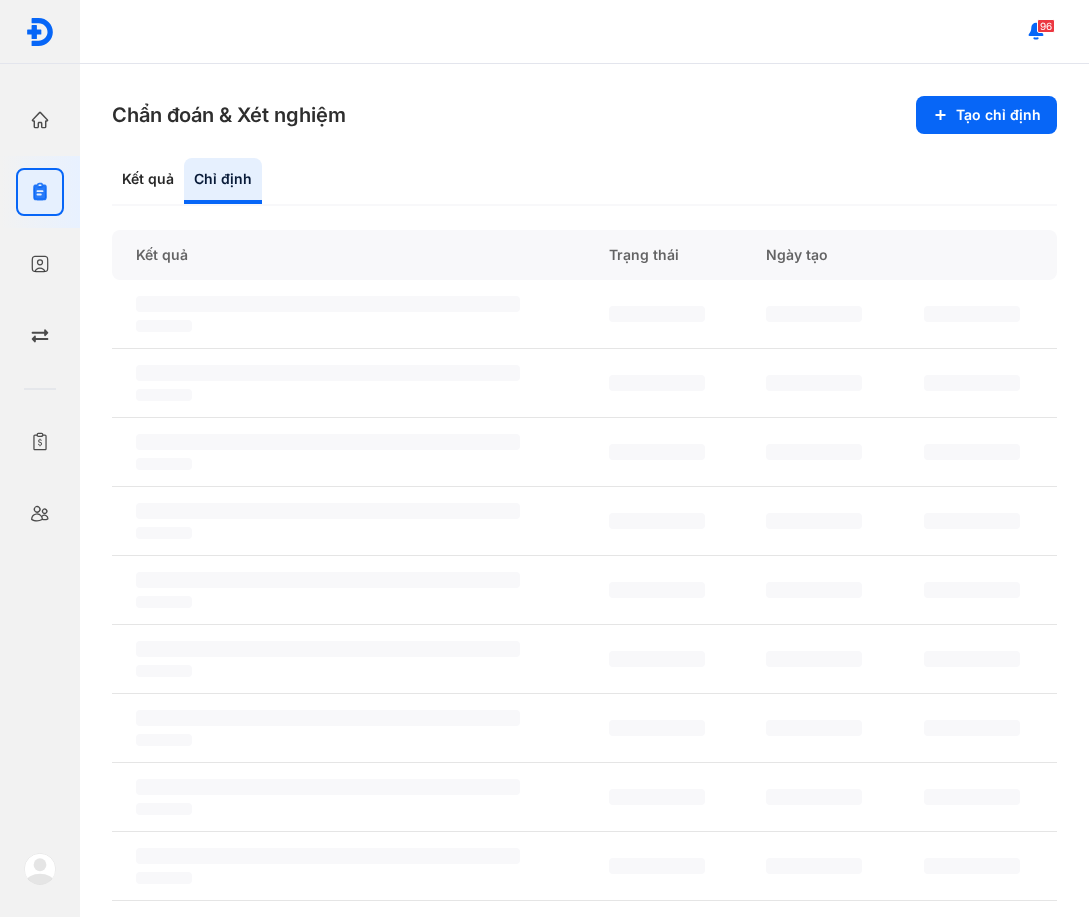 click on "Chẩn đoán & Xét nghiệm  Tạo chỉ định Kết quả Chỉ định Kết quả Trạng thái Ngày tạo ‌ ‌ ‌ ‌ ‌ ‌ ‌ ‌ ‌ ‌ ‌ ‌ ‌ ‌ ‌ ‌ ‌ ‌ ‌ ‌ ‌ ‌ ‌ ‌ ‌ ‌ ‌ ‌ ‌ ‌ ‌ ‌ ‌ ‌ ‌ ‌ ‌ ‌ ‌ ‌ ‌ ‌ ‌ ‌ ‌ ‌ ‌ ‌ ‌ ‌" at bounding box center [584, 490] 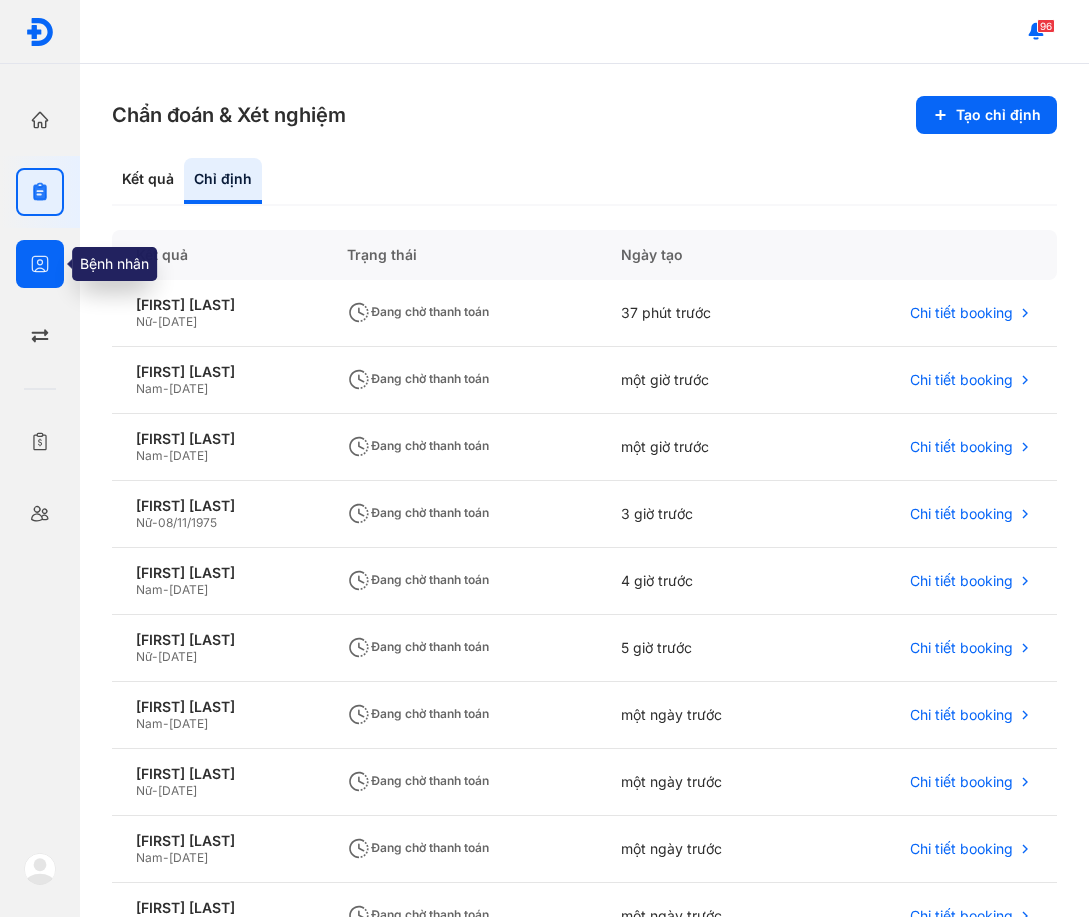 click at bounding box center [40, 264] 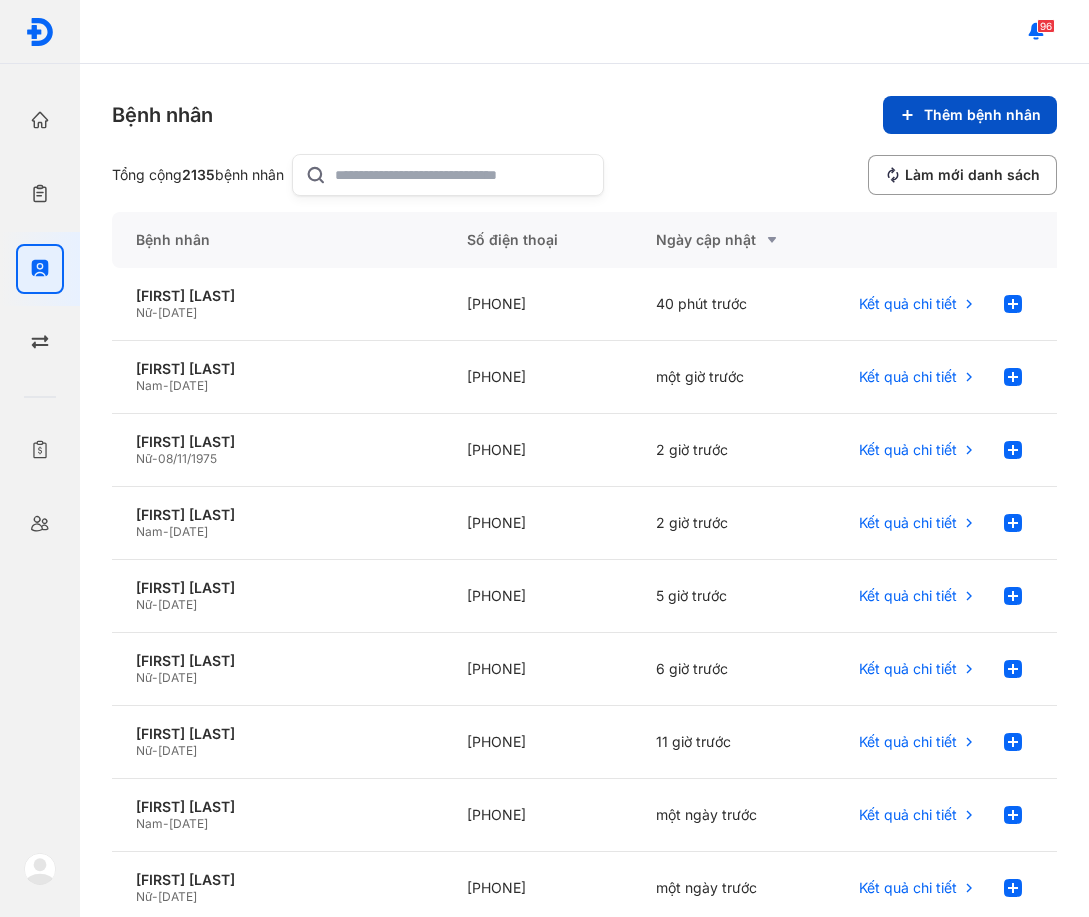 click on "Thêm bệnh nhân" at bounding box center [970, 115] 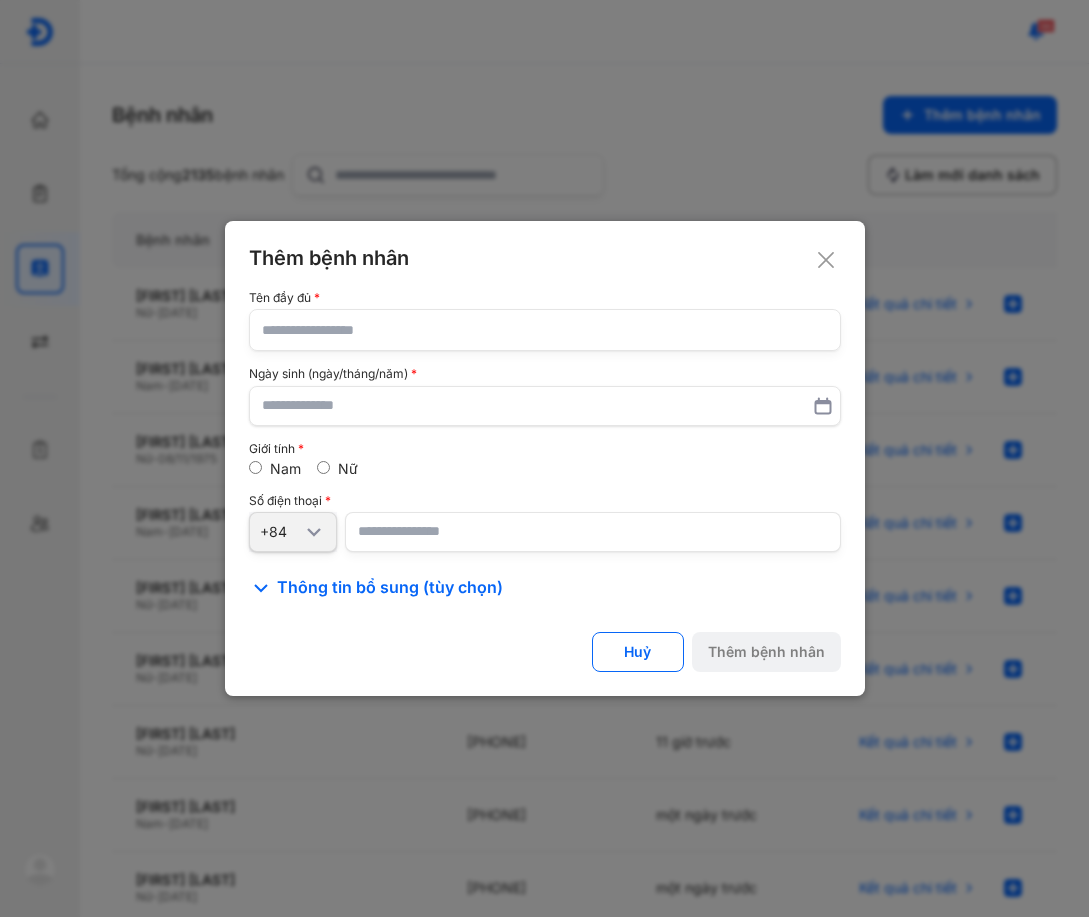 click 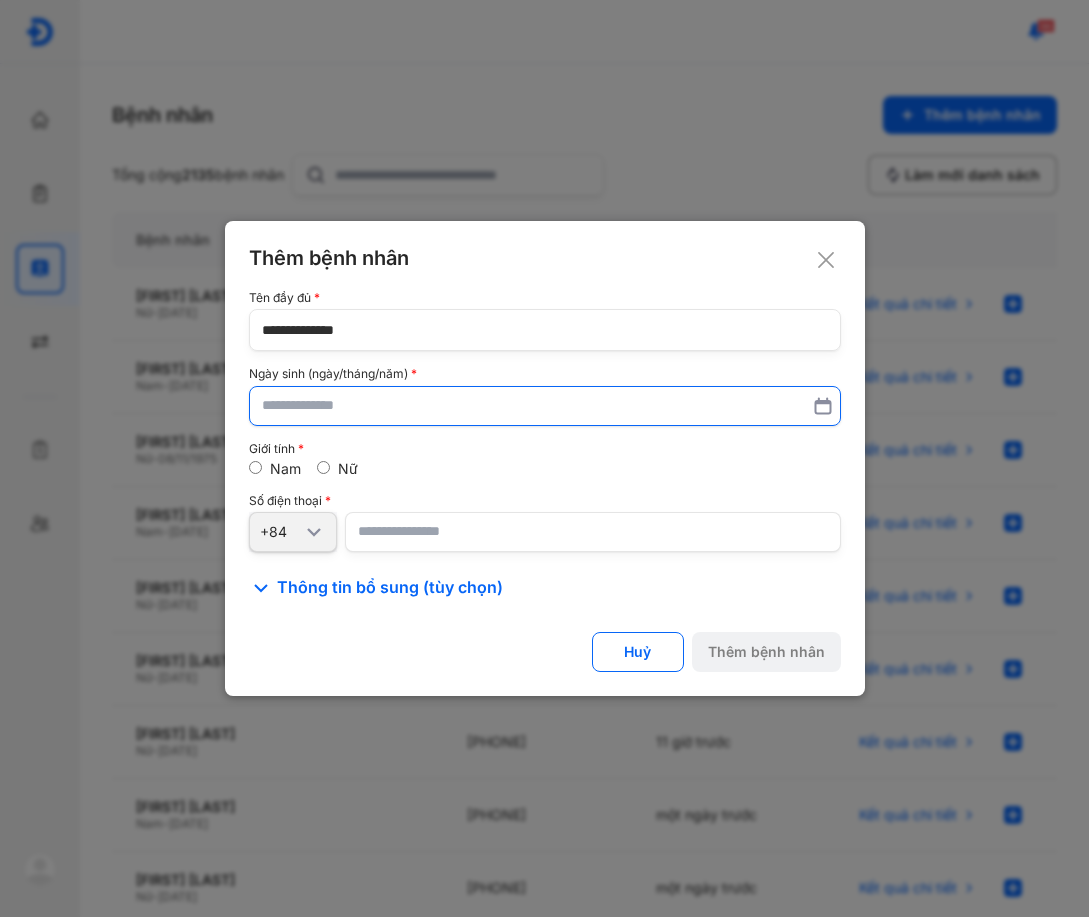 type on "**********" 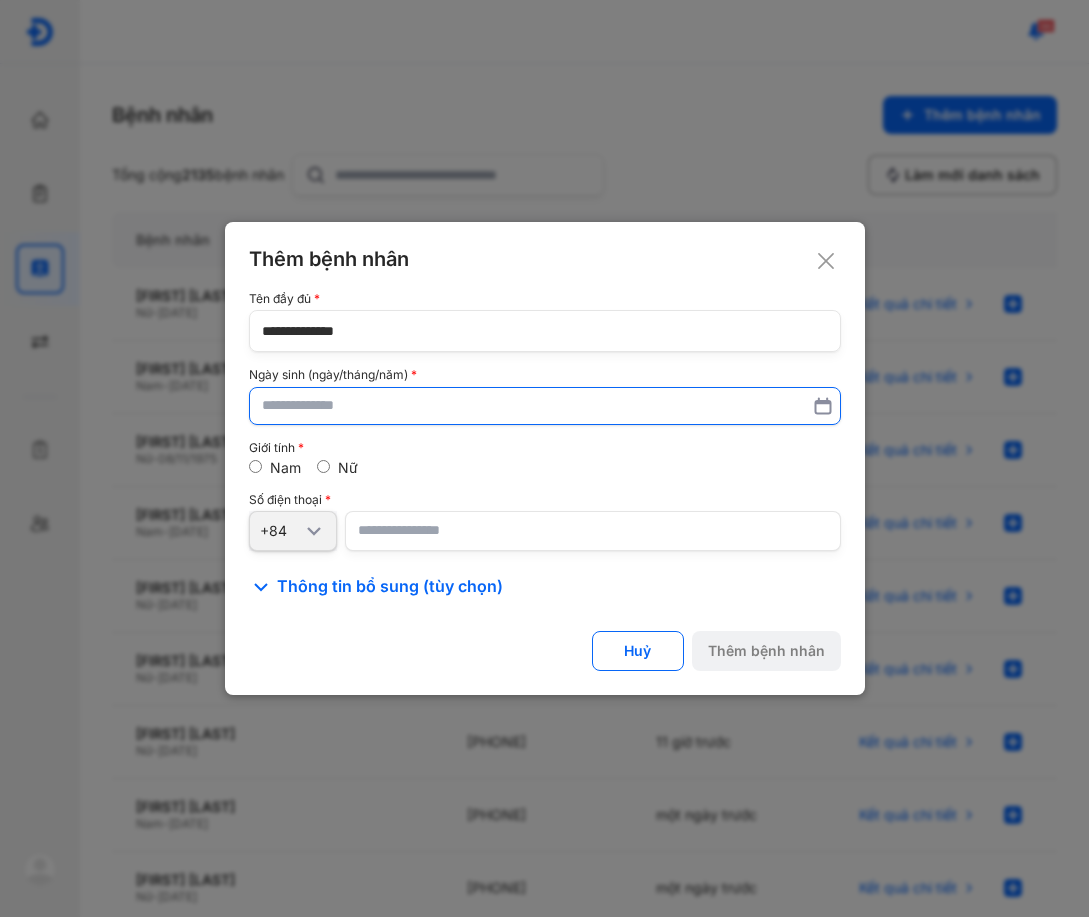 click at bounding box center [545, 406] 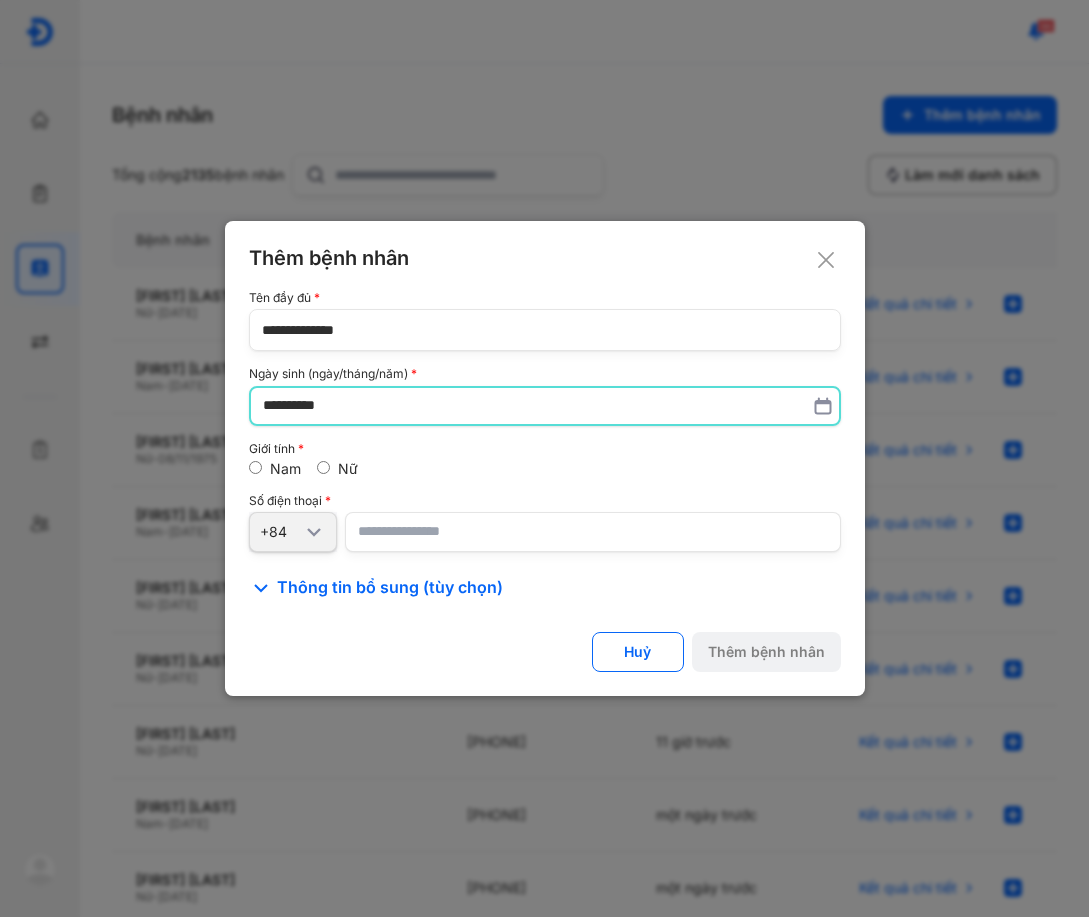 type on "**********" 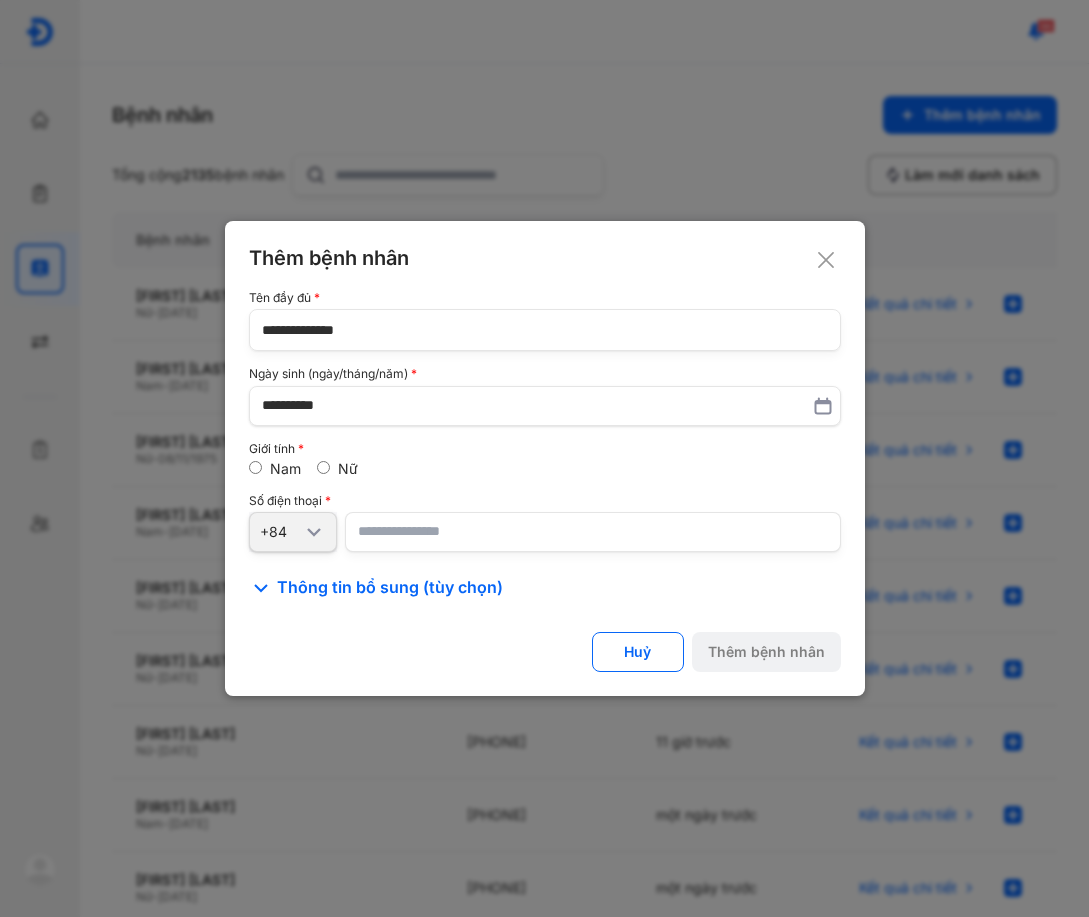 click at bounding box center (593, 532) 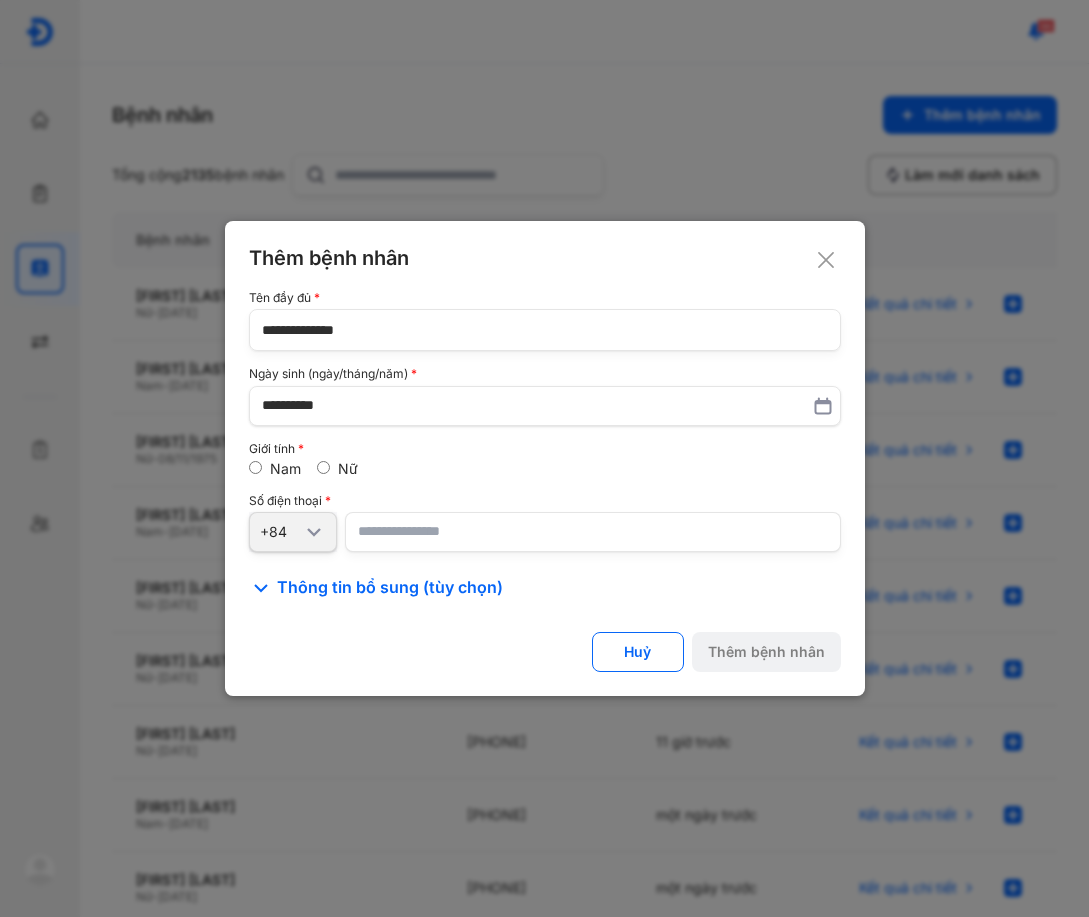 click at bounding box center [593, 532] 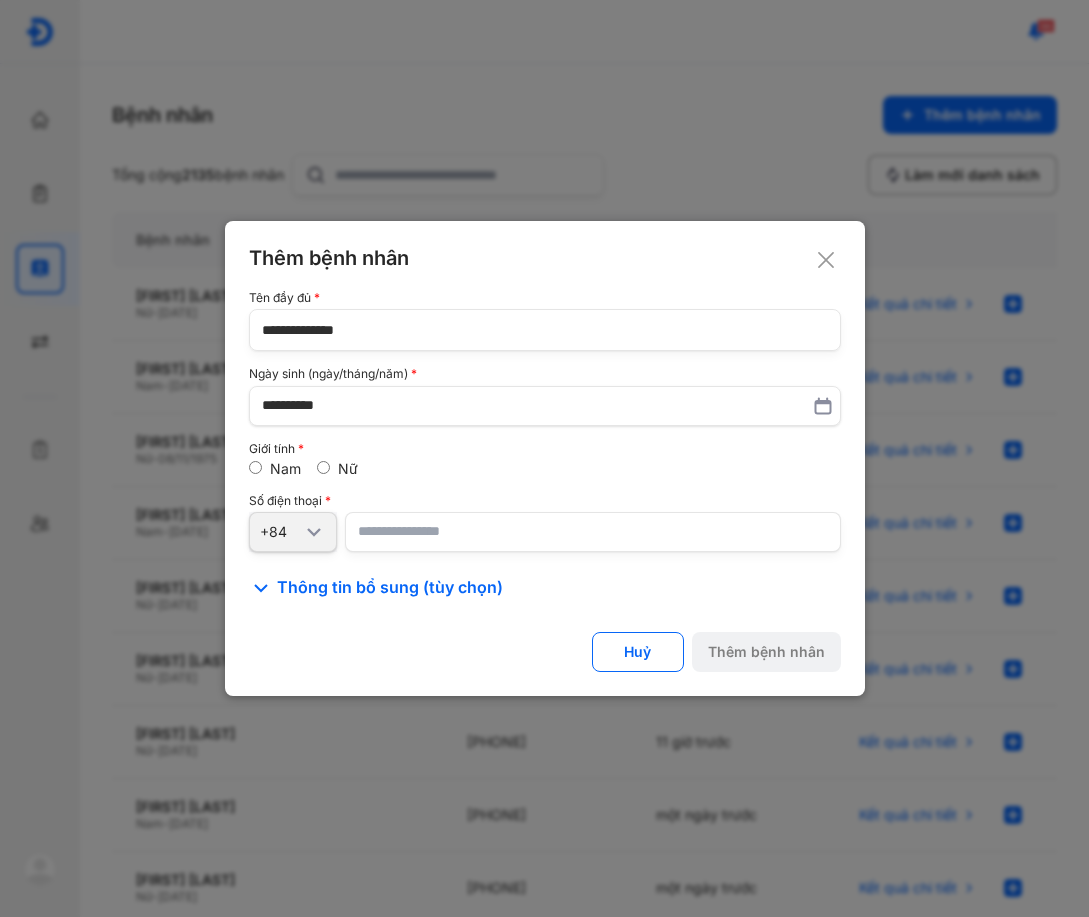 type on "**********" 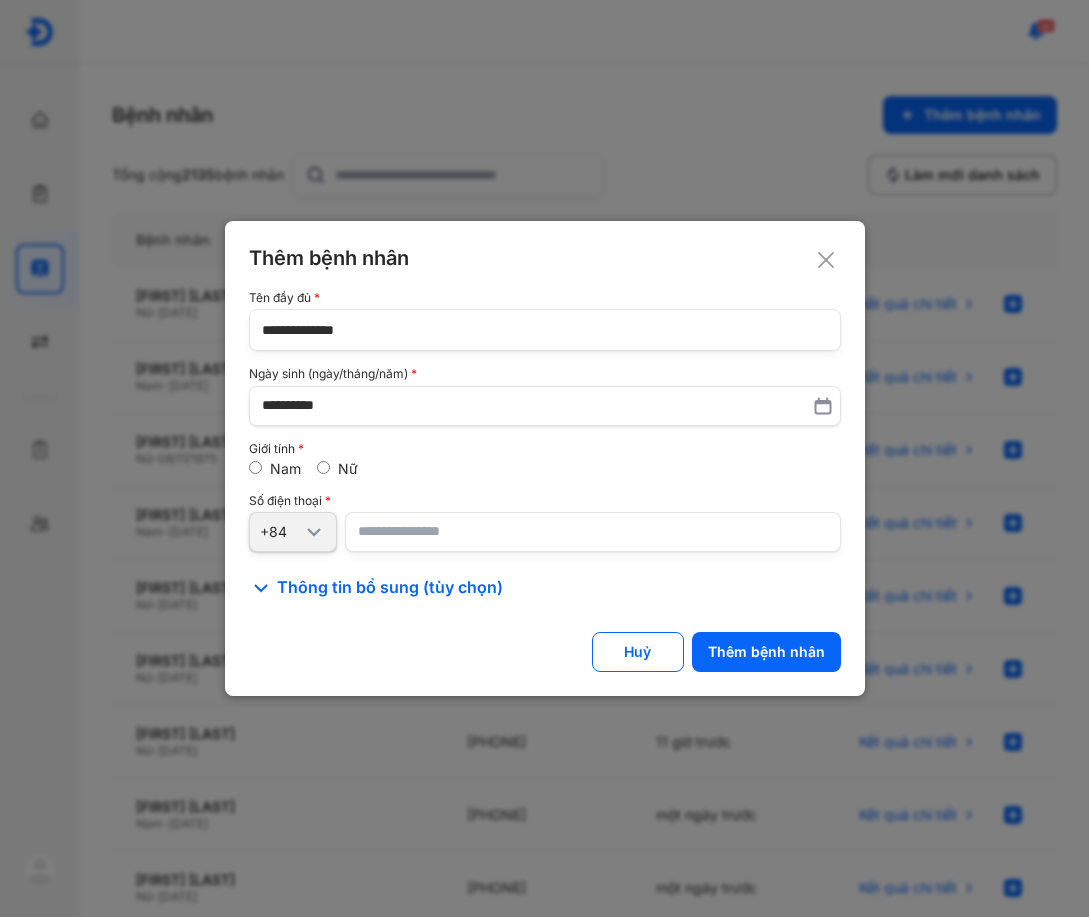 click on "Số điện thoại" at bounding box center [545, 501] 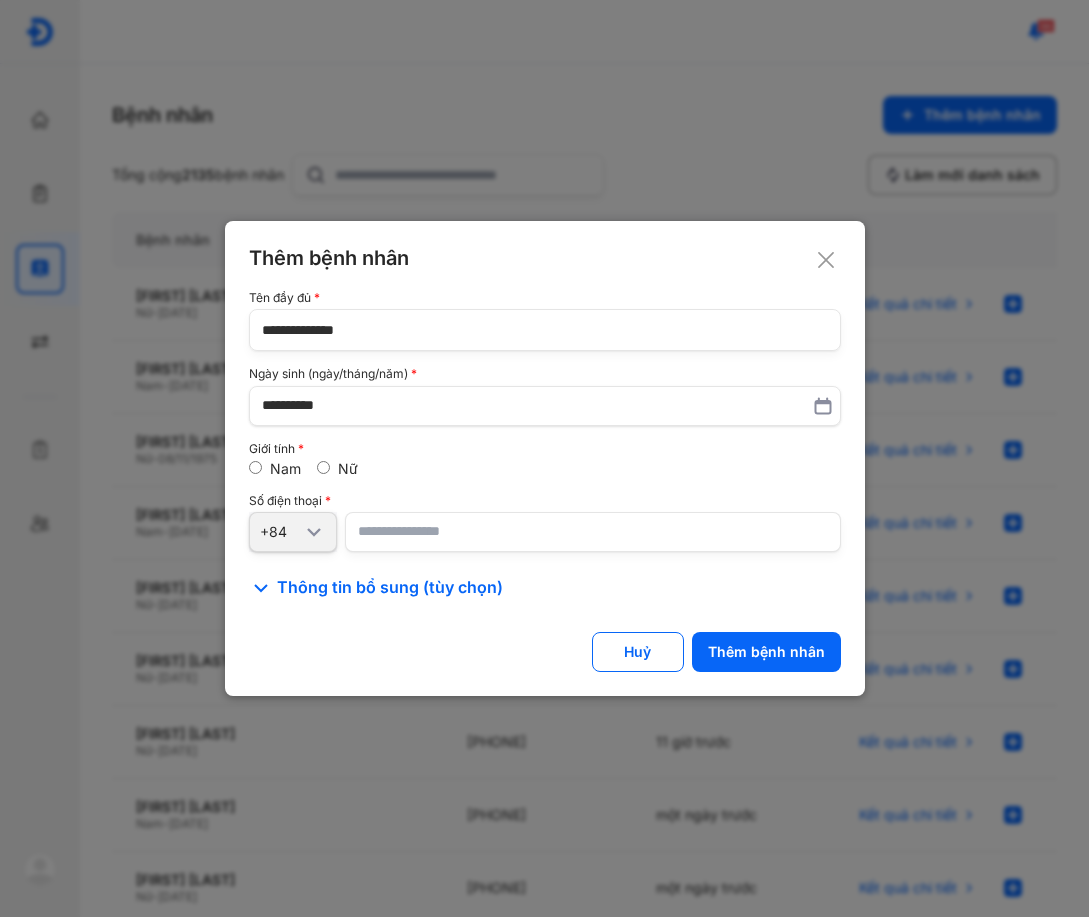 drag, startPoint x: 760, startPoint y: 617, endPoint x: 765, endPoint y: 626, distance: 10.29563 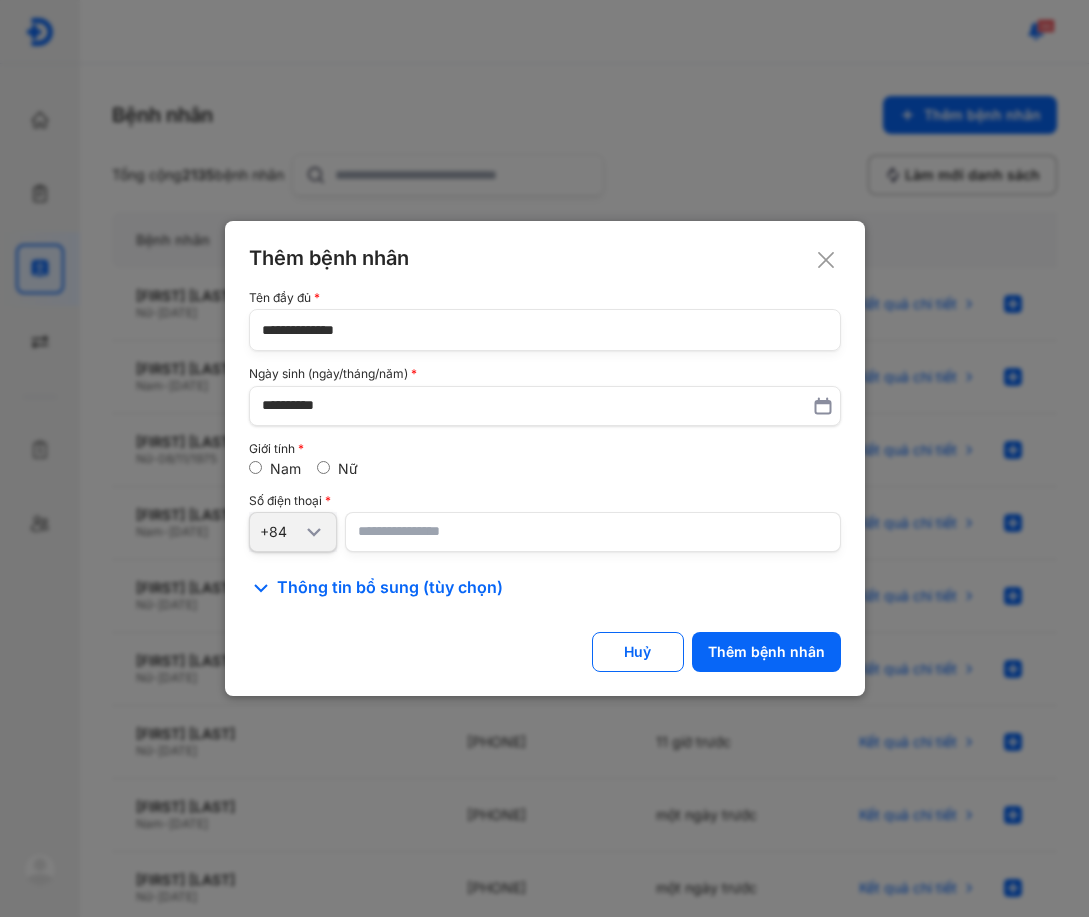 click on "**********" at bounding box center (545, 458) 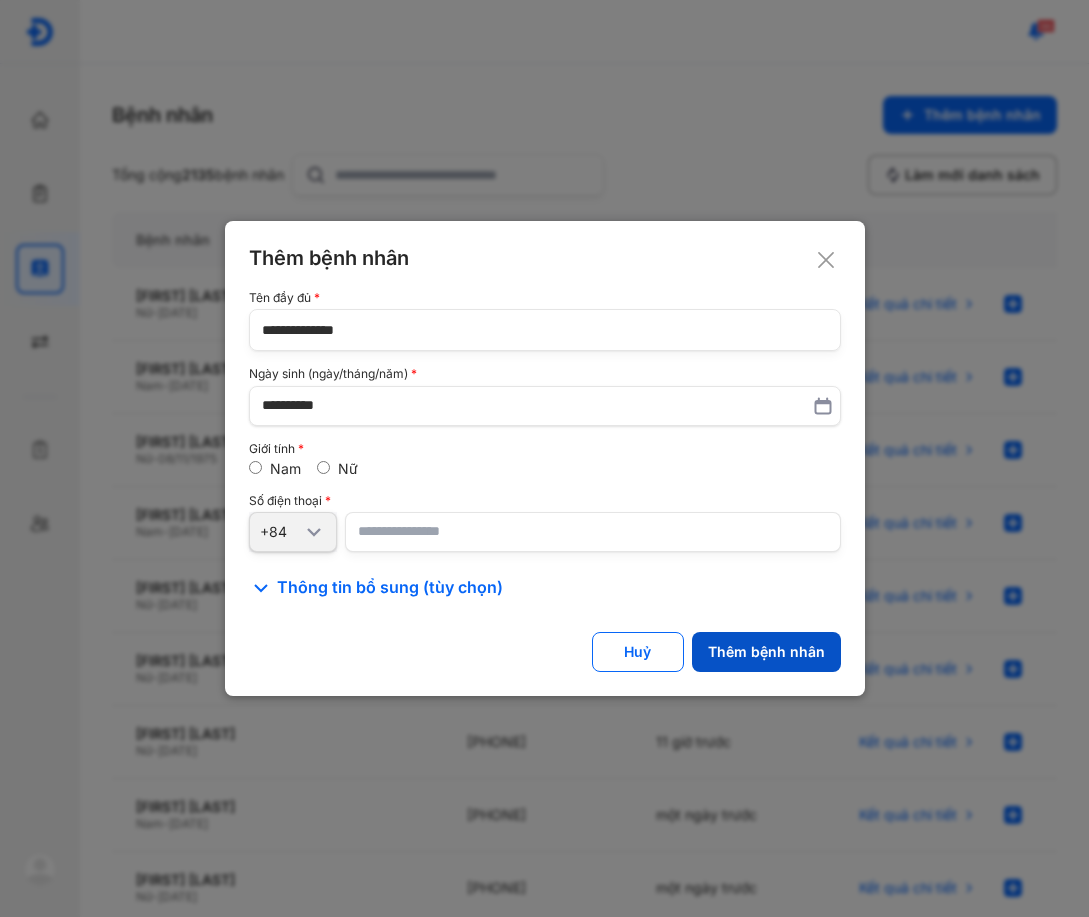 click on "Thêm bệnh nhân" 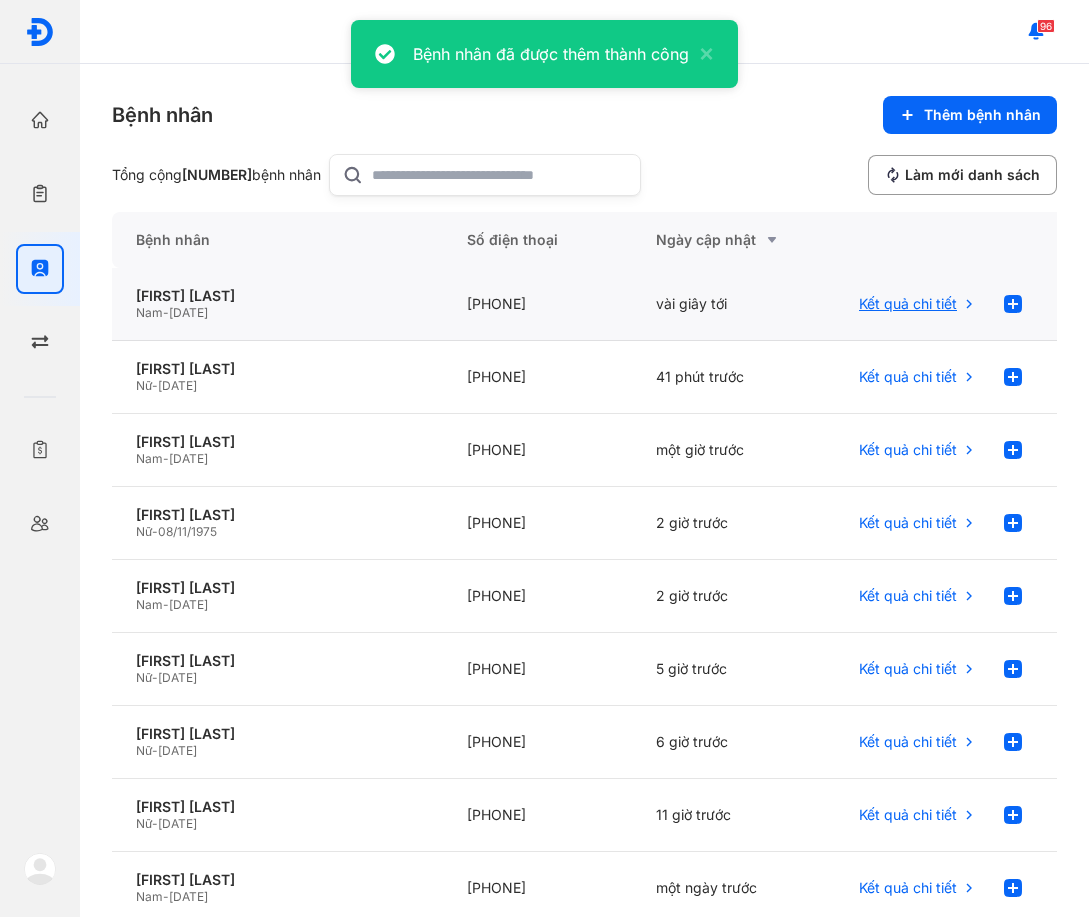 click on "Kết quả chi tiết" 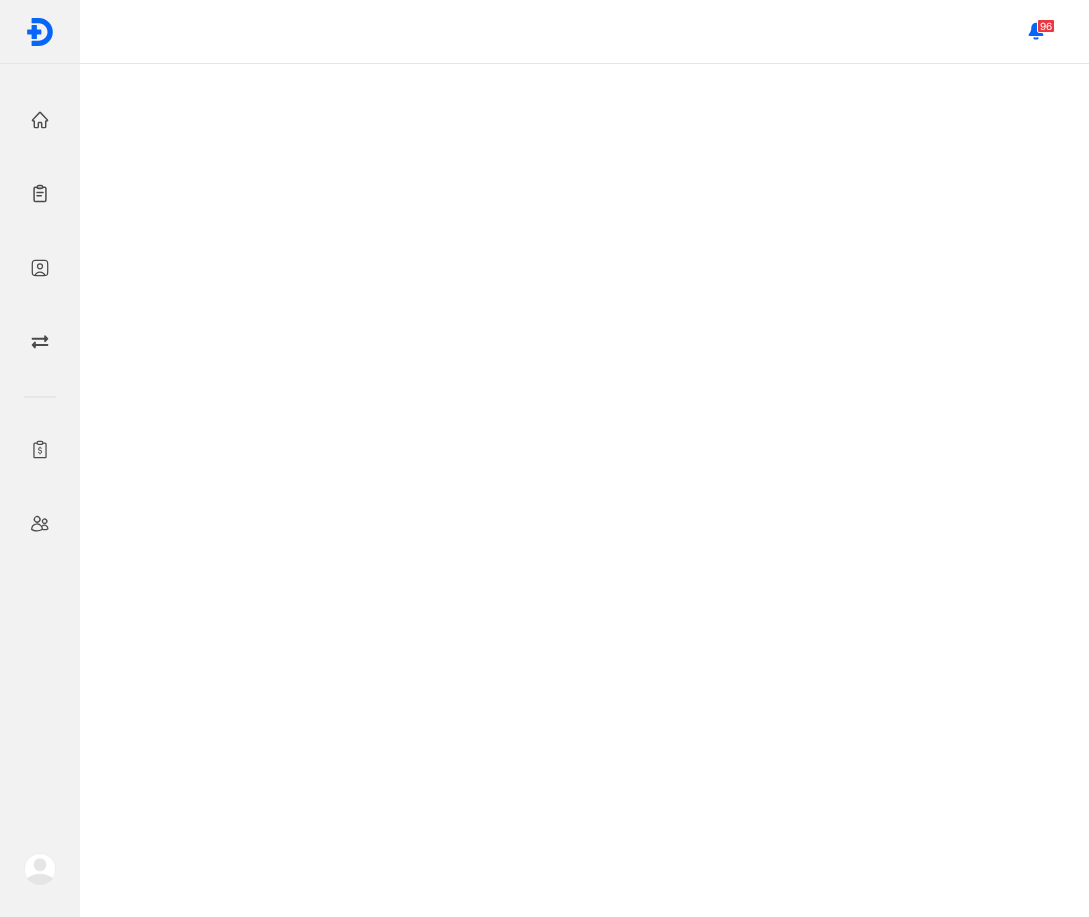 scroll, scrollTop: 0, scrollLeft: 0, axis: both 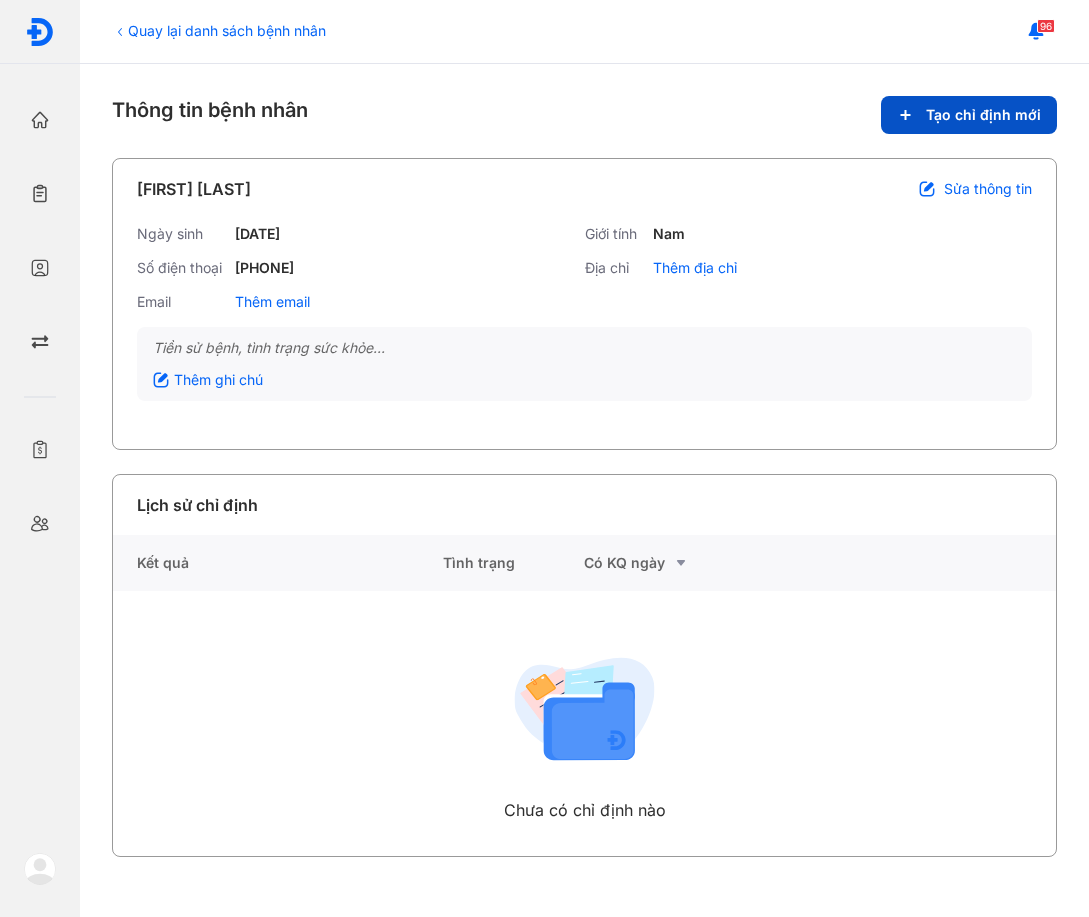 click on "Tạo chỉ định mới" at bounding box center [969, 115] 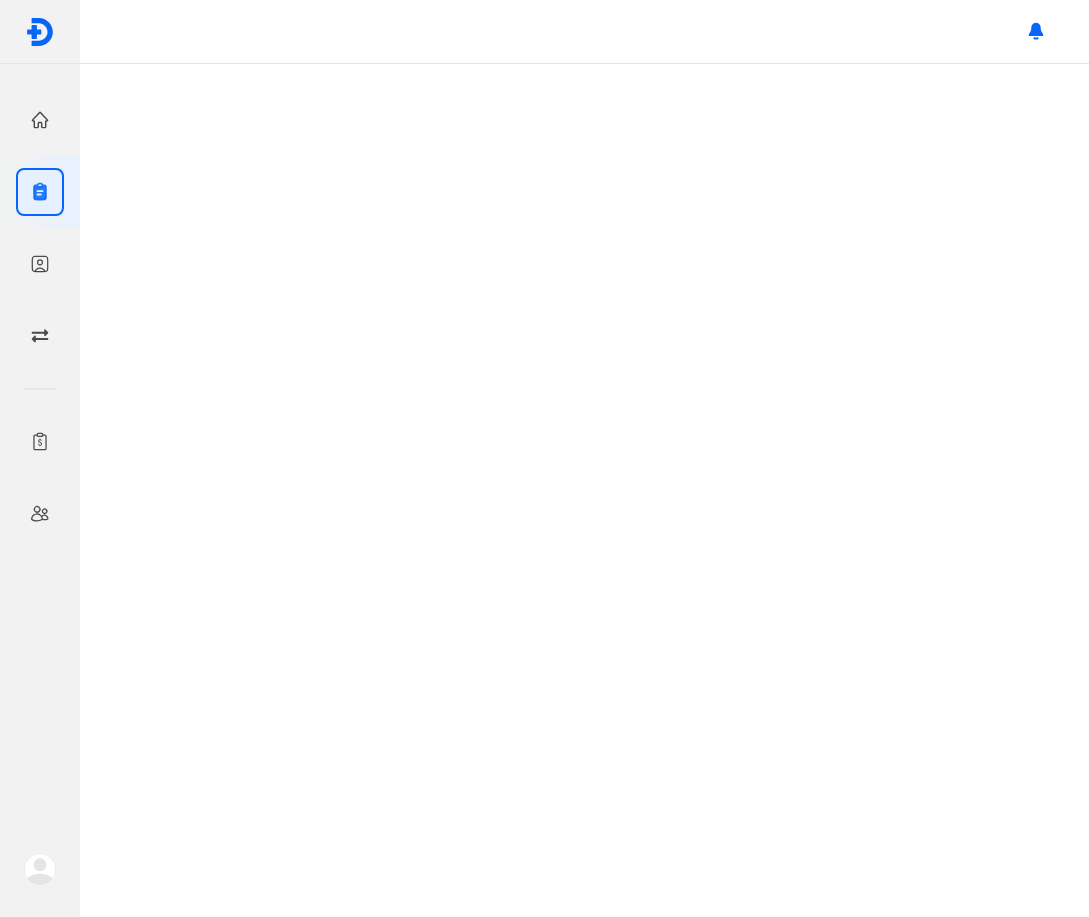 scroll, scrollTop: 0, scrollLeft: 0, axis: both 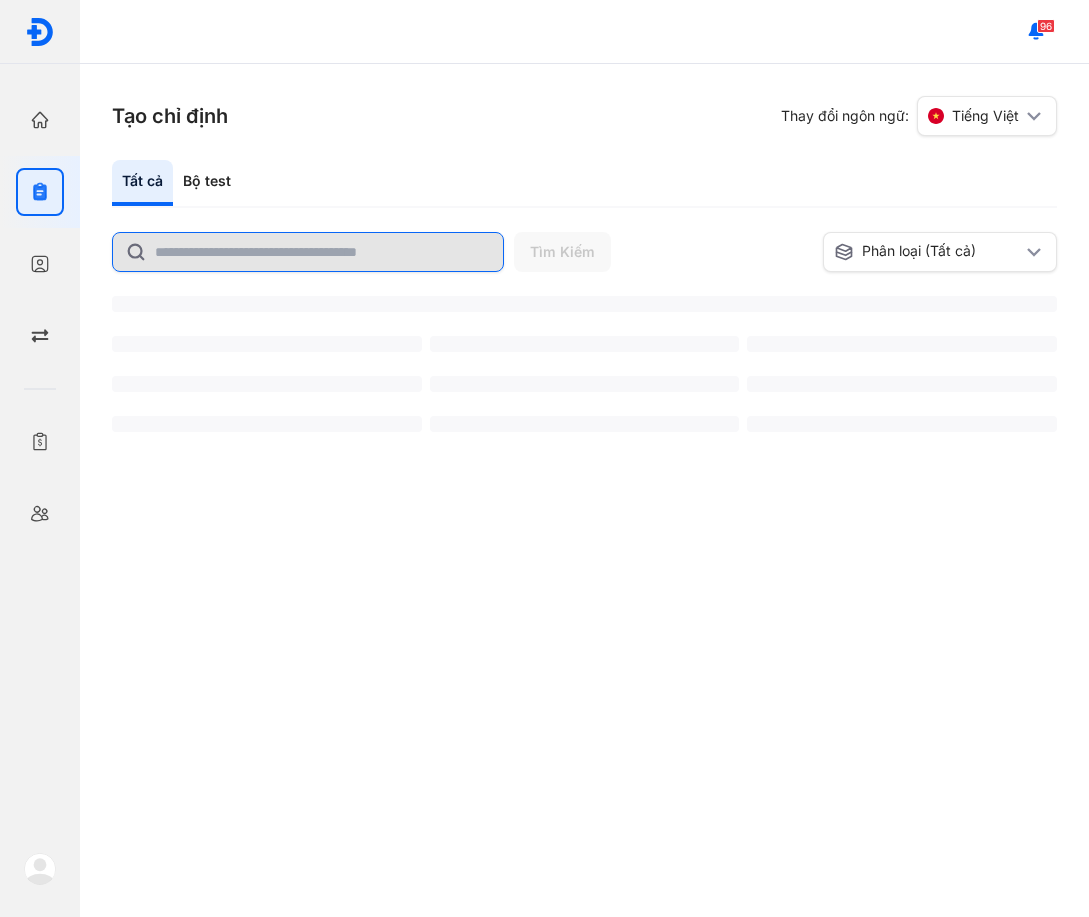 click 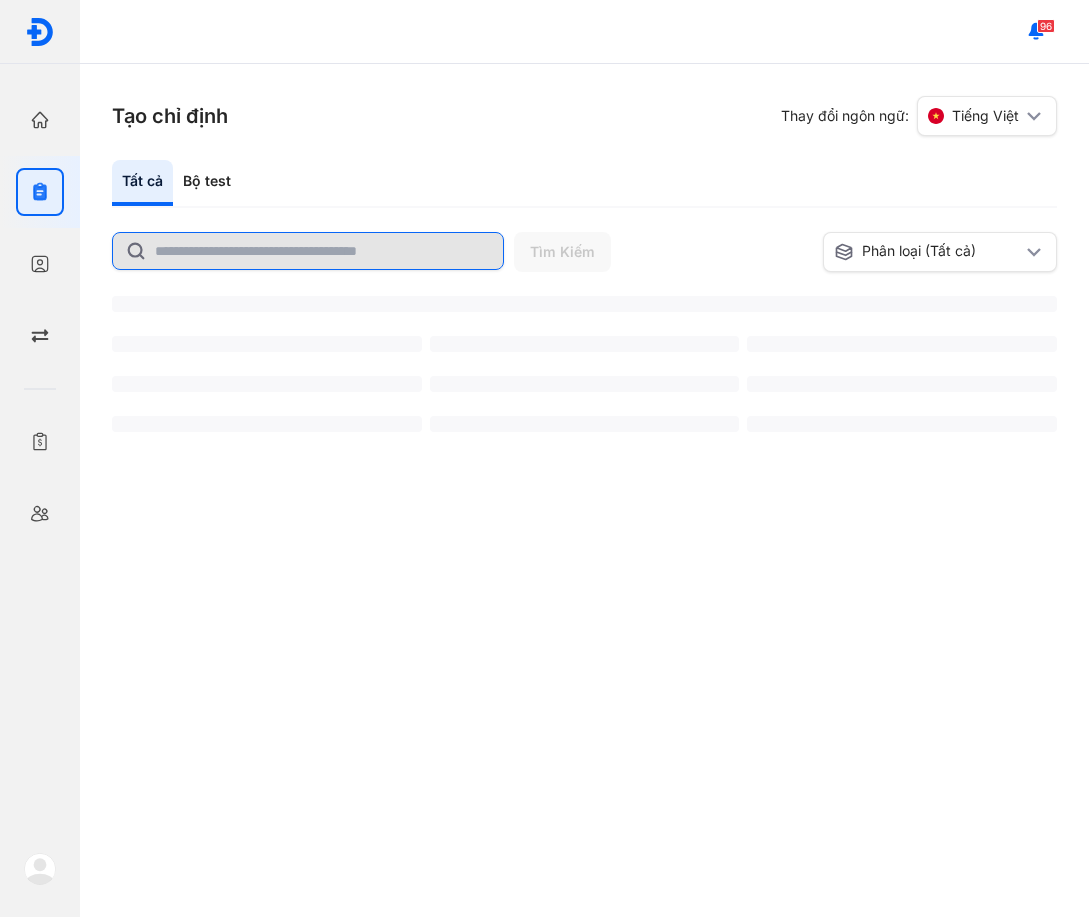 click 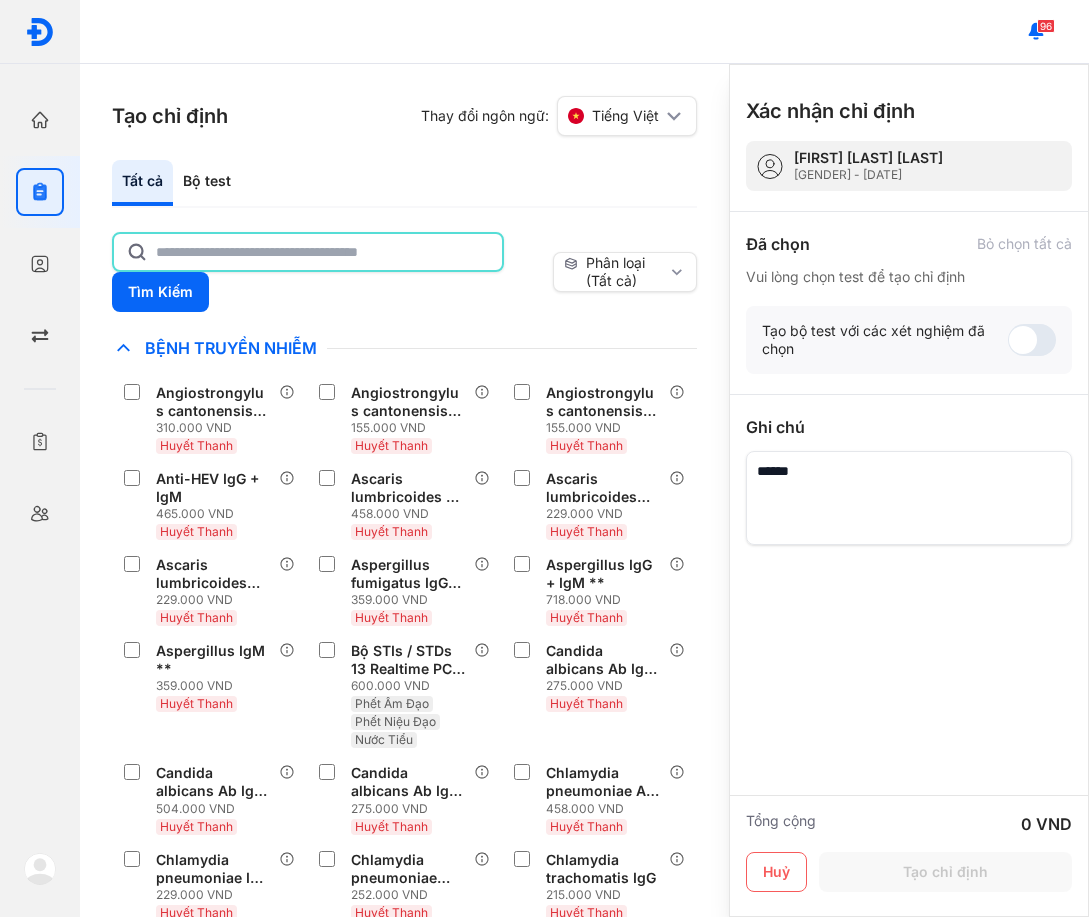 click 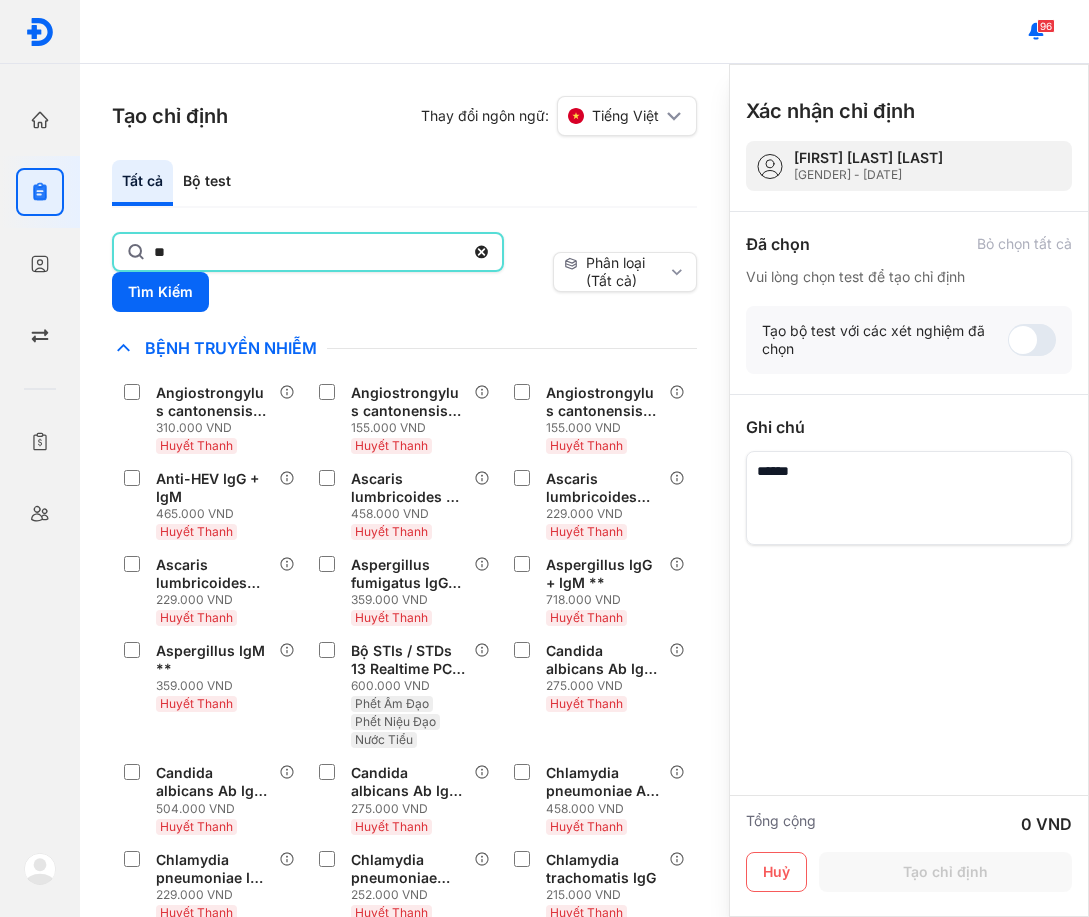 type on "*" 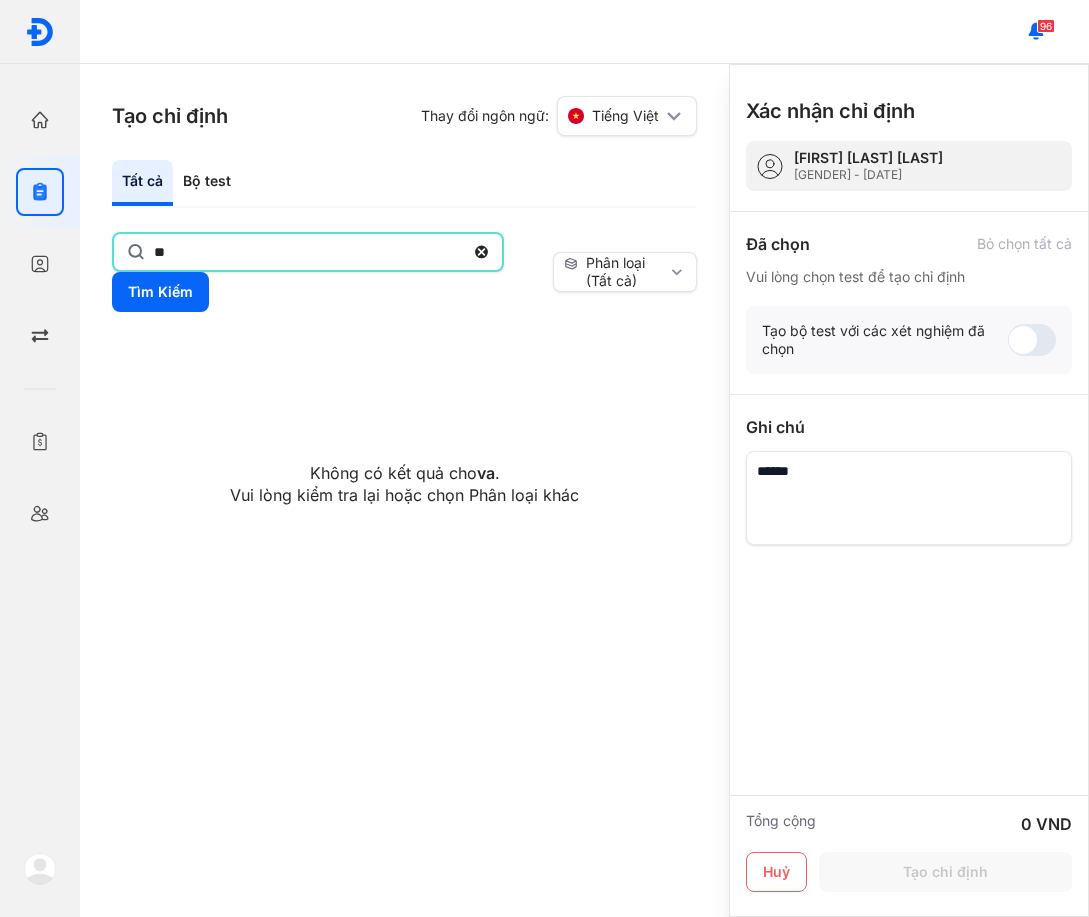 type on "*" 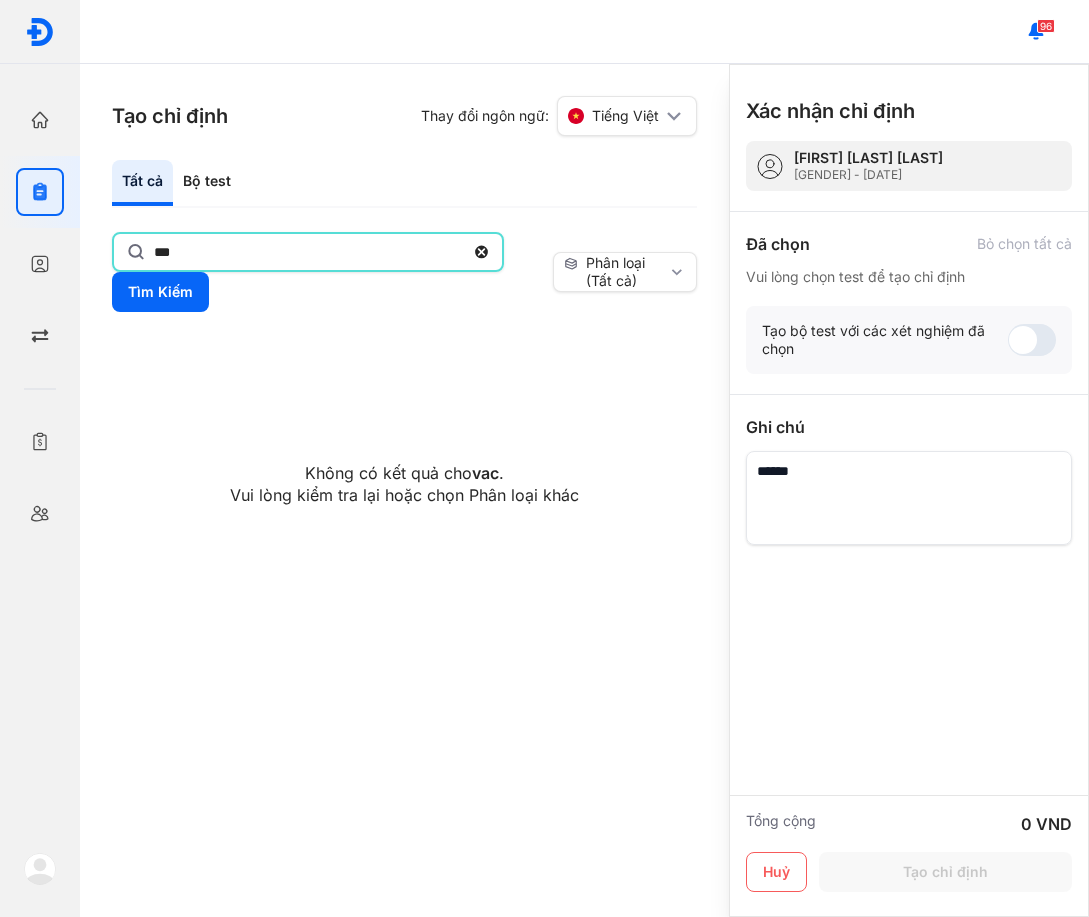 type on "*******" 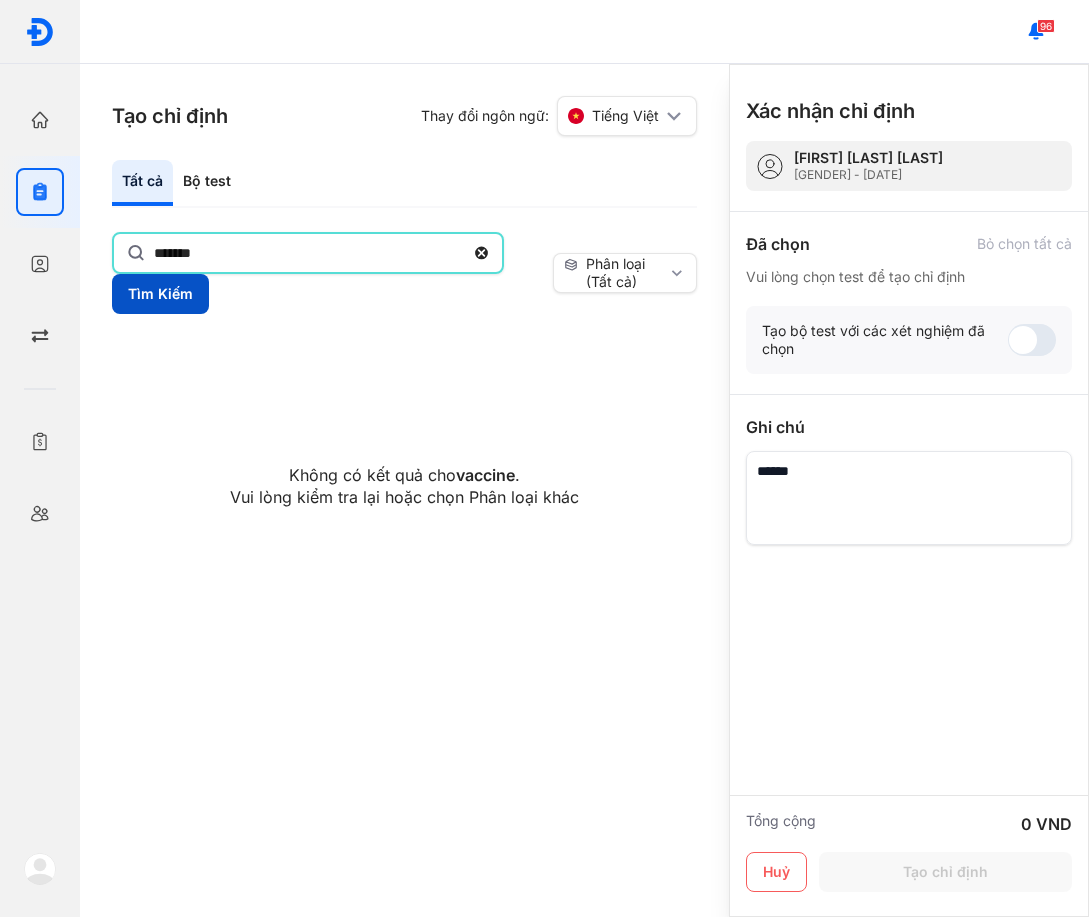 click on "Tìm Kiếm" at bounding box center (160, 294) 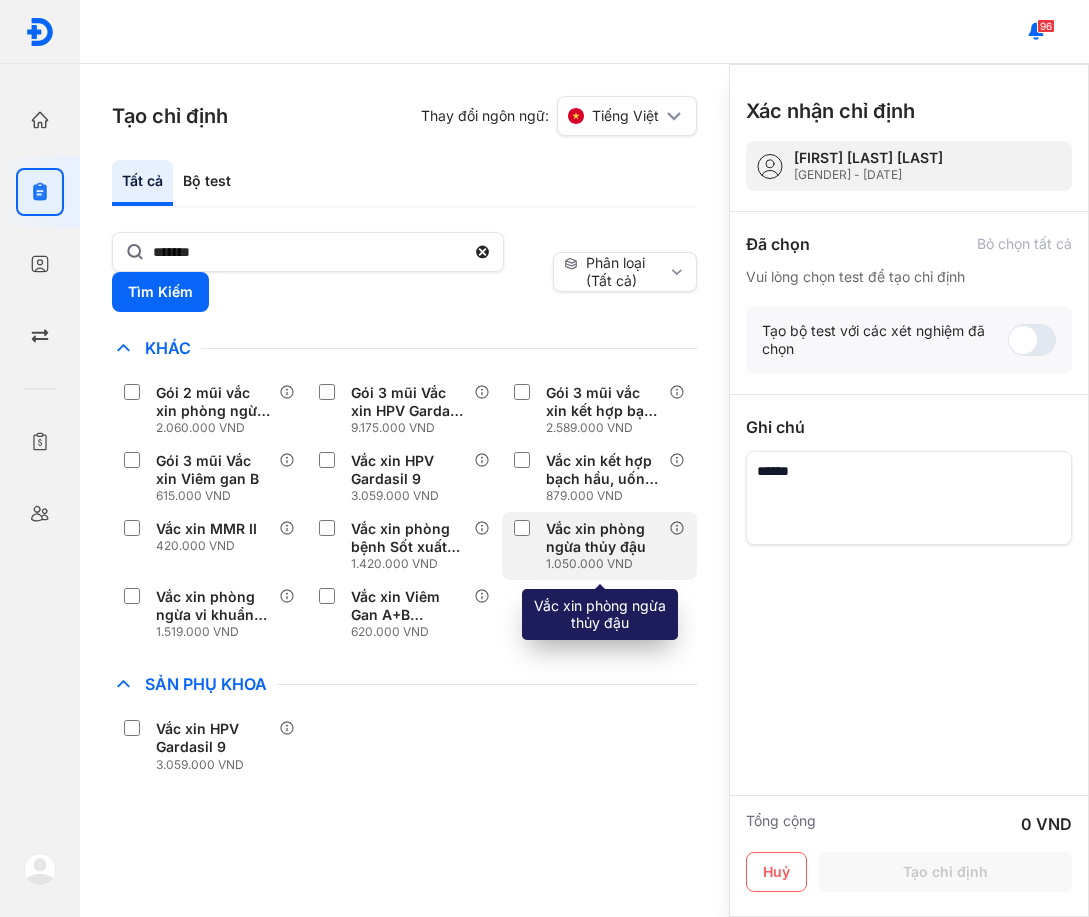 click on "Vắc xin phòng ngừa thủy đậu" at bounding box center (603, 538) 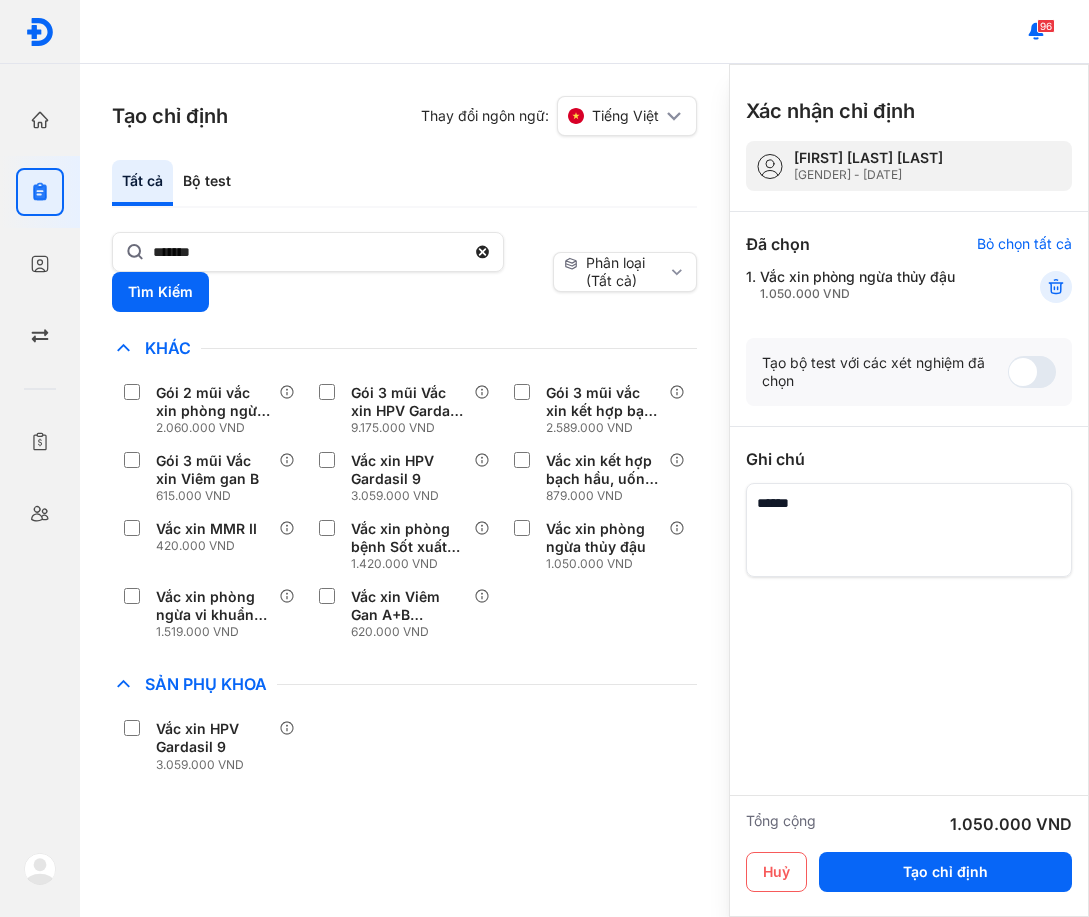 click on "Sản Phụ Khoa Vắc xin HPV Gardasil 9 3.059.000 VND" 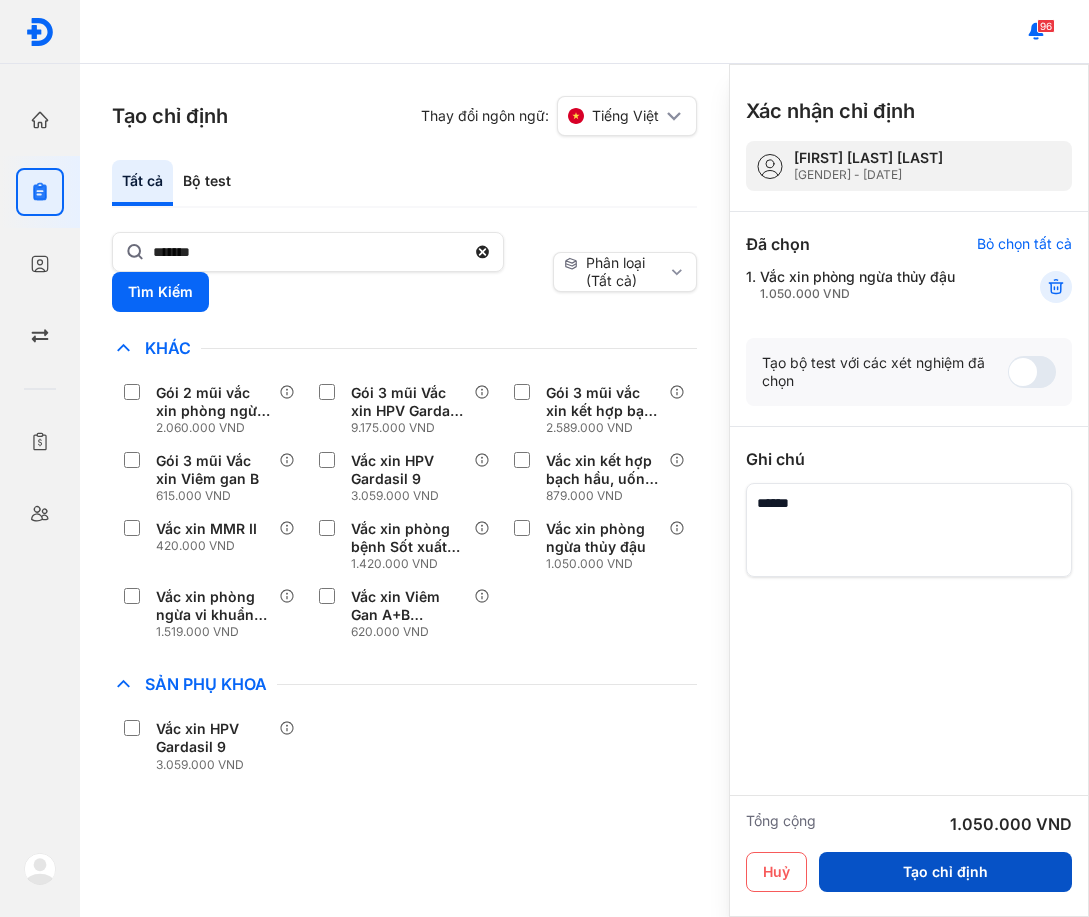 click on "Tạo chỉ định" at bounding box center [945, 872] 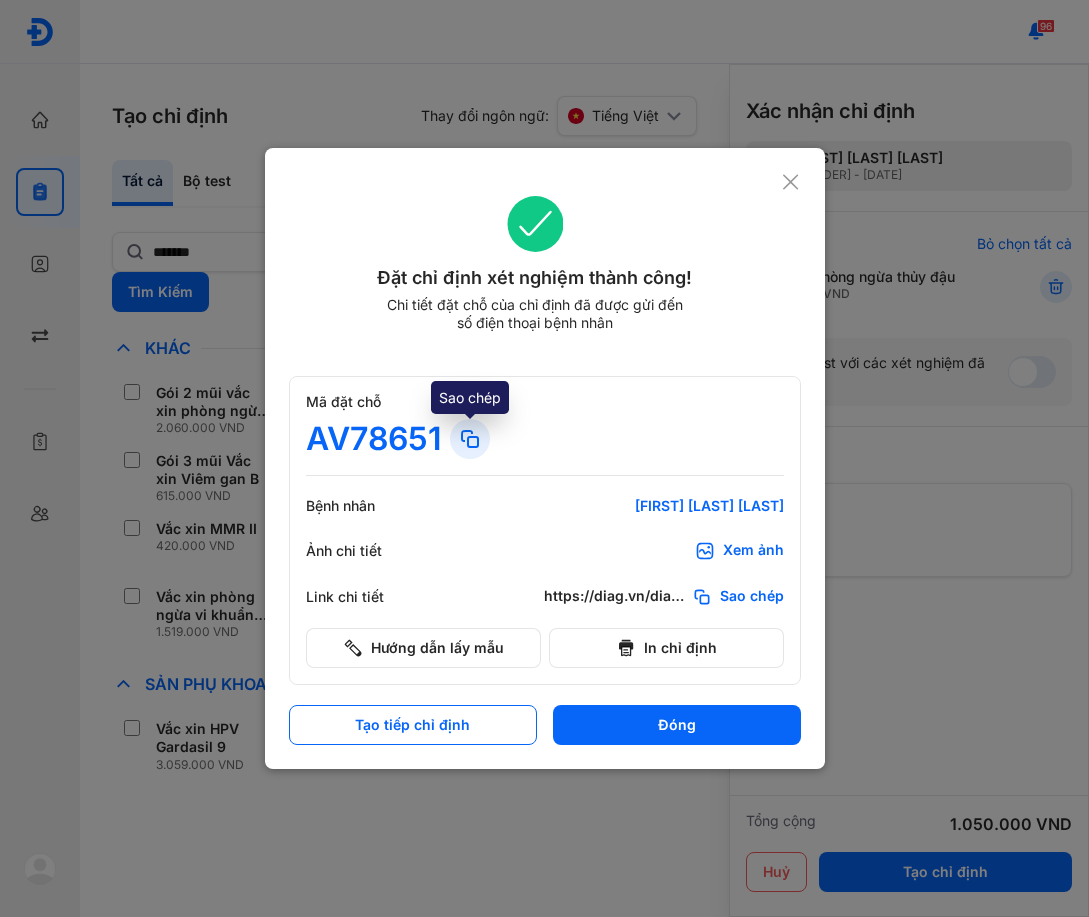 click 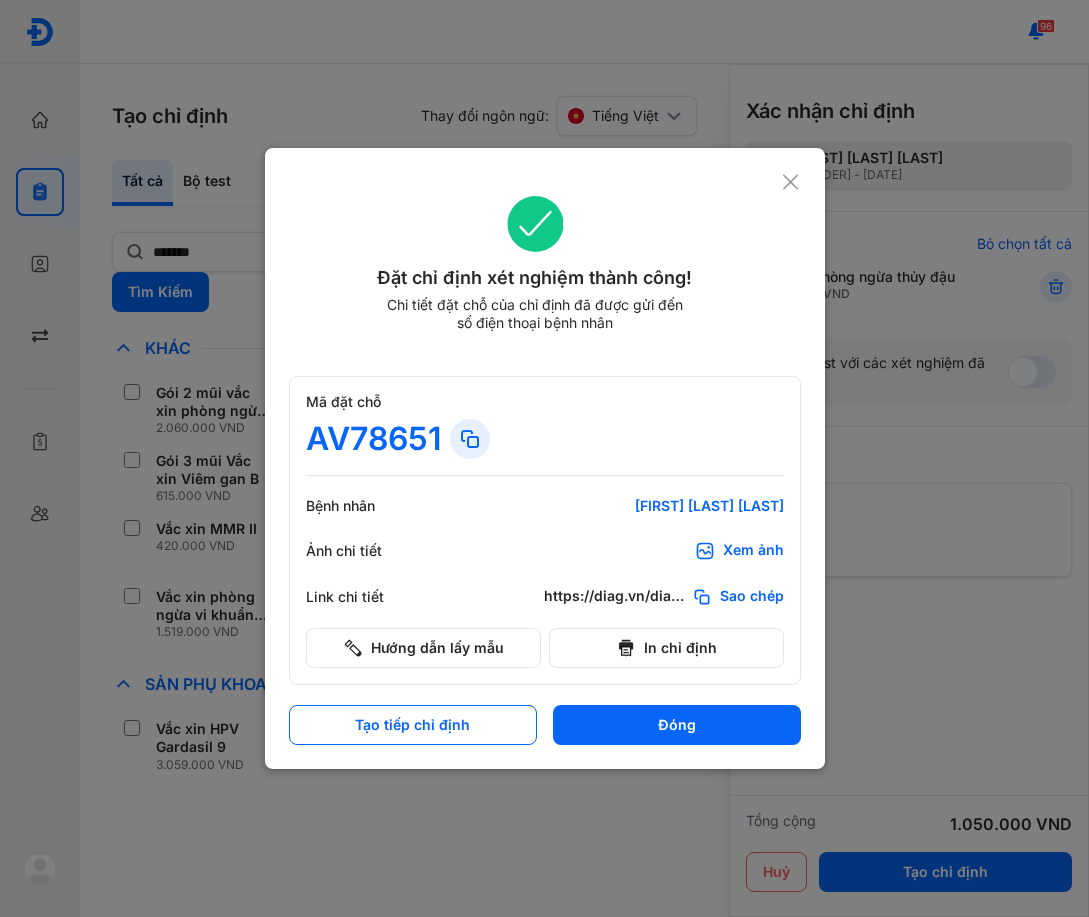 click 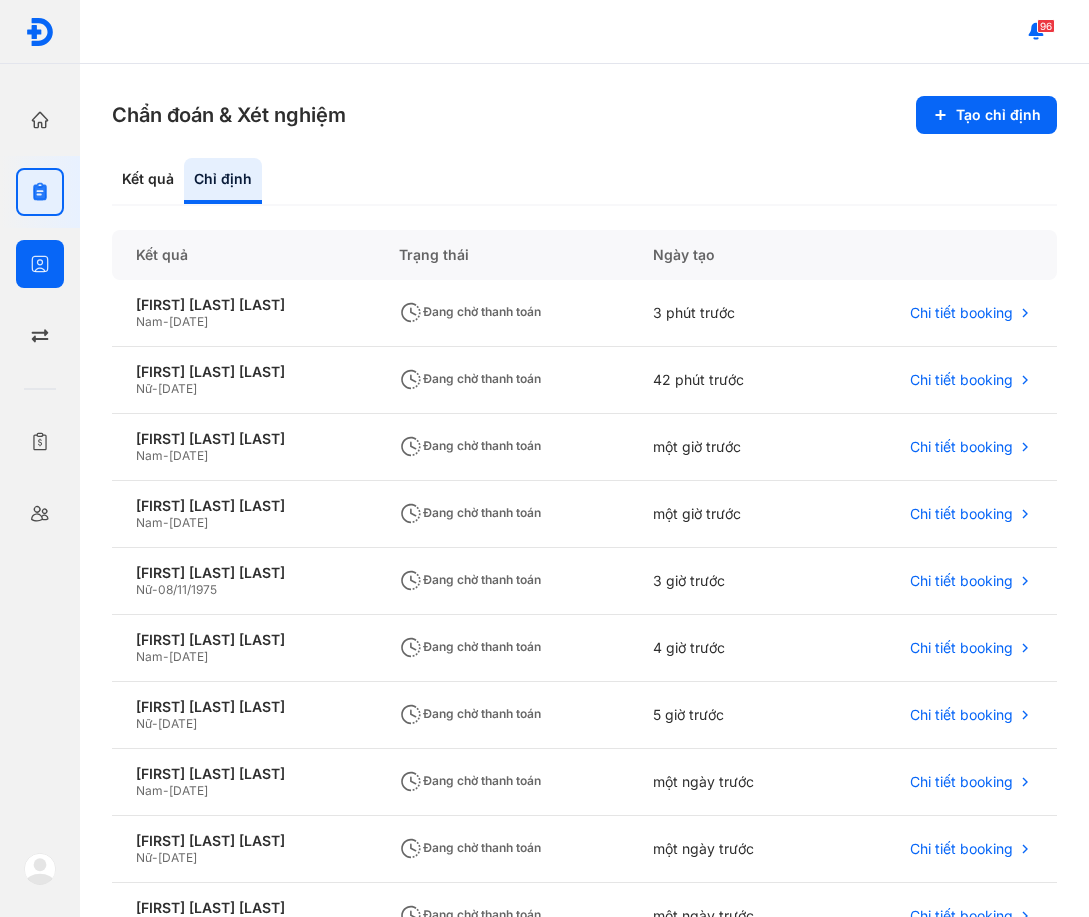 click at bounding box center (40, 264) 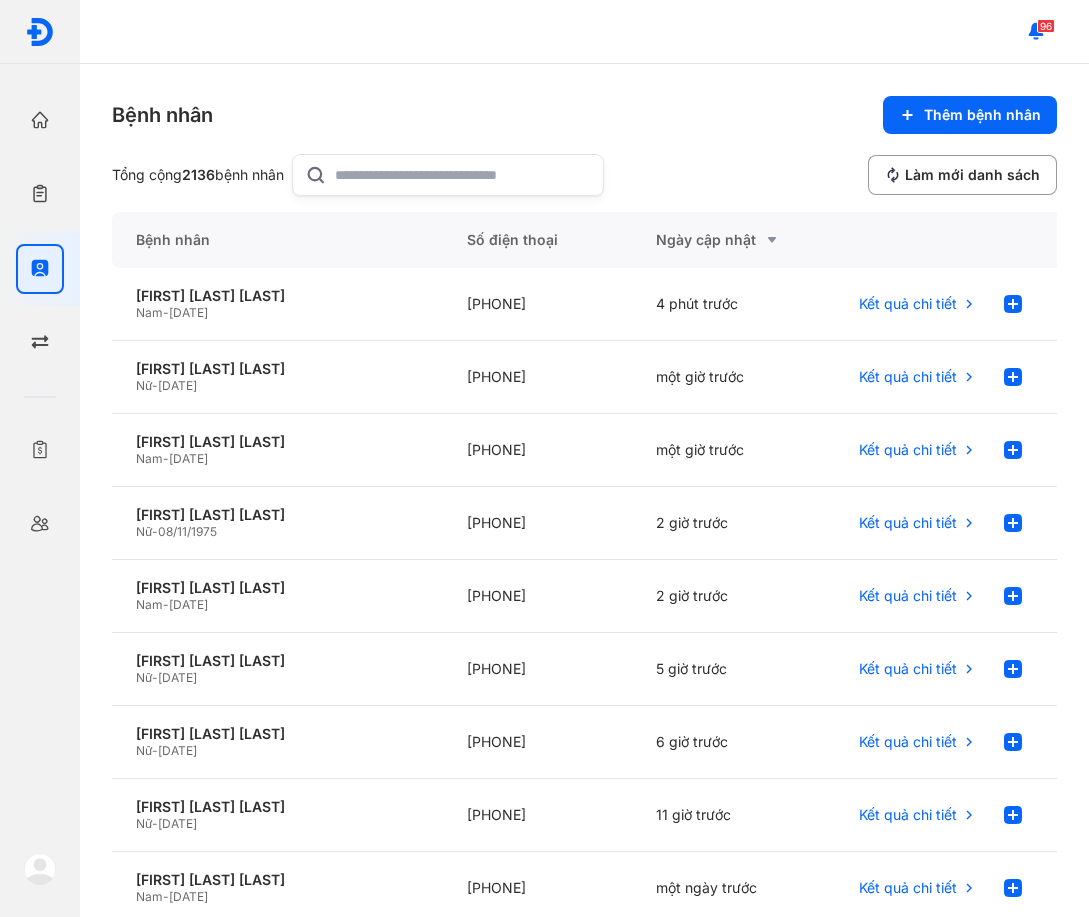 click 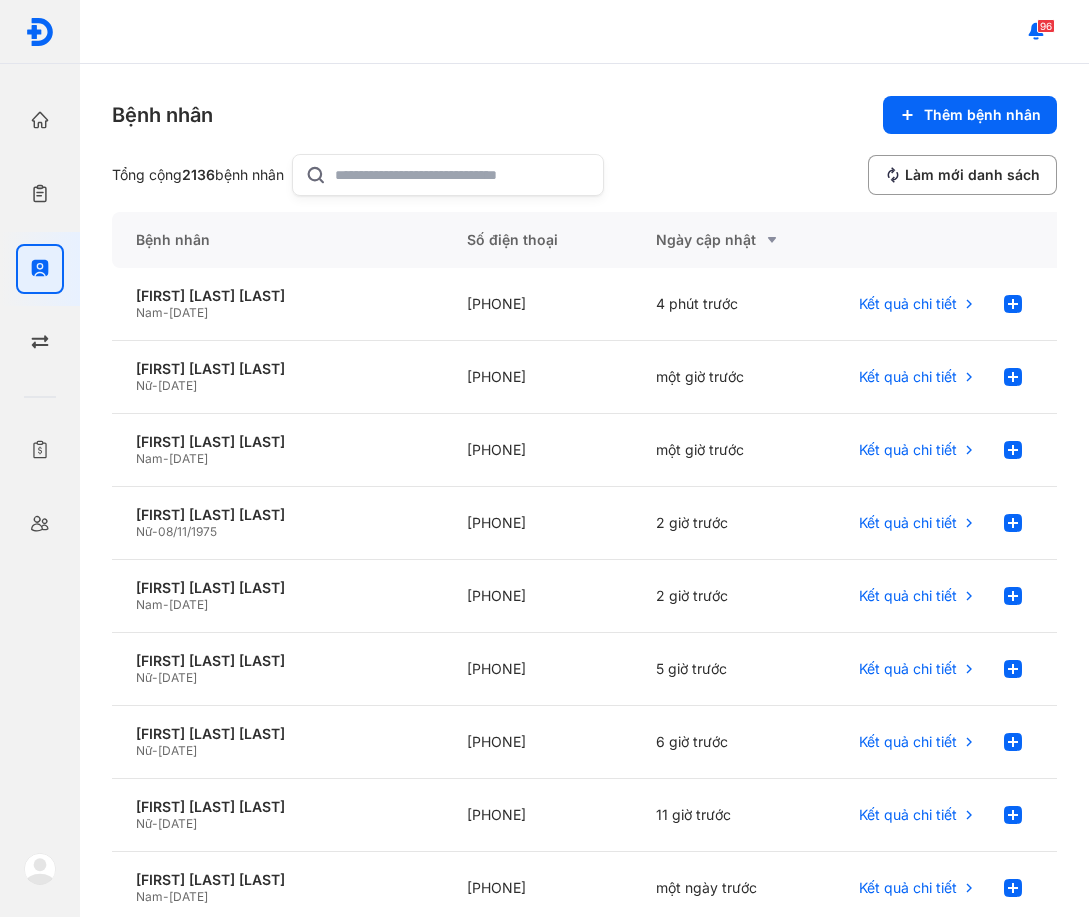 drag, startPoint x: 671, startPoint y: 186, endPoint x: 712, endPoint y: 175, distance: 42.44997 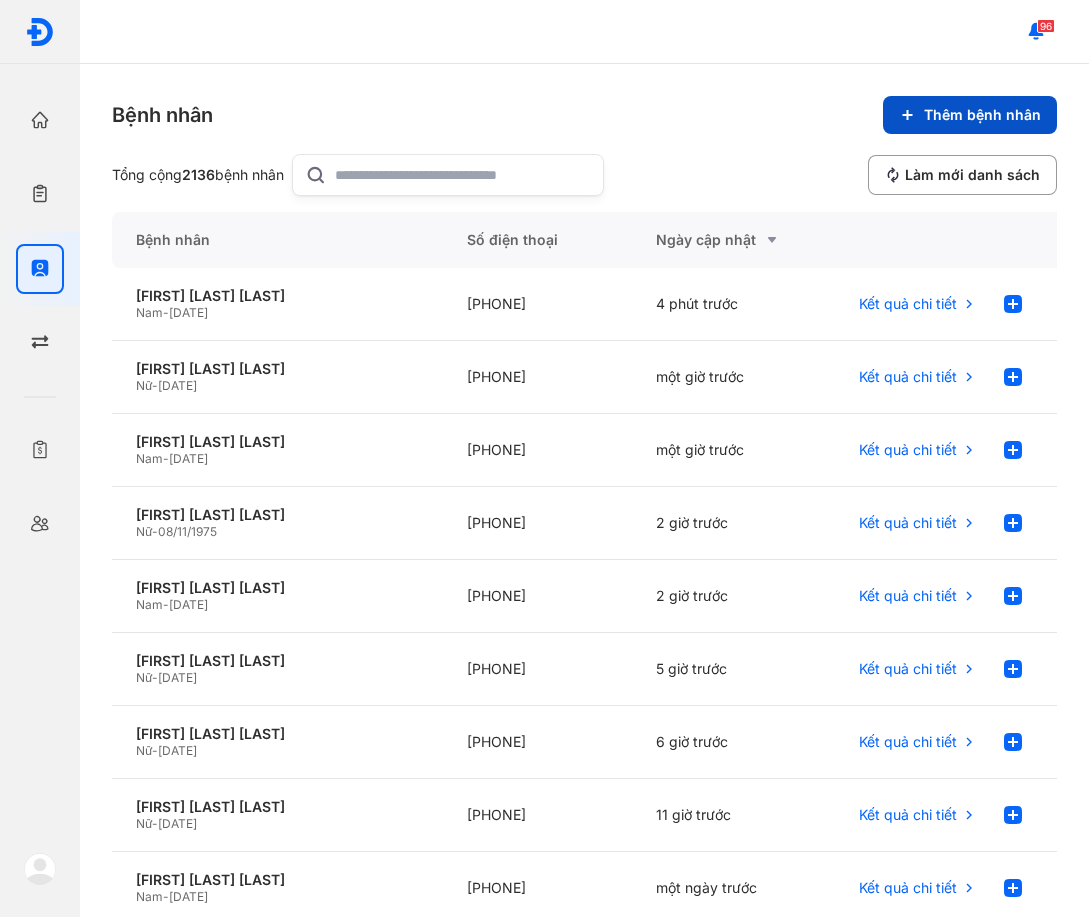 click on "Thêm bệnh nhân" 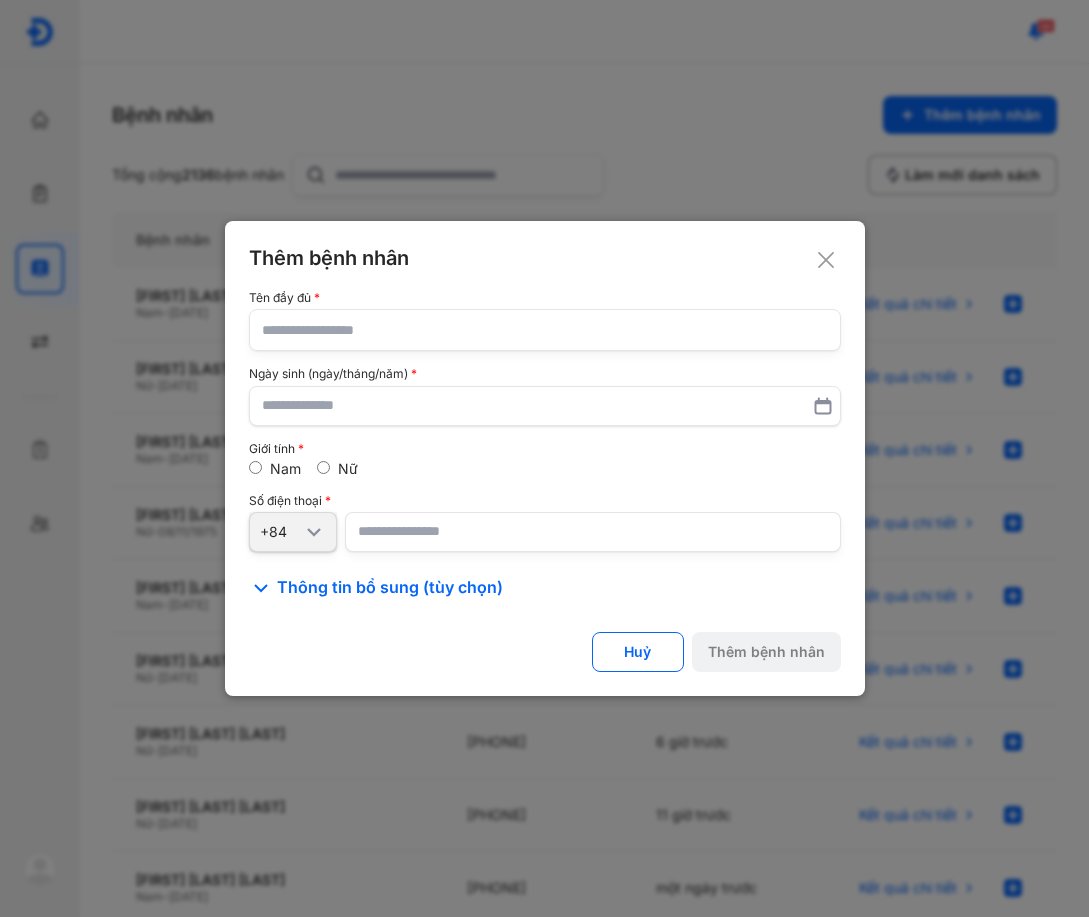 drag, startPoint x: 370, startPoint y: 323, endPoint x: 358, endPoint y: 263, distance: 61.188232 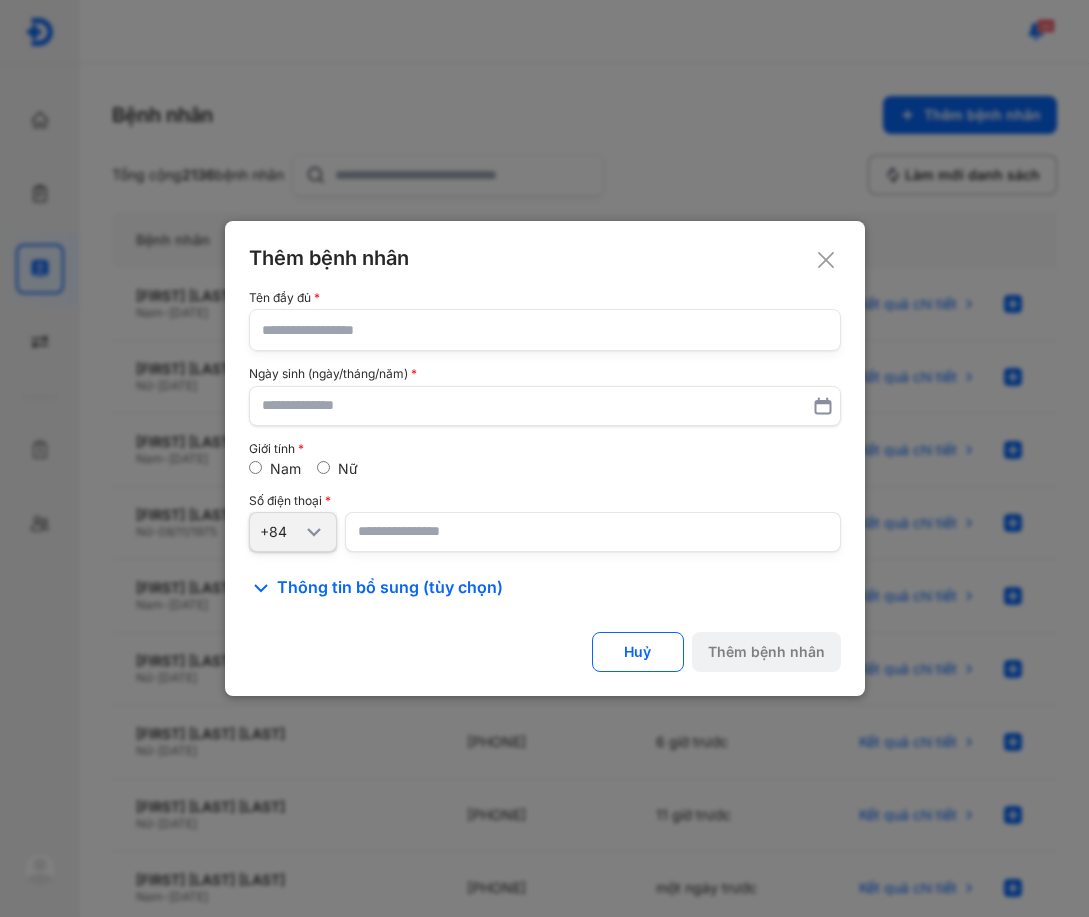click 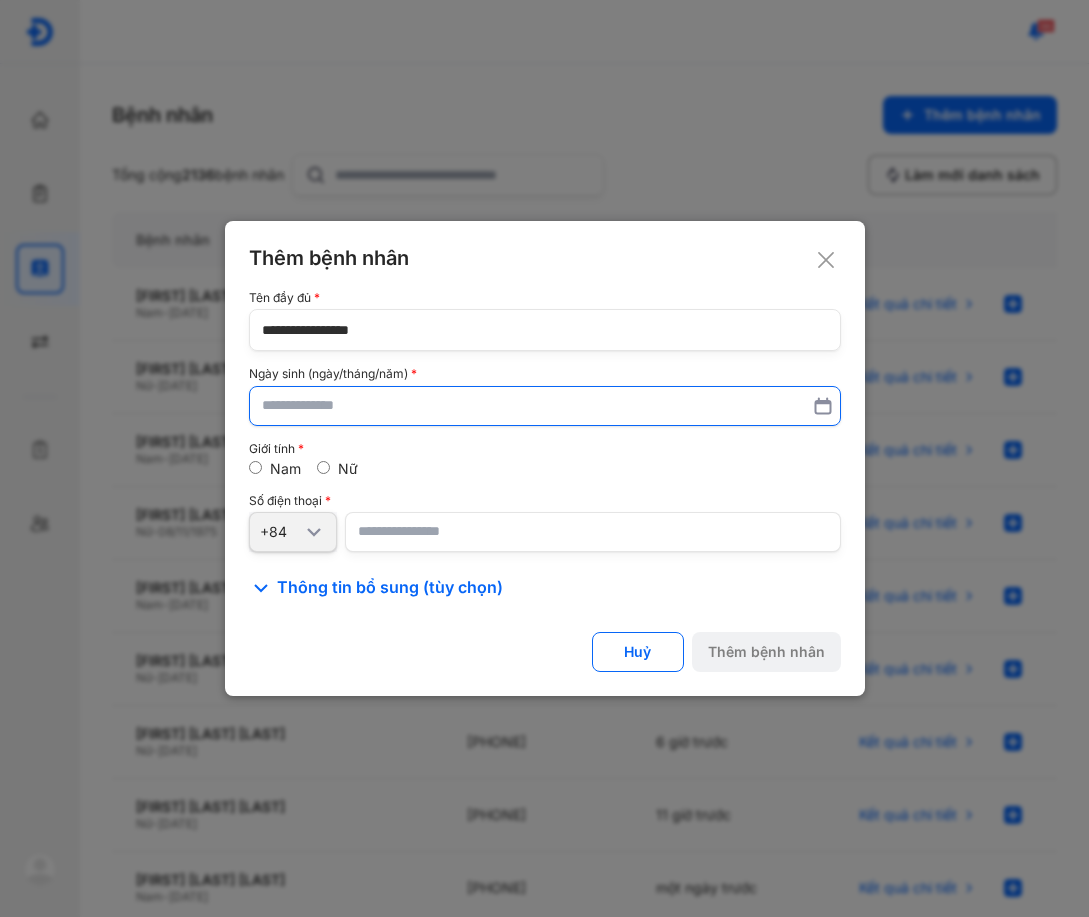 type on "**********" 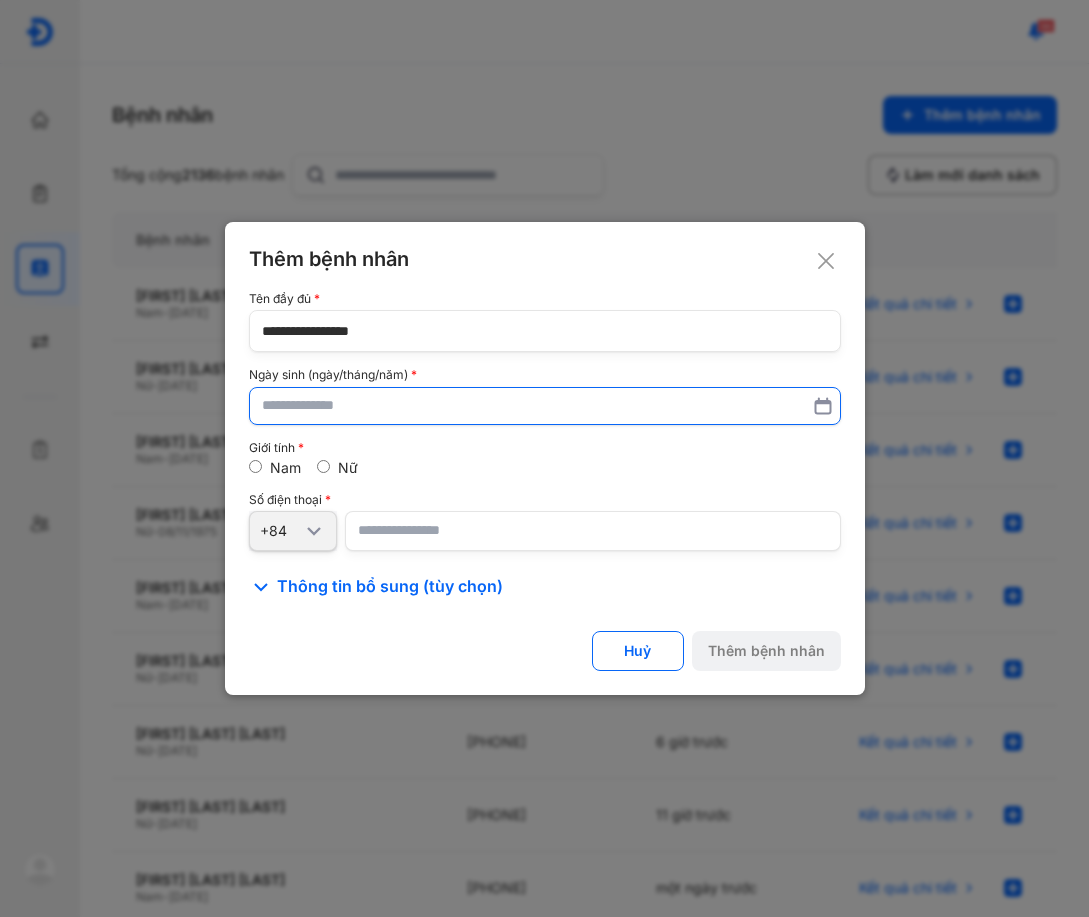 click at bounding box center (545, 406) 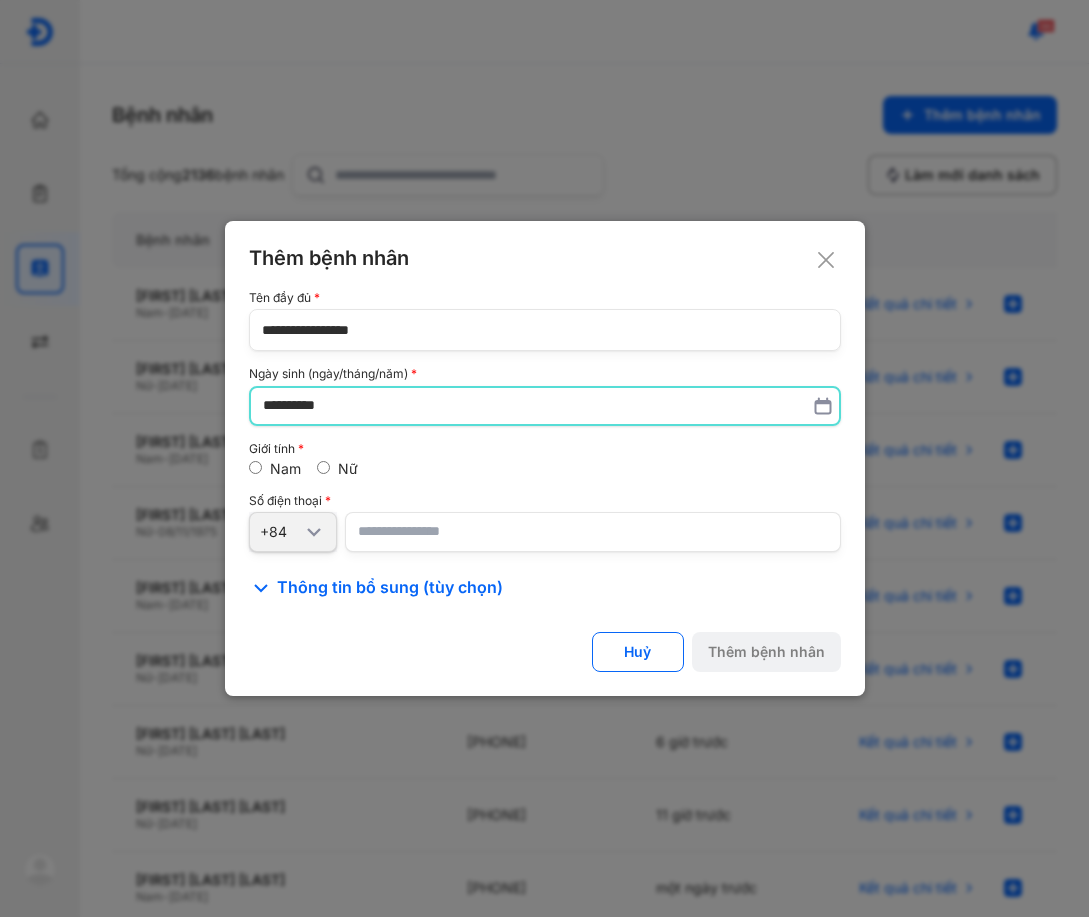 type on "**********" 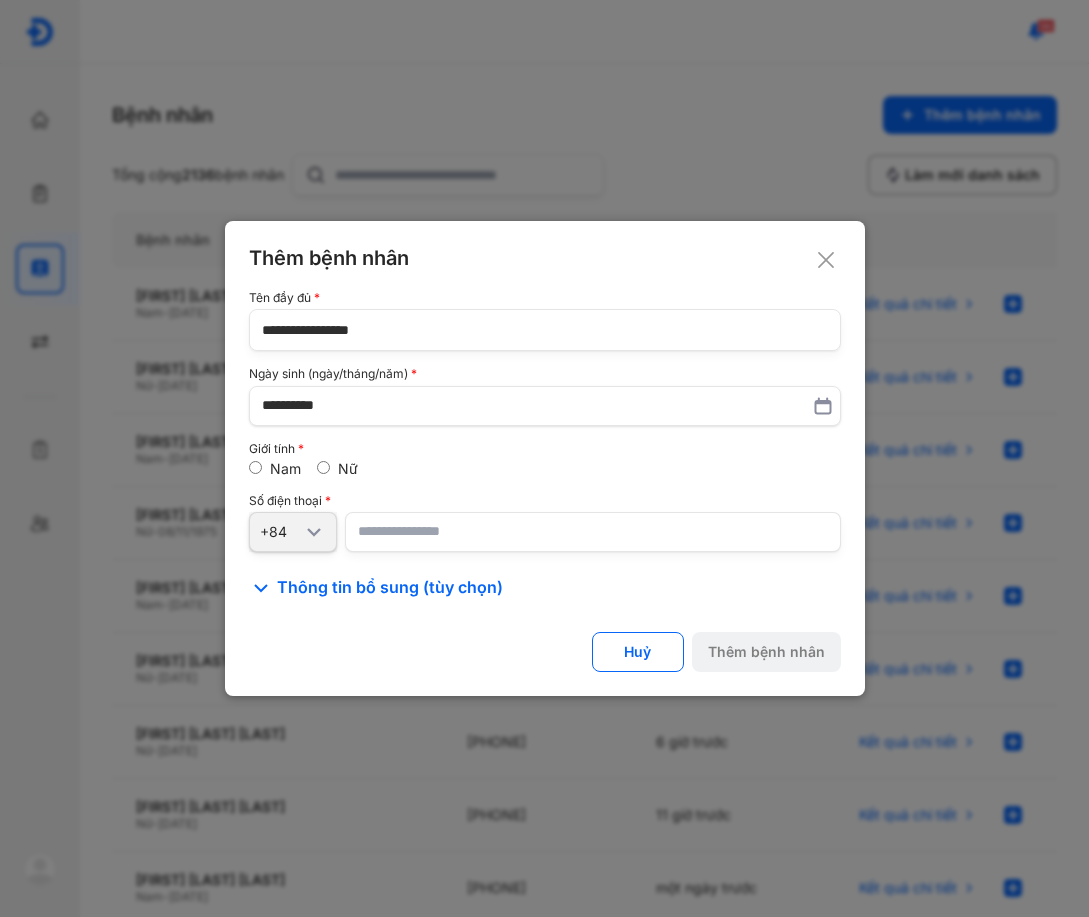 drag, startPoint x: 438, startPoint y: 561, endPoint x: 449, endPoint y: 520, distance: 42.44997 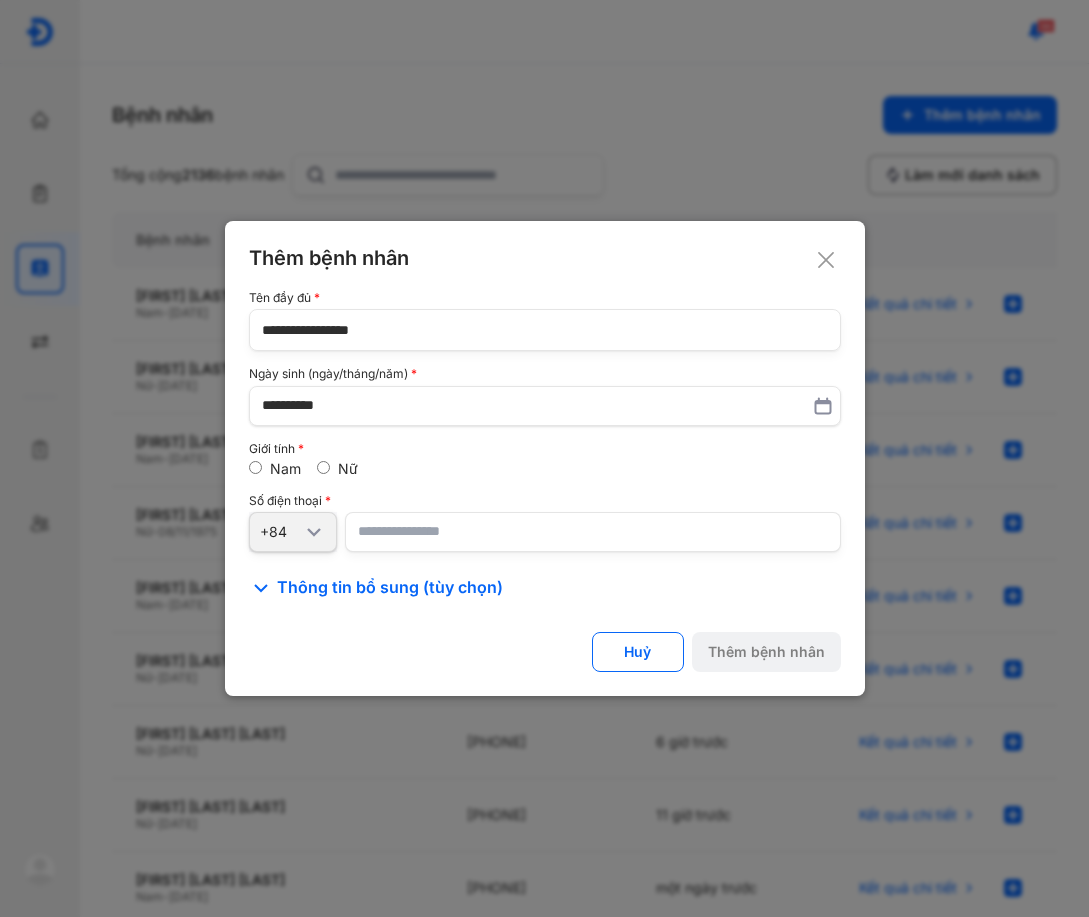 click on "**********" 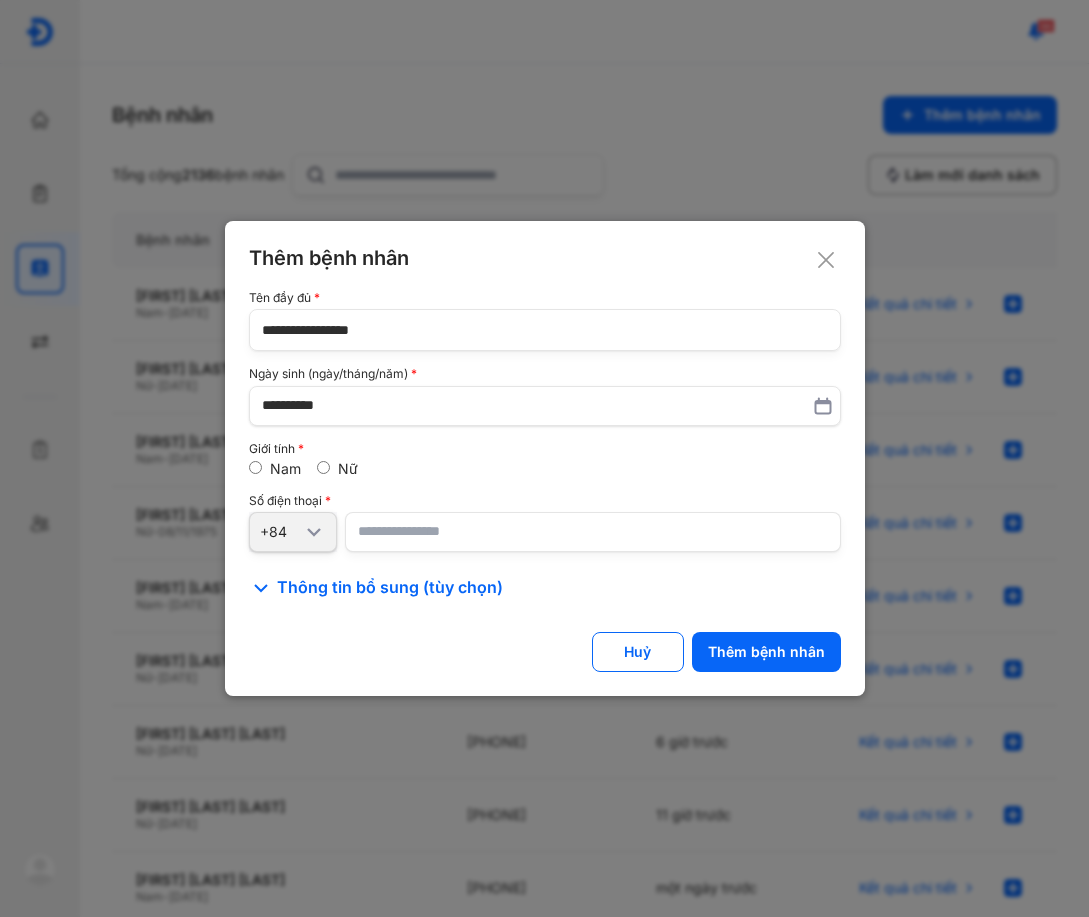 click on "**********" 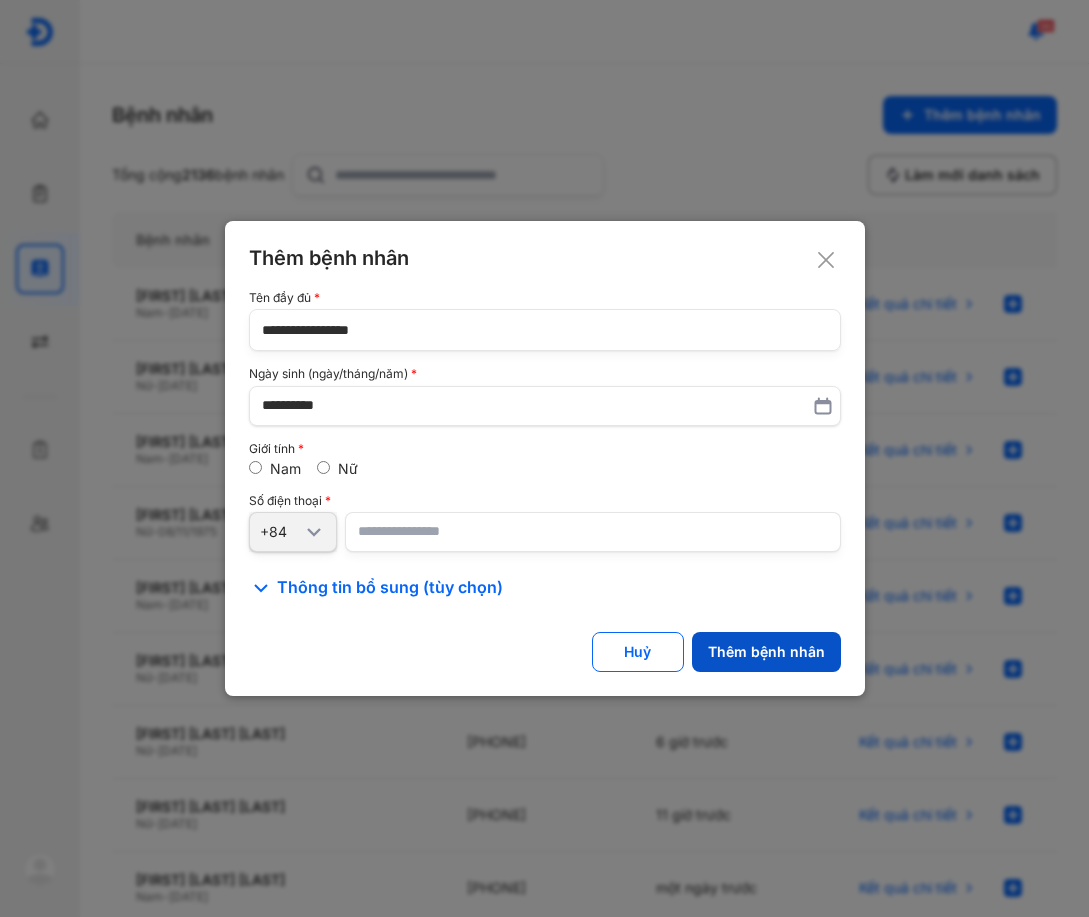 click on "Thêm bệnh nhân" at bounding box center [766, 652] 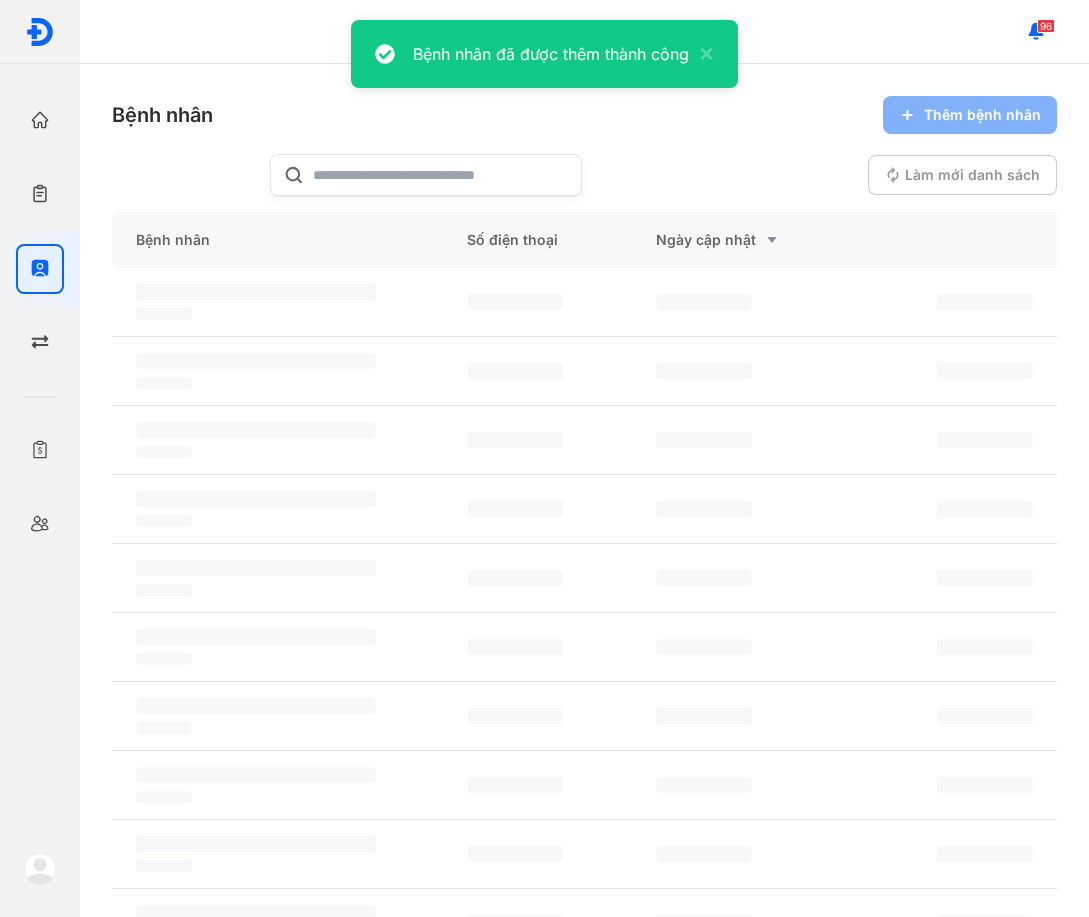 click on "‌" 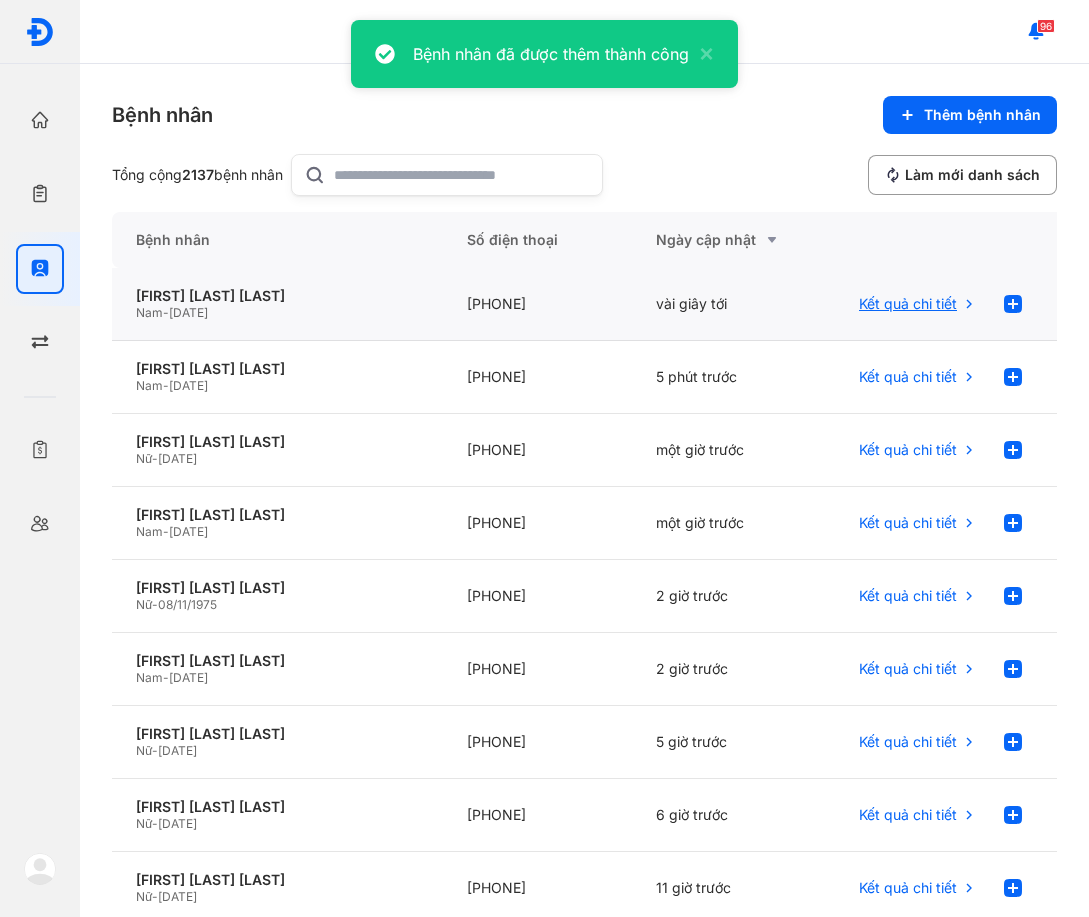 click on "Kết quả chi tiết" 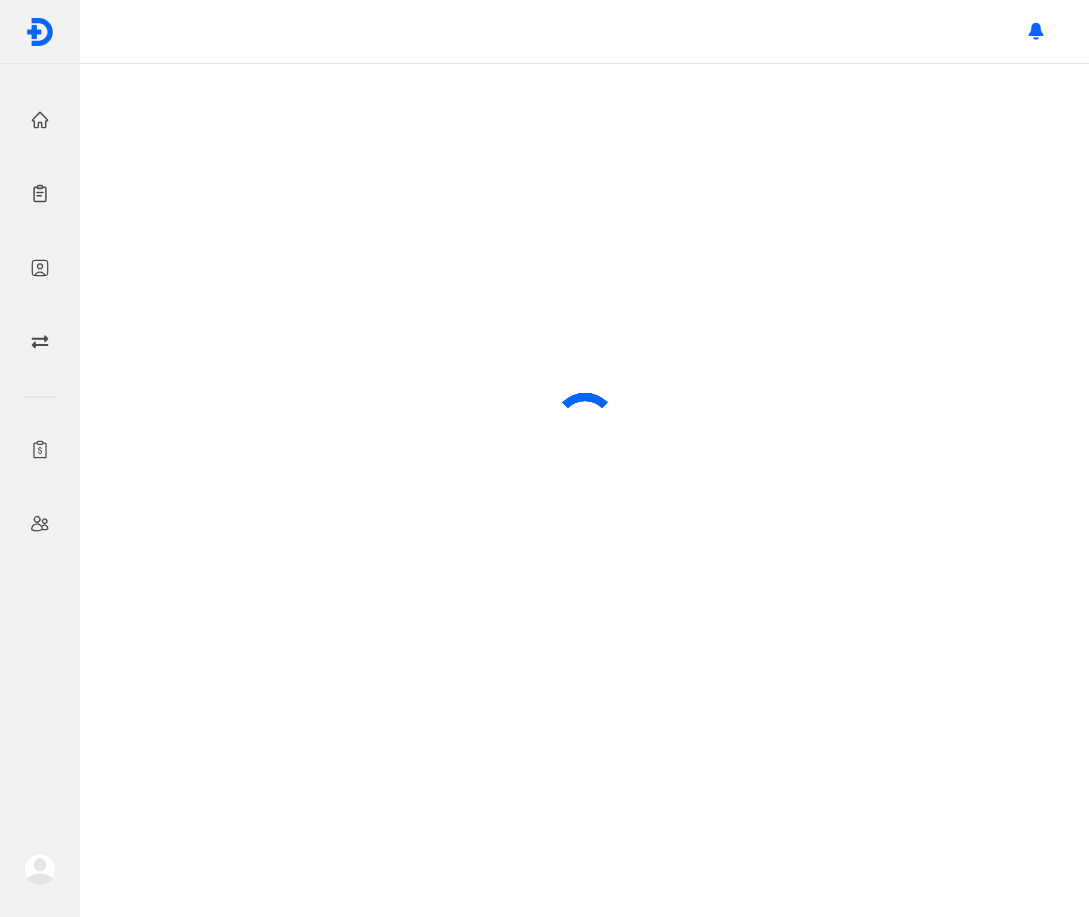 scroll, scrollTop: 0, scrollLeft: 0, axis: both 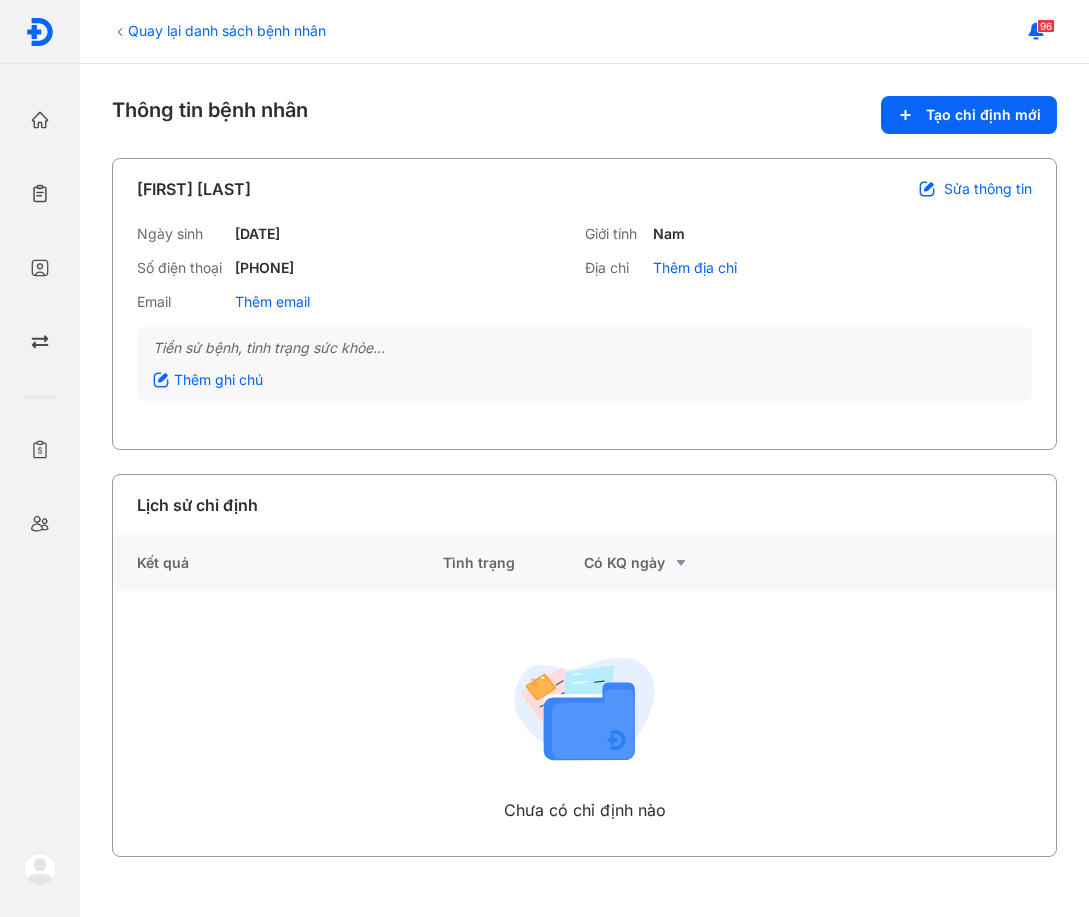 click on "Quay lại danh sách bệnh nhân Thông tin bệnh nhân  Tạo chỉ định mới NGUYỄN VĂN THANH Sửa thông tin Ngày sinh 02/05/1979 Giới tính Nam Số điện thoại +84966331776 Địa chỉ Thêm địa chỉ Email Thêm email Tiền sử bệnh, tình trạng sức khỏe...  Thêm ghi chú Lịch sử chỉ định Kết quả Tình trạng Có KQ ngày  Chưa có chỉ định nào" at bounding box center (584, 490) 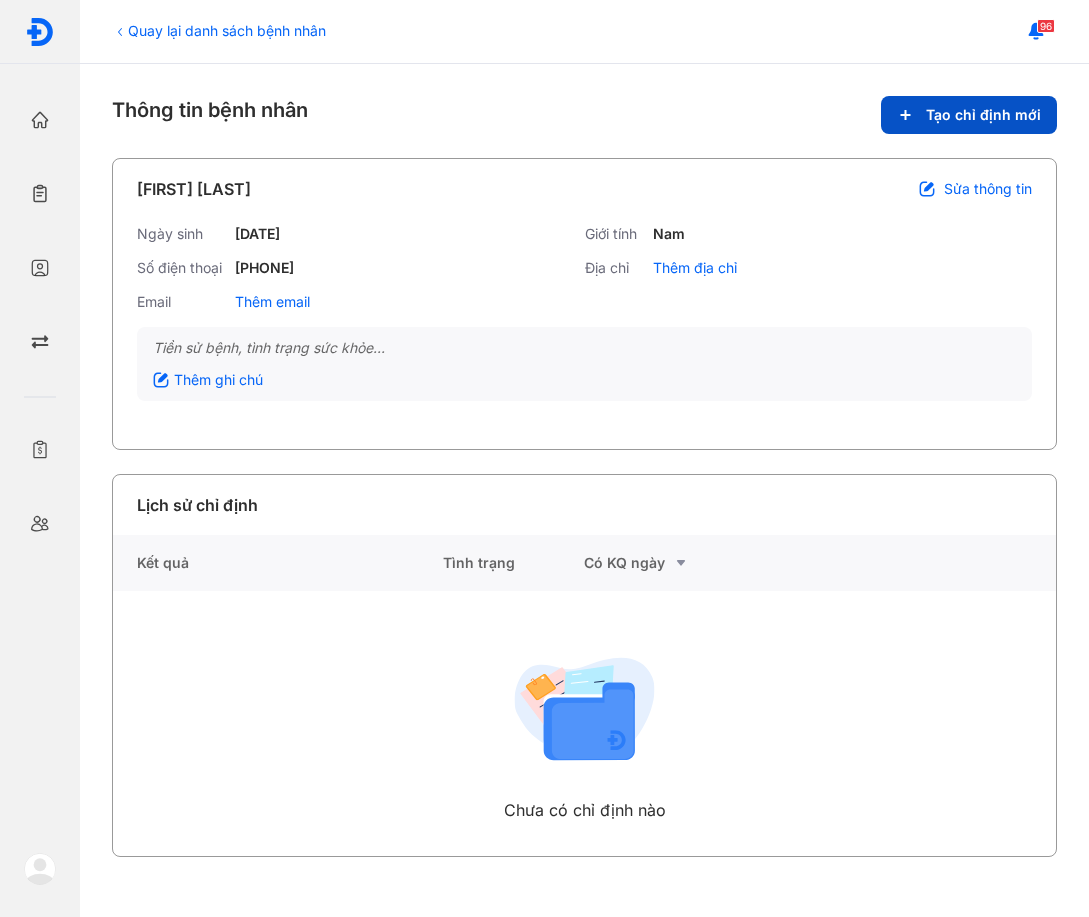click on "Tạo chỉ định mới" at bounding box center (969, 115) 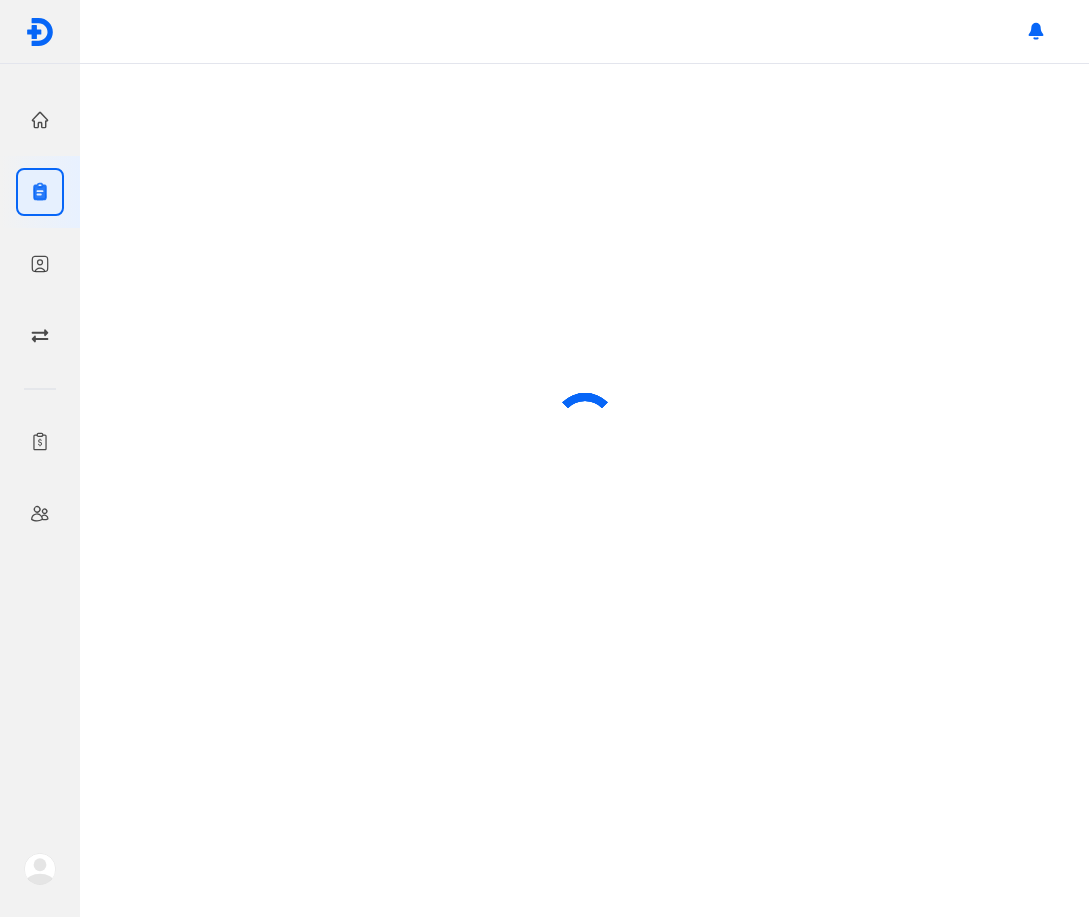 scroll, scrollTop: 0, scrollLeft: 0, axis: both 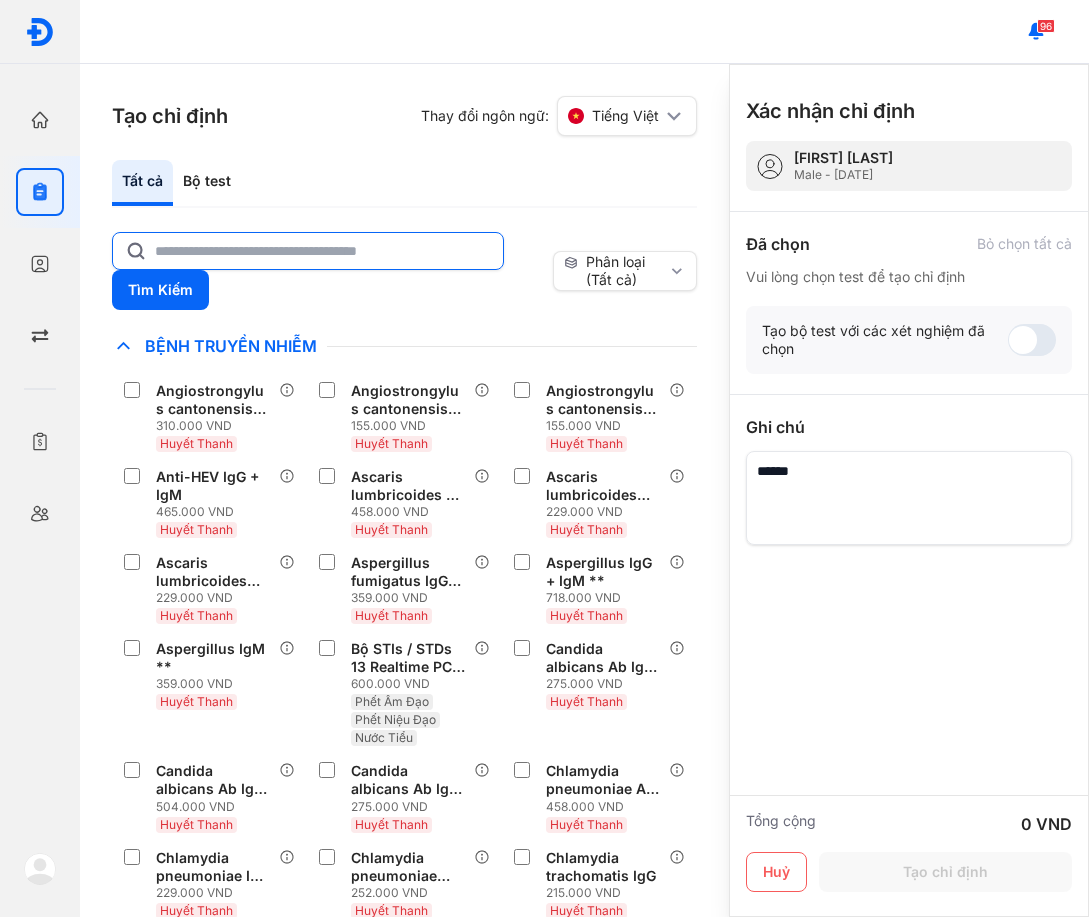 click 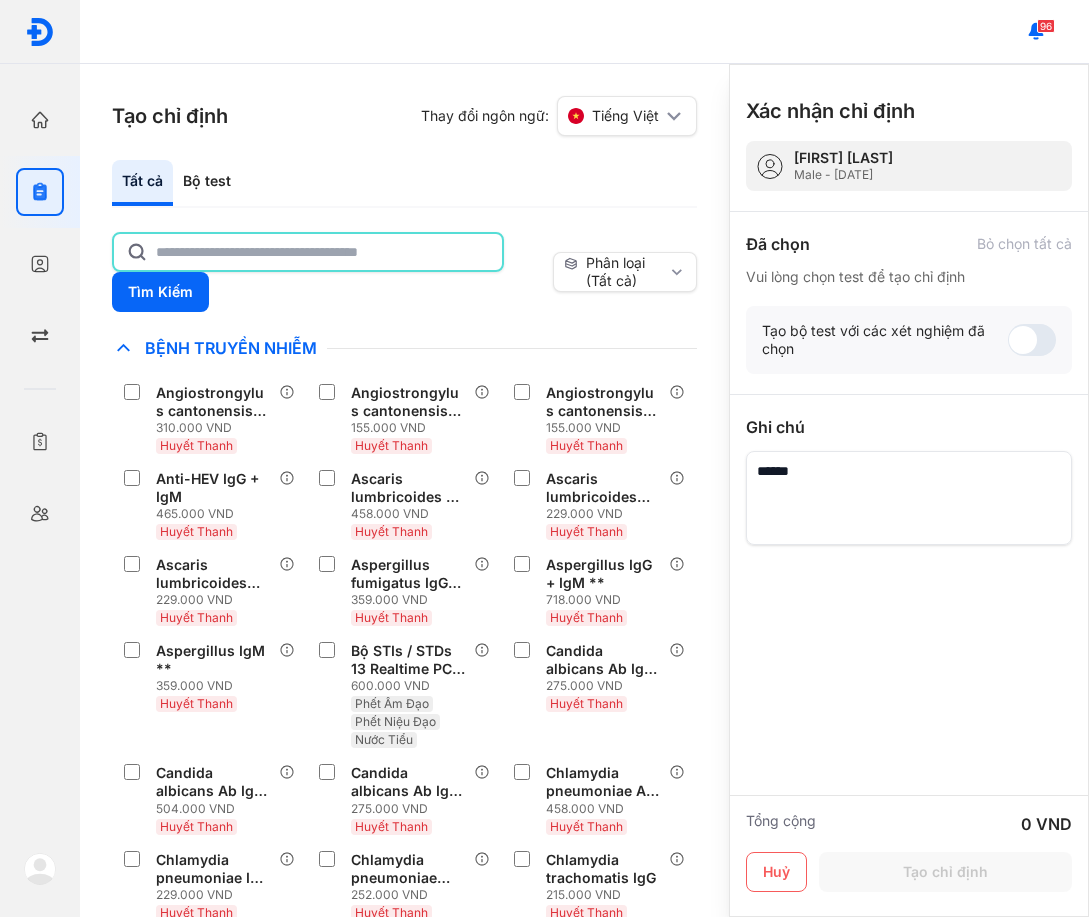 click 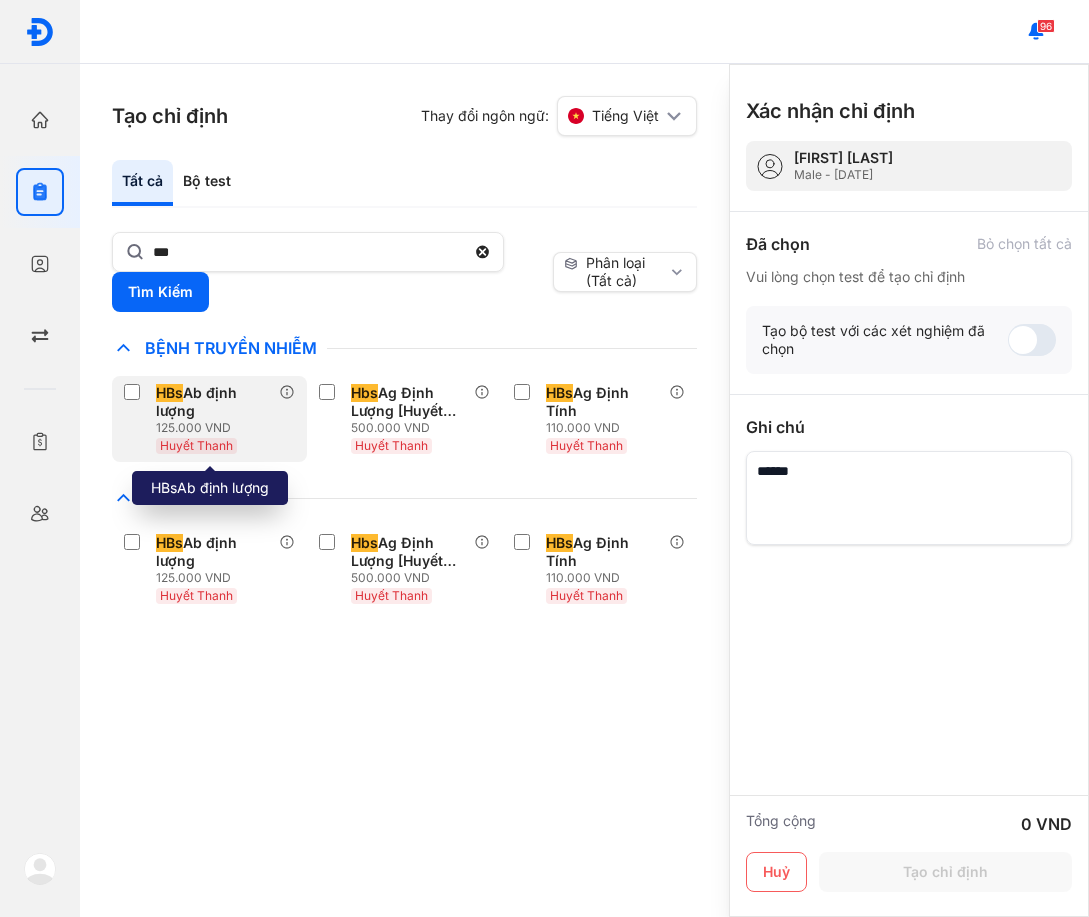 click on "HBs Ab định lượng" at bounding box center (213, 402) 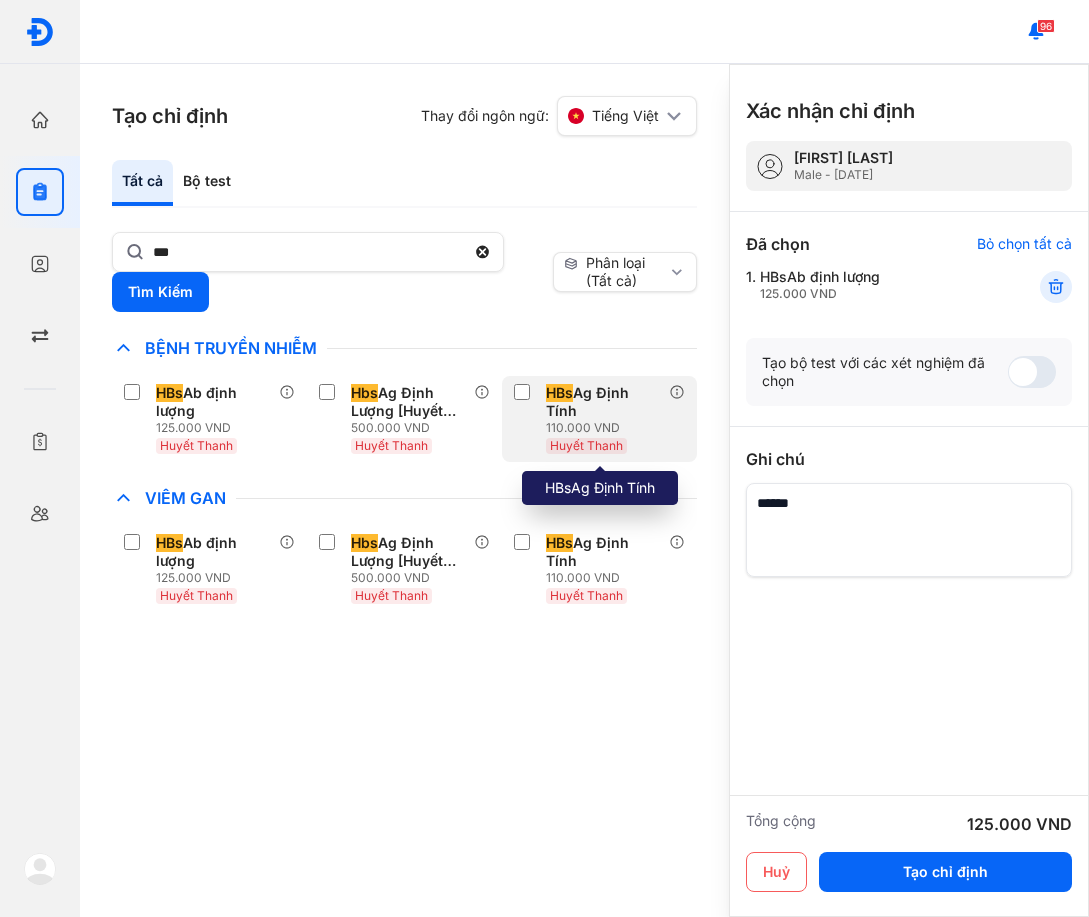 click on "HBs Ag Định Tính" at bounding box center (603, 402) 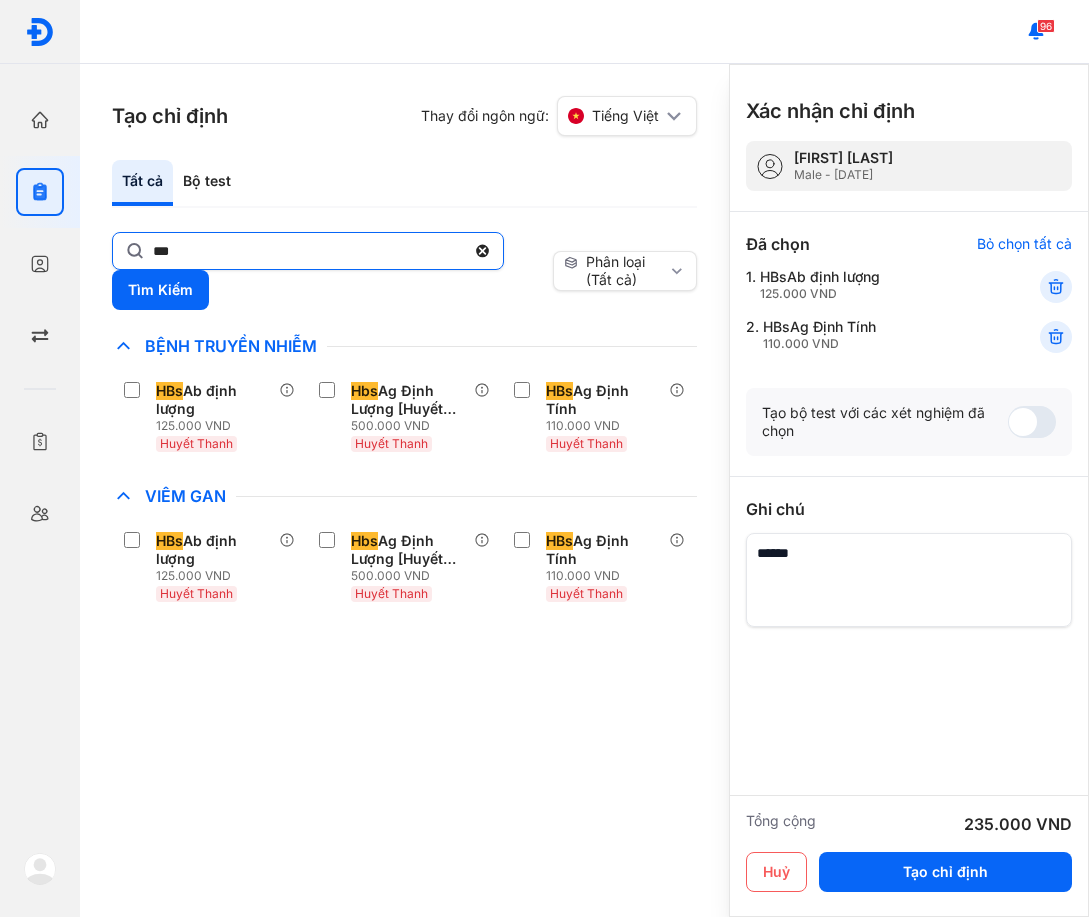 click on "***" at bounding box center (308, 251) 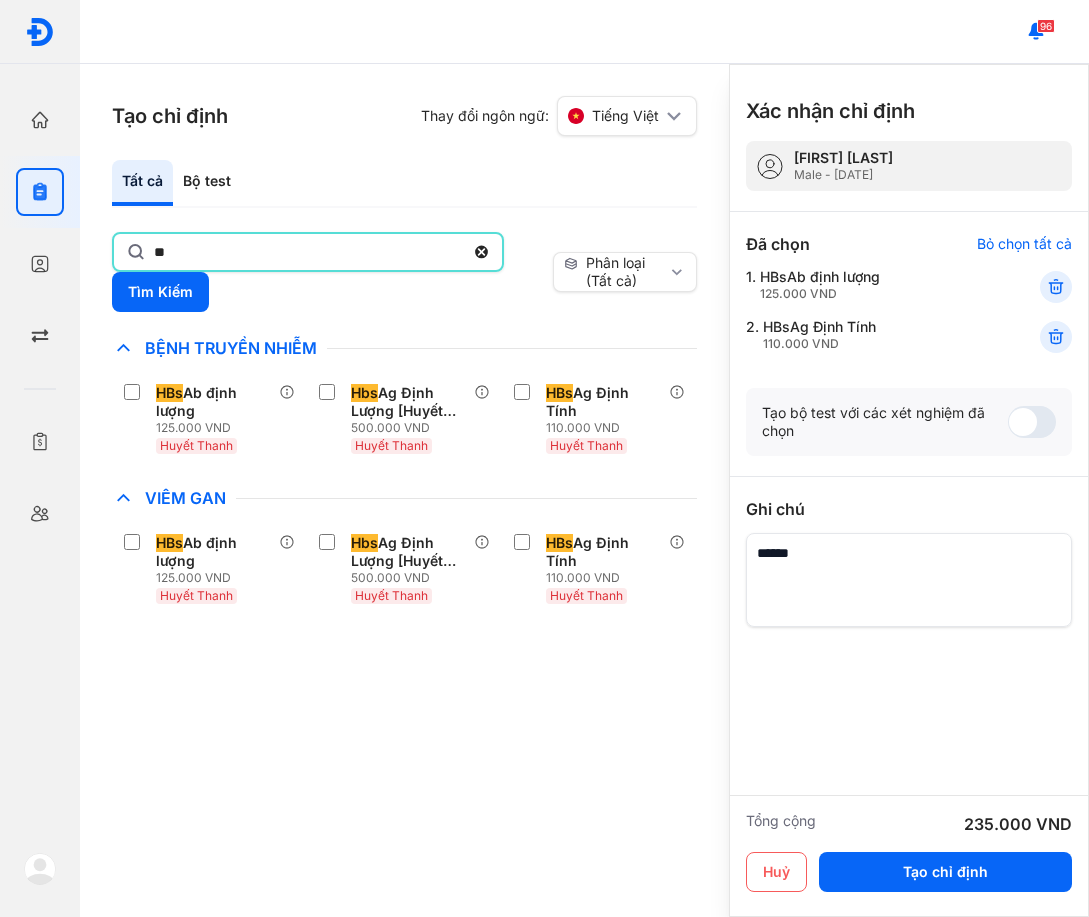 type on "*" 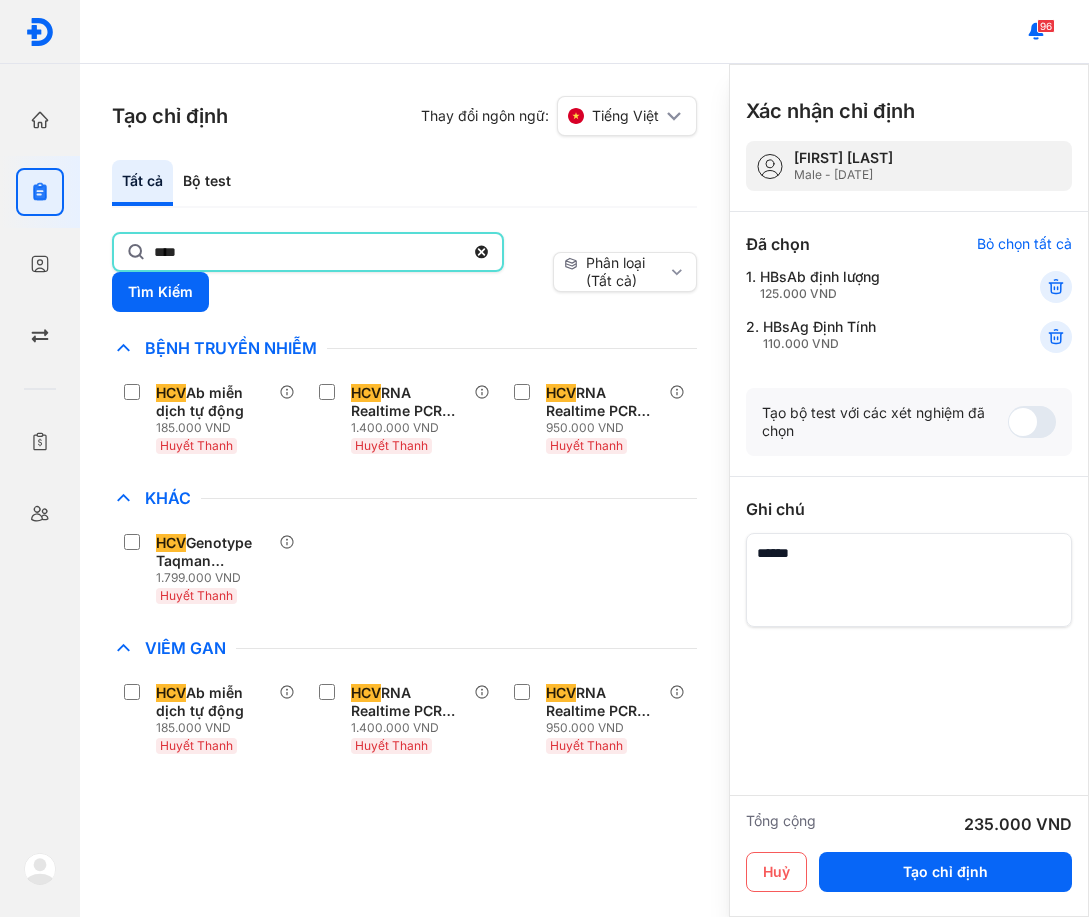 type on "***" 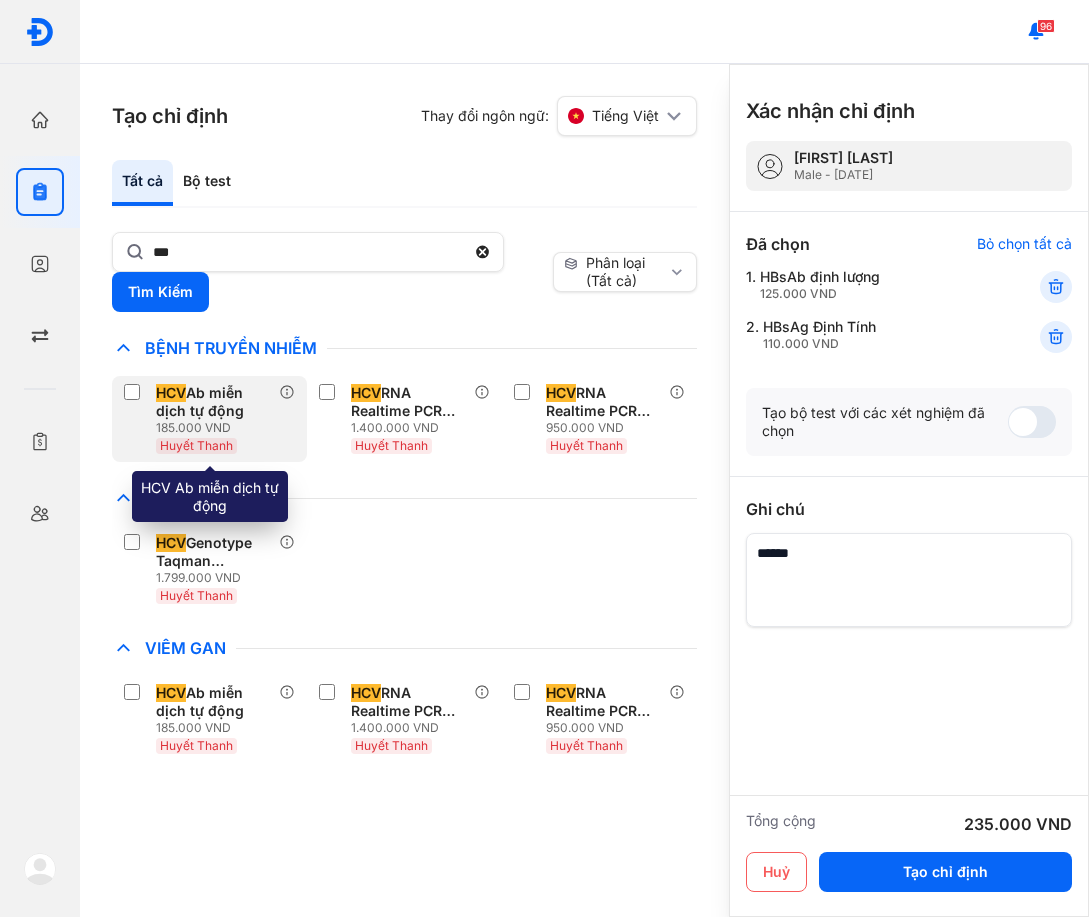 click on "HCV  Ab miễn dịch tự động" at bounding box center [213, 402] 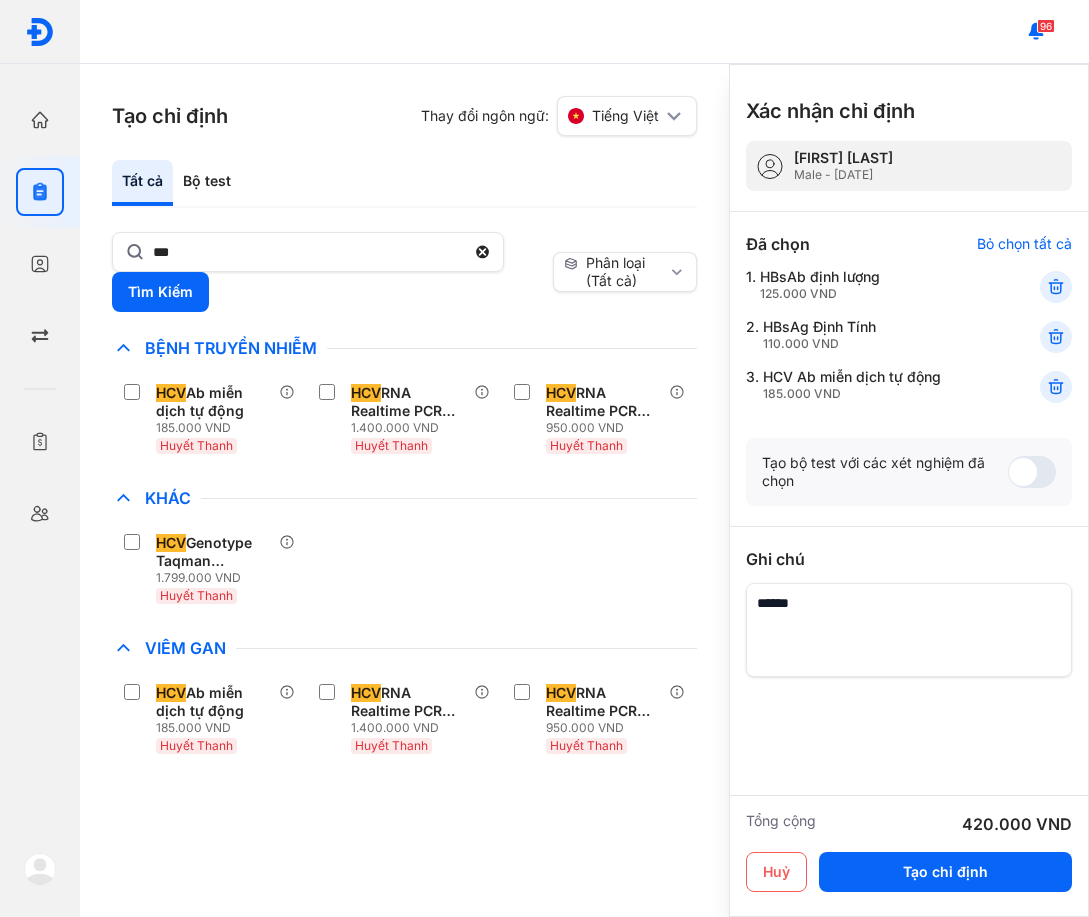 click on "*** Tìm Kiếm" at bounding box center (328, 272) 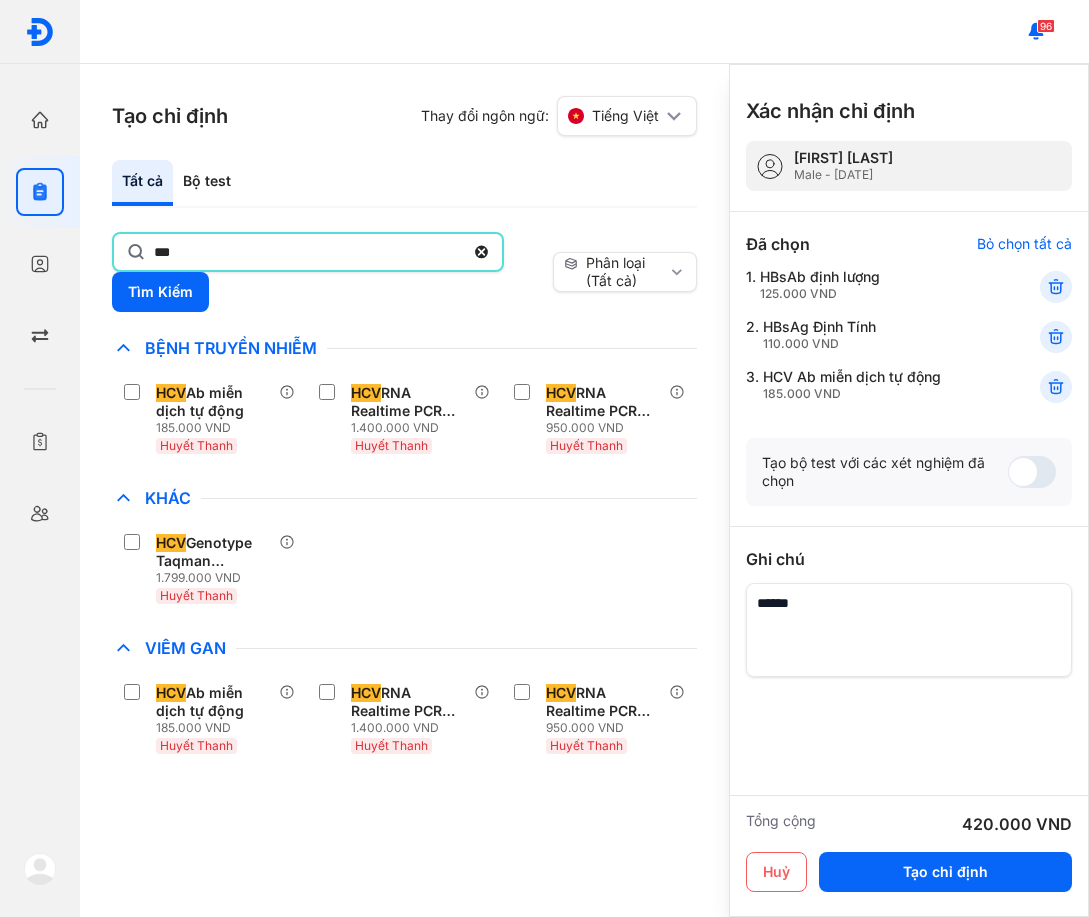 click on "***" 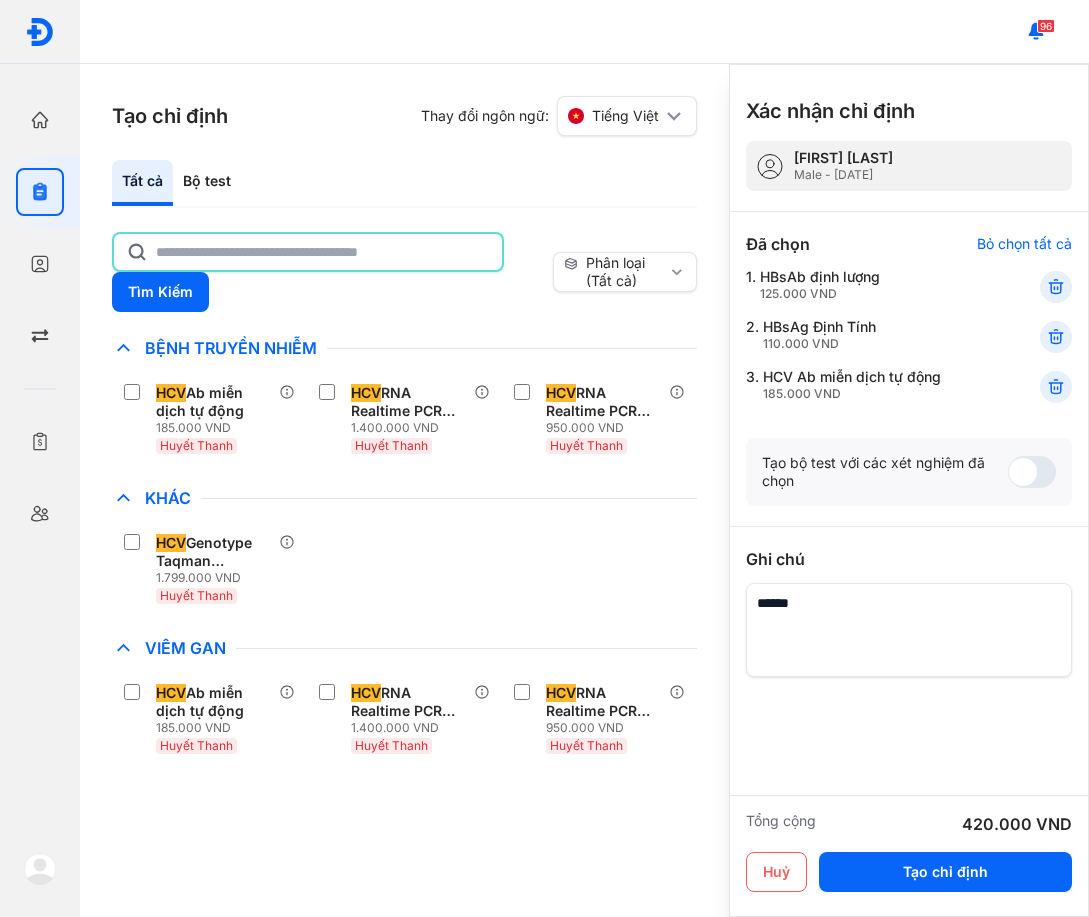 type on "*" 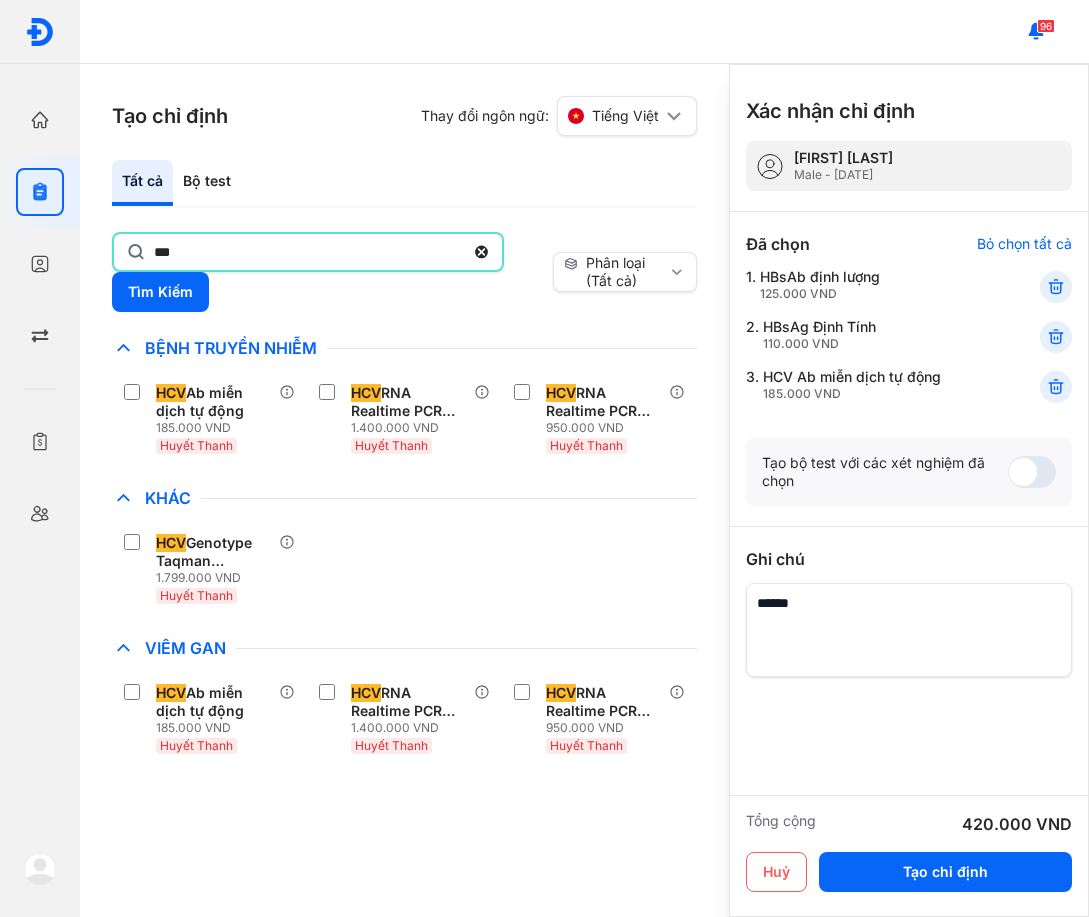 type on "***" 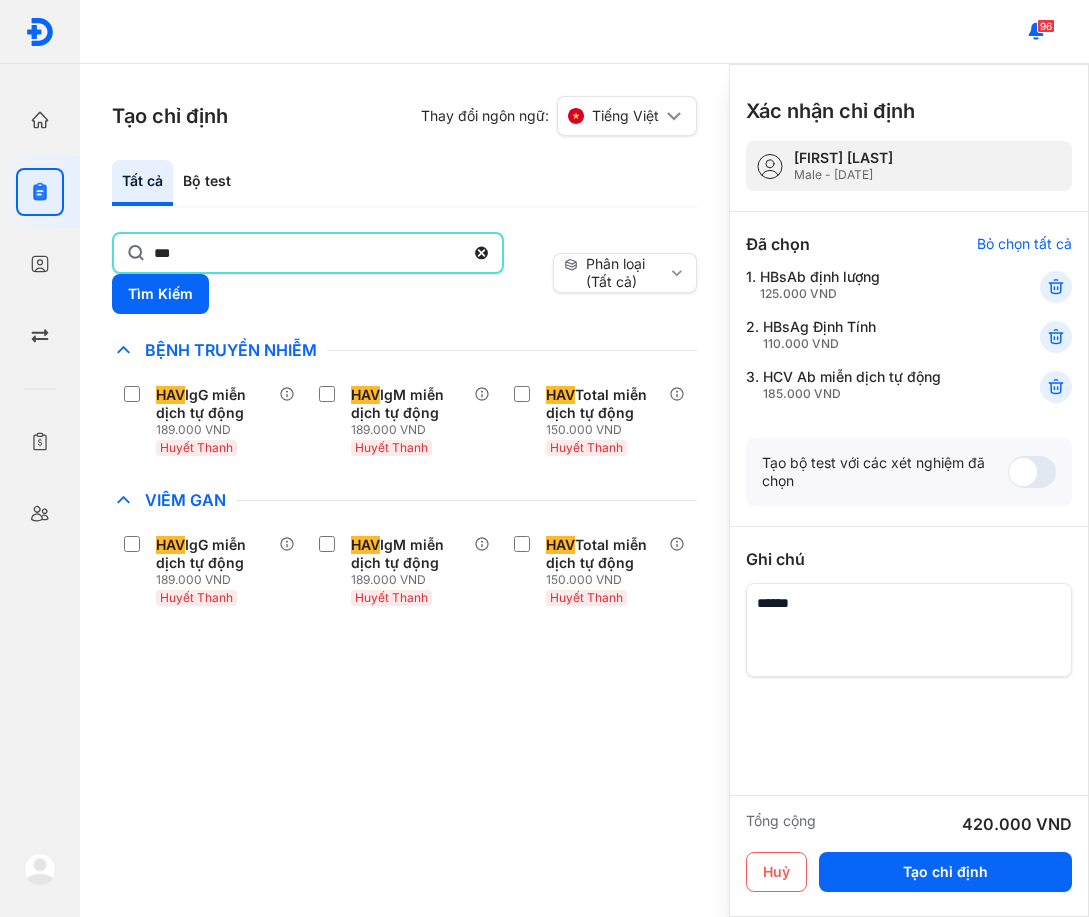 click on "Viêm Gan" at bounding box center (404, 500) 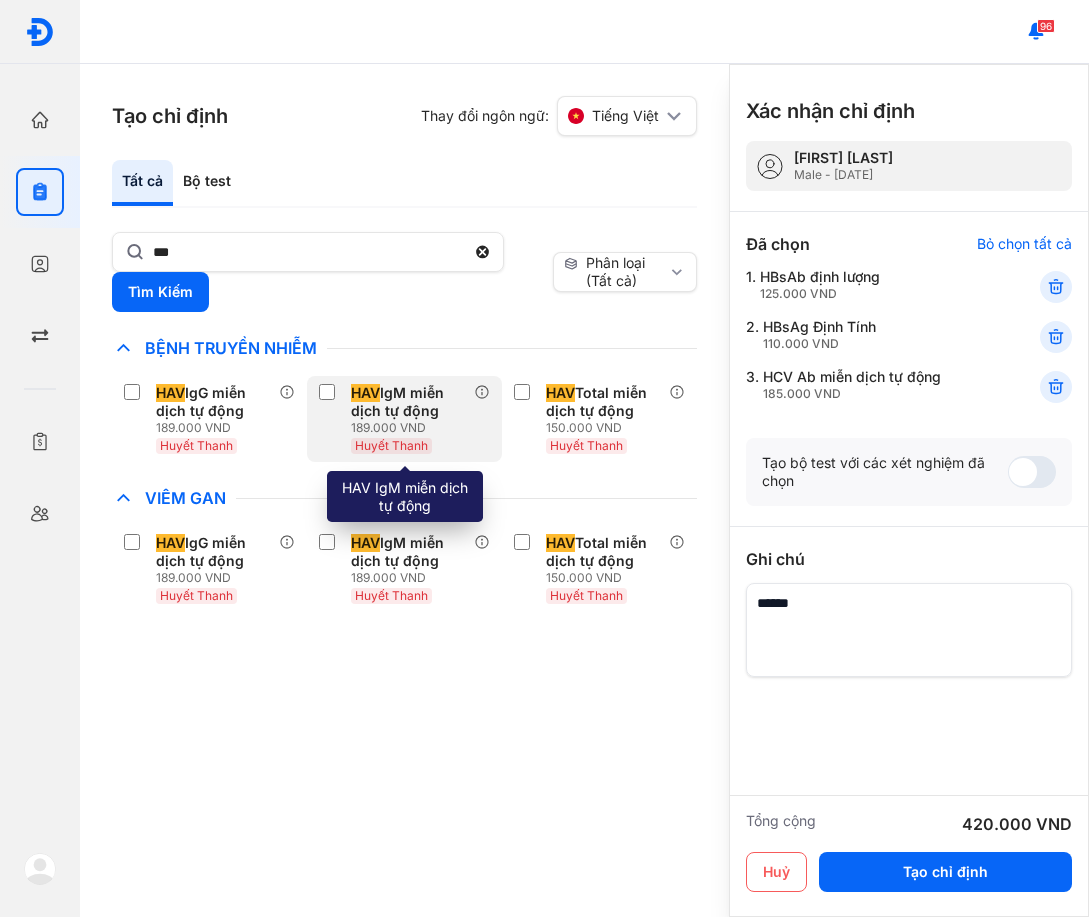 click on "HAV  IgM miễn dịch tự động" at bounding box center (408, 402) 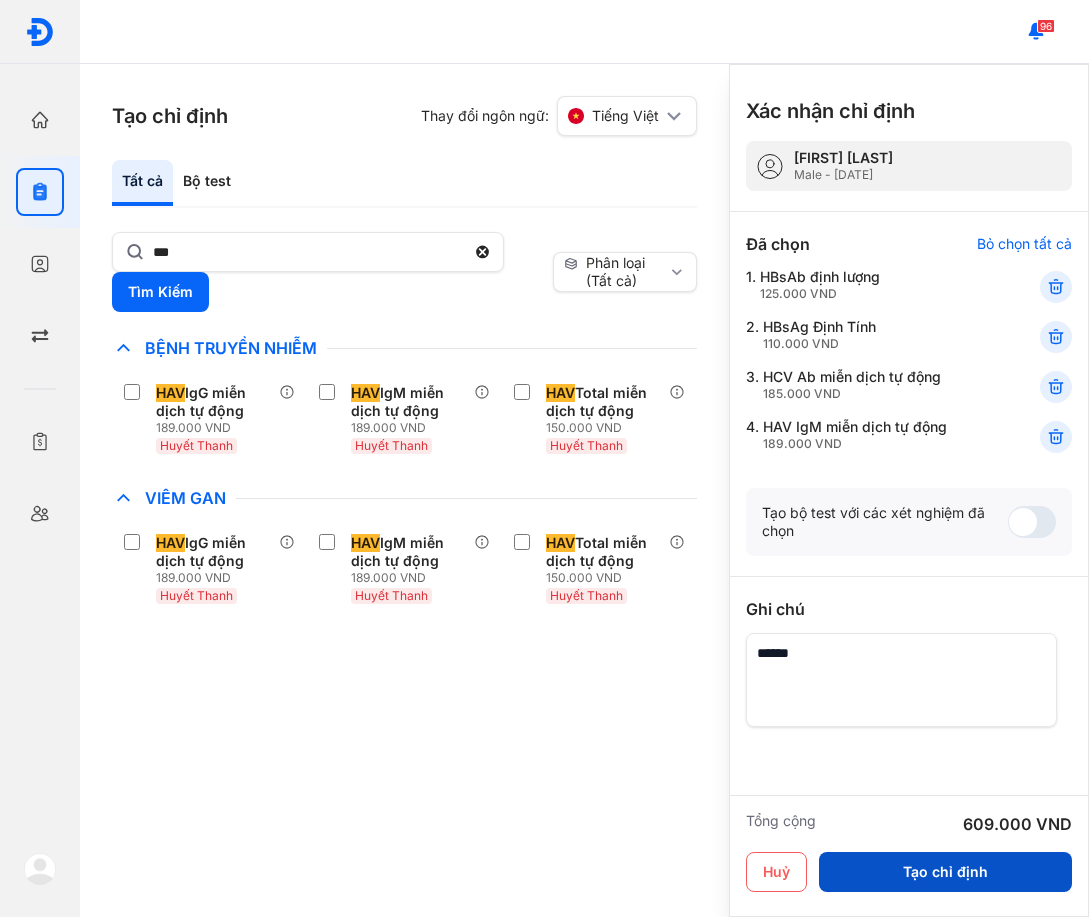 click on "Tạo chỉ định" at bounding box center [945, 872] 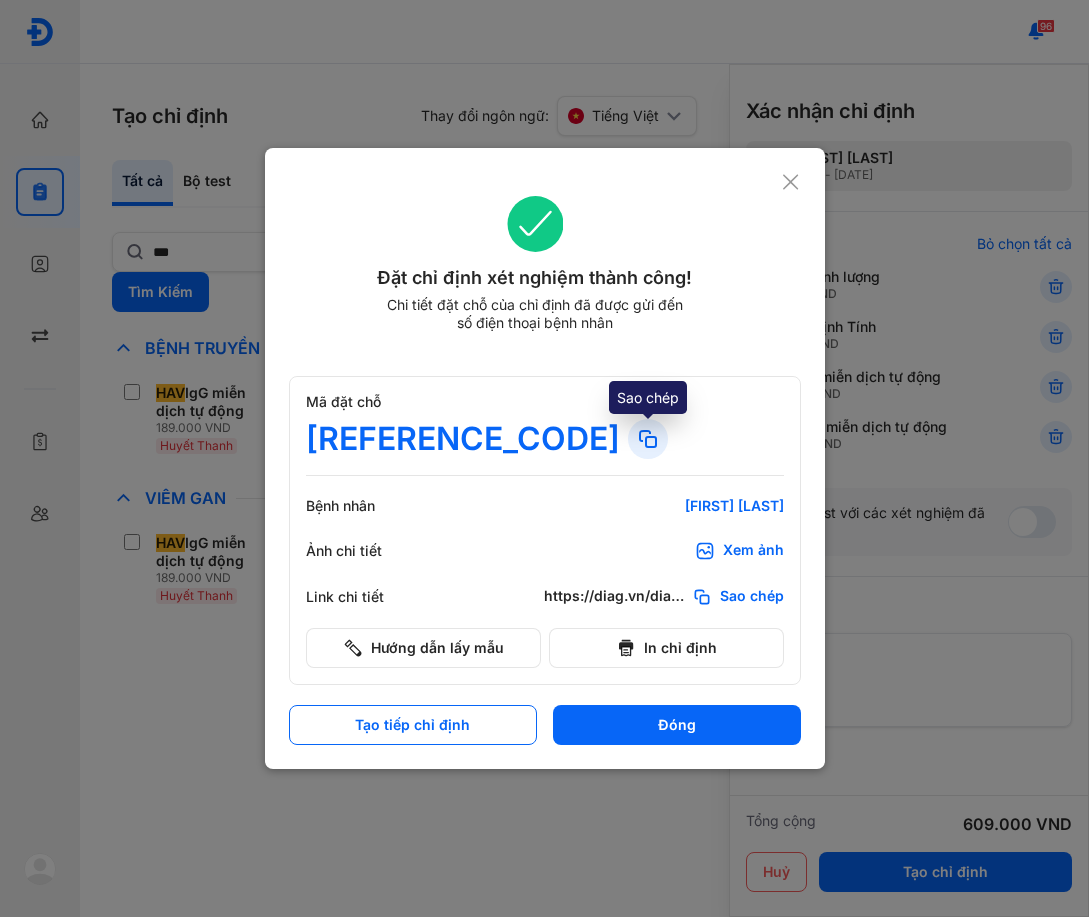 click 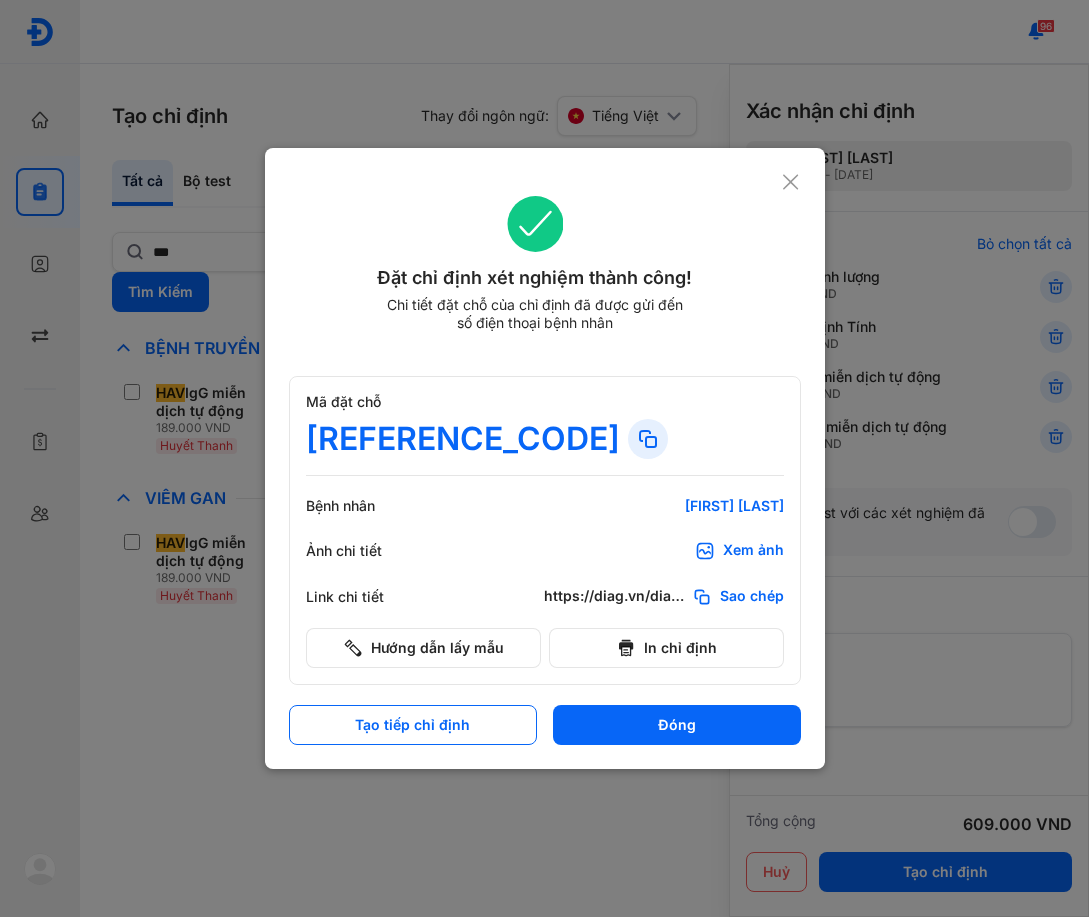click 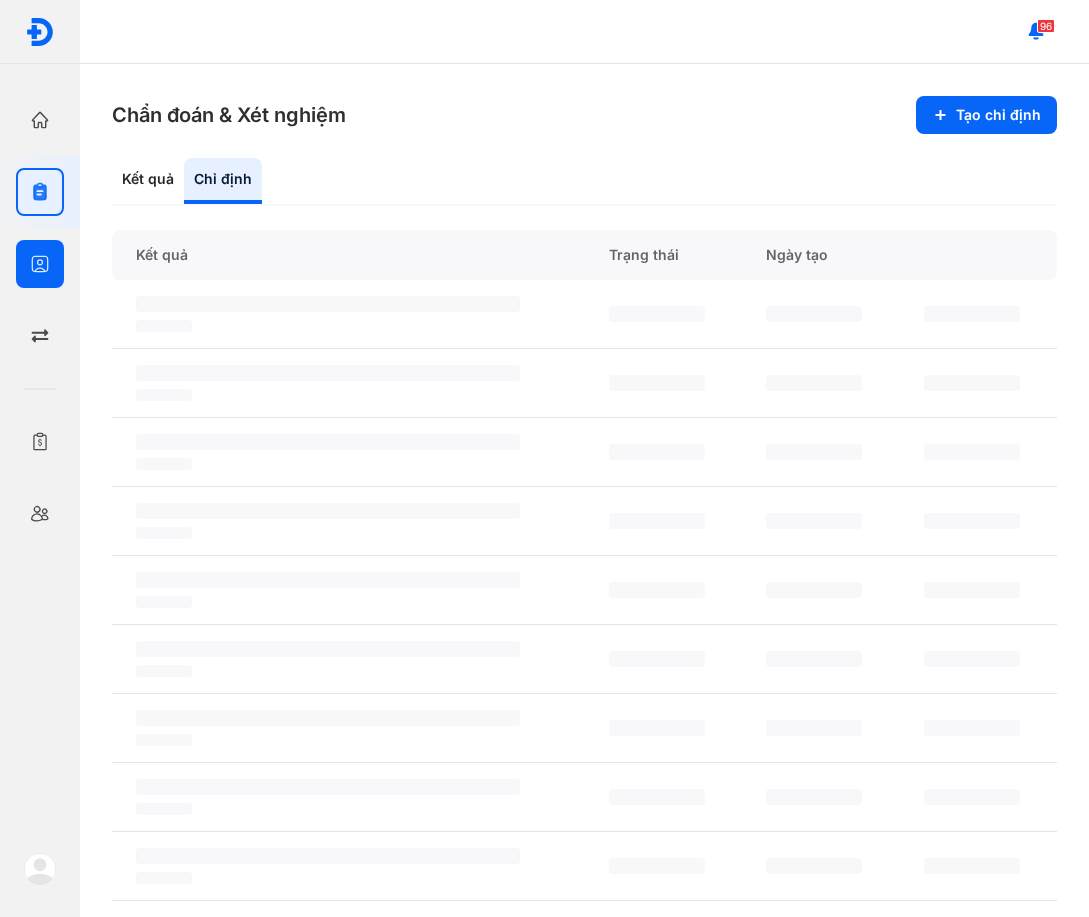 click on "Bệnh nhân Quản lý bệnh nhân" at bounding box center [40, 264] 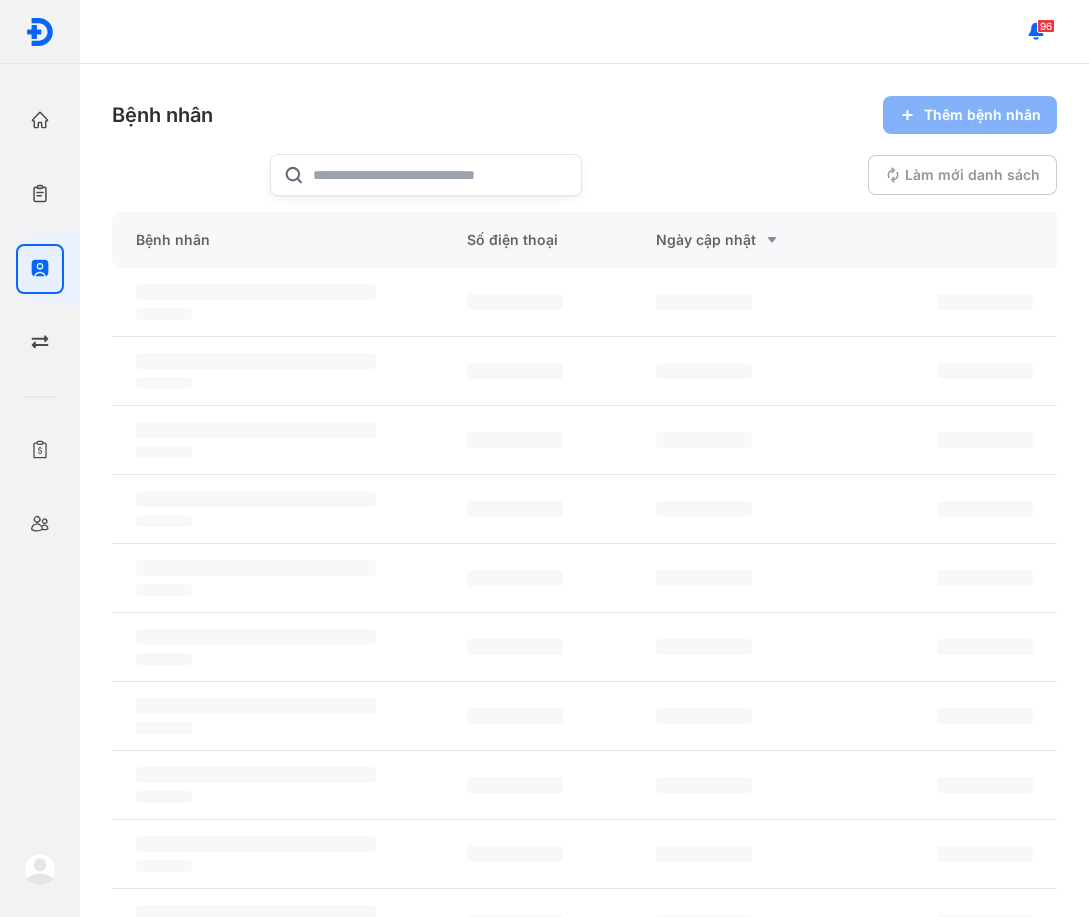 drag, startPoint x: 577, startPoint y: 133, endPoint x: 809, endPoint y: 121, distance: 232.31013 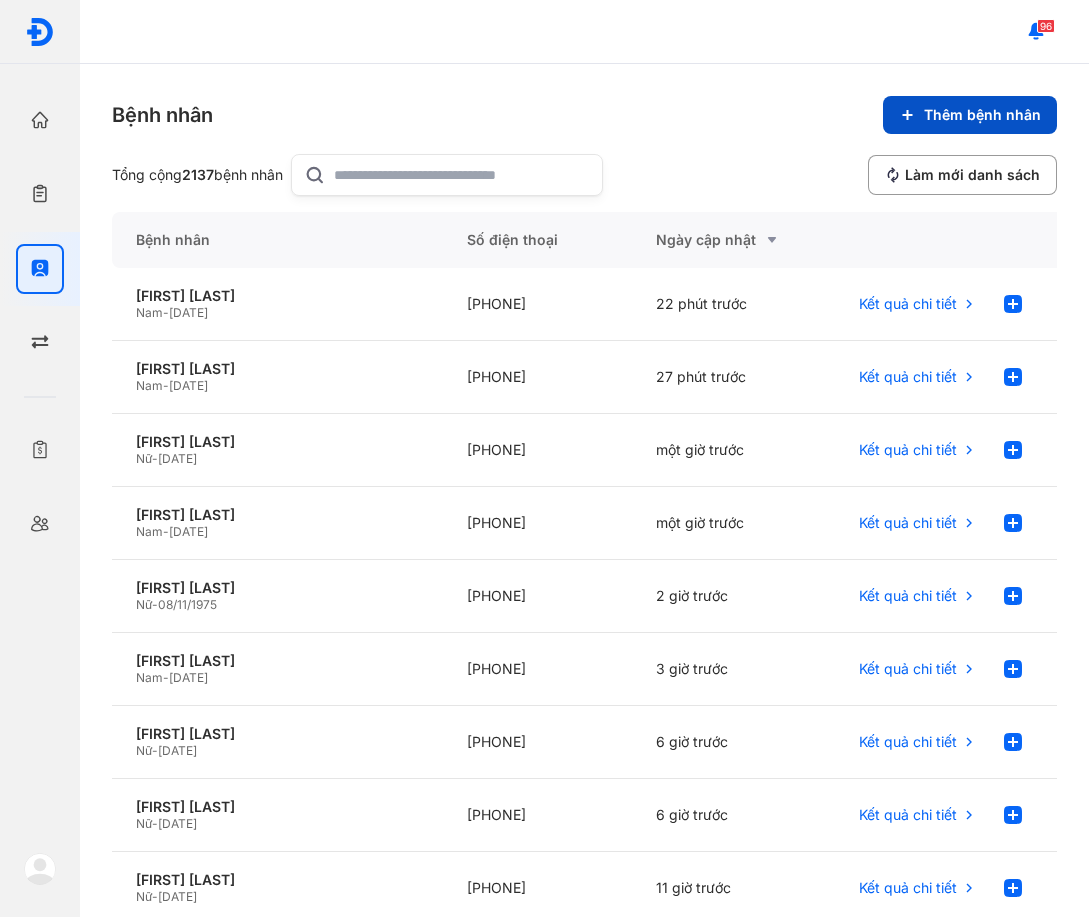 click on "Thêm bệnh nhân" 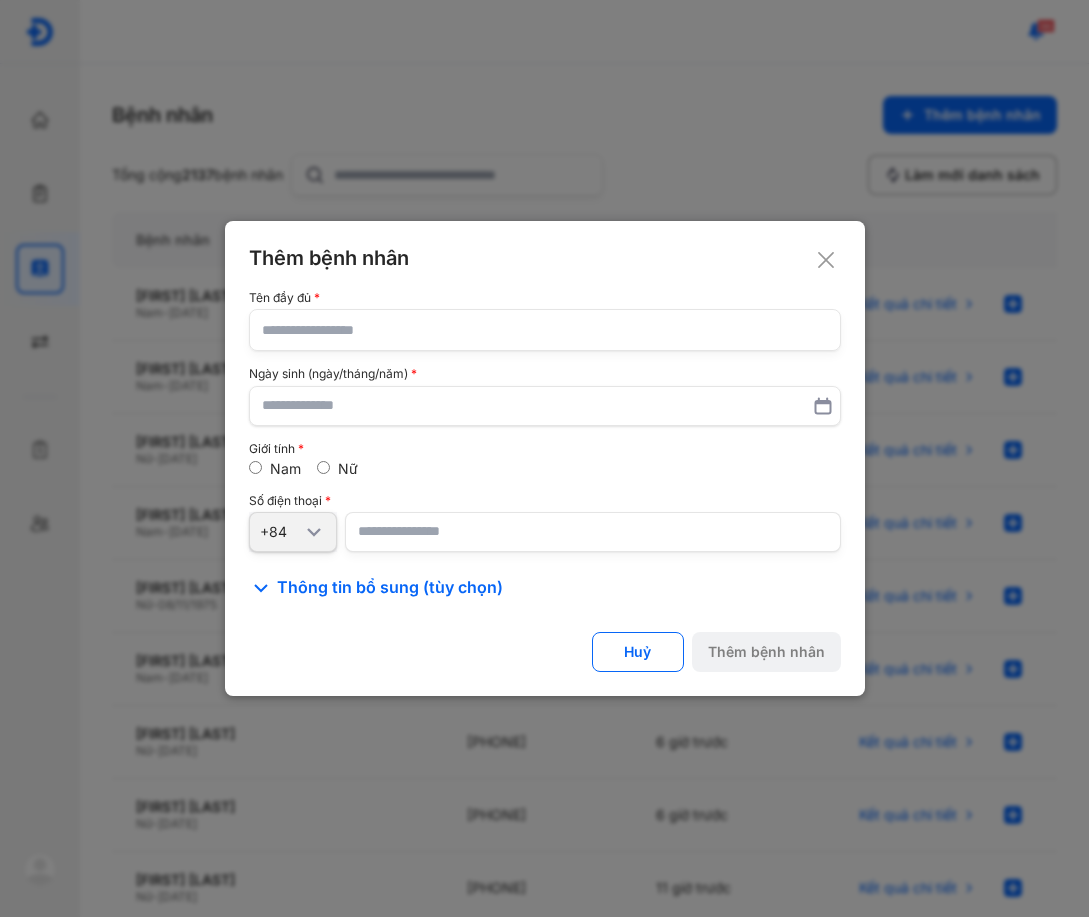 click 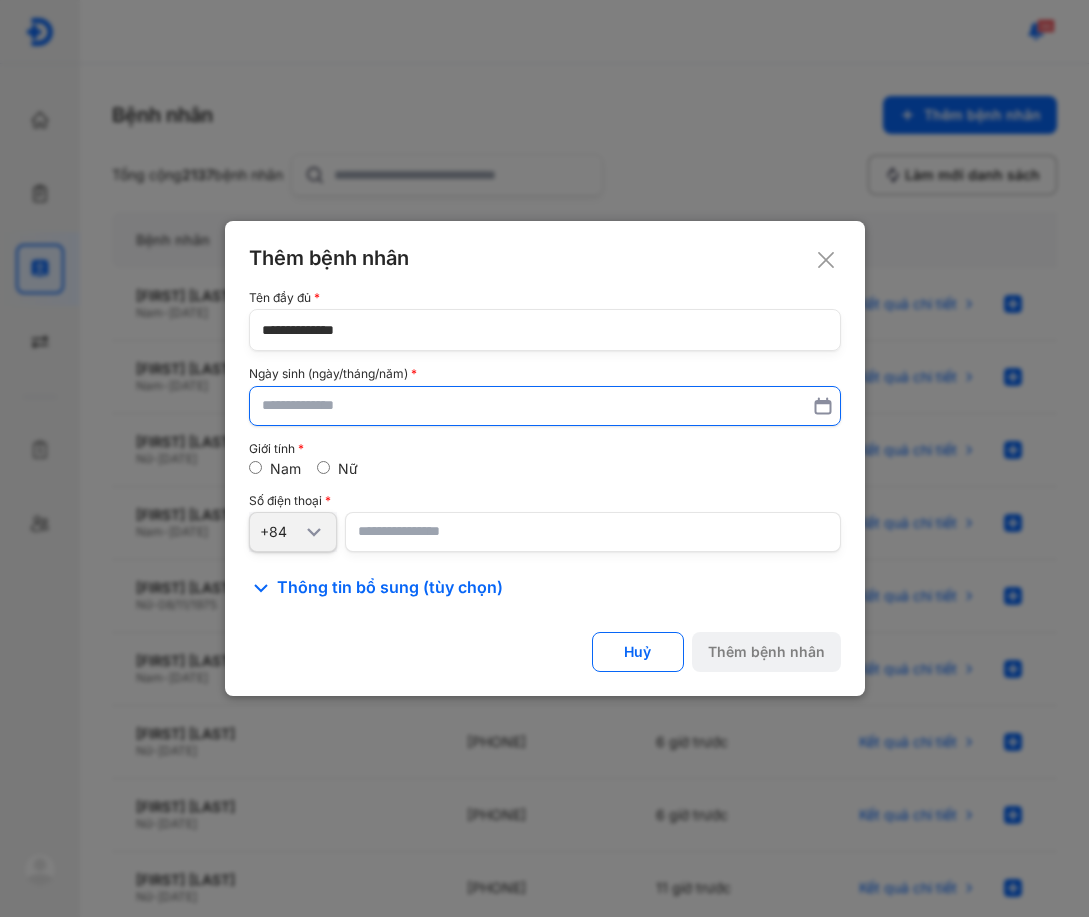 type on "**********" 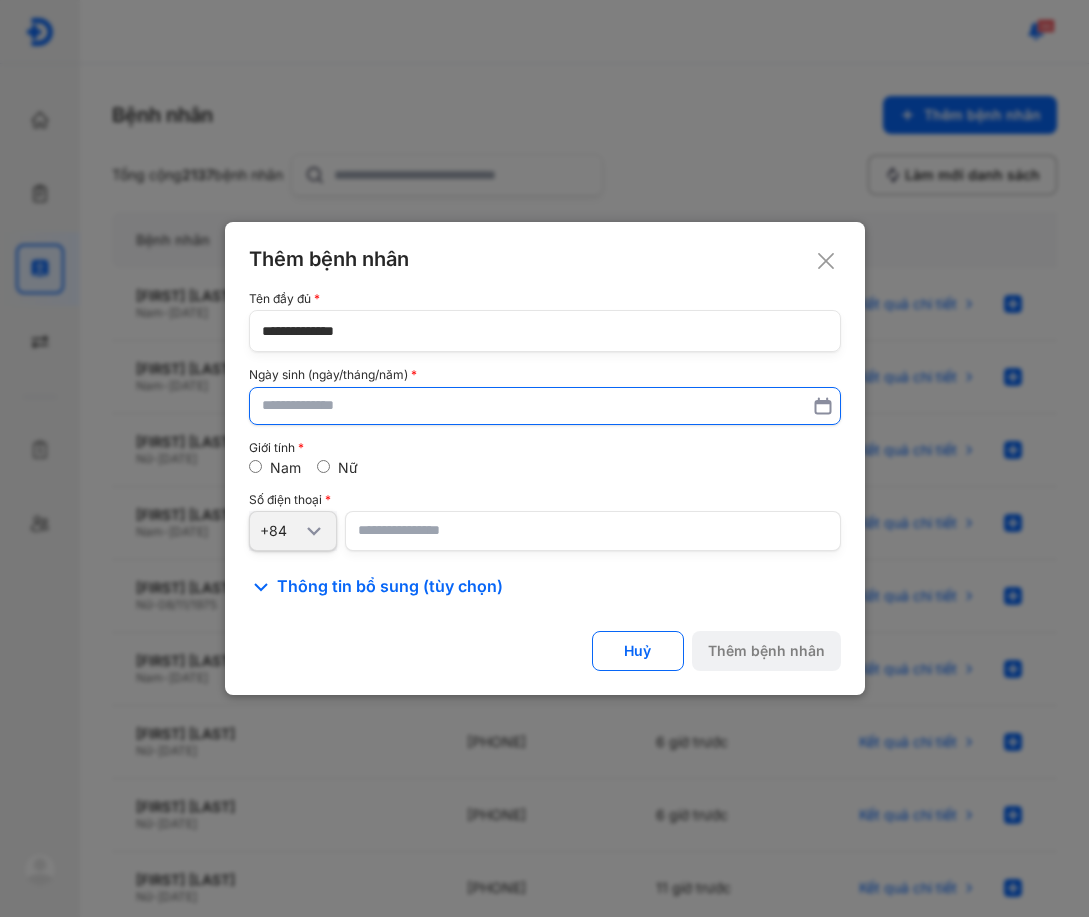 click at bounding box center [545, 406] 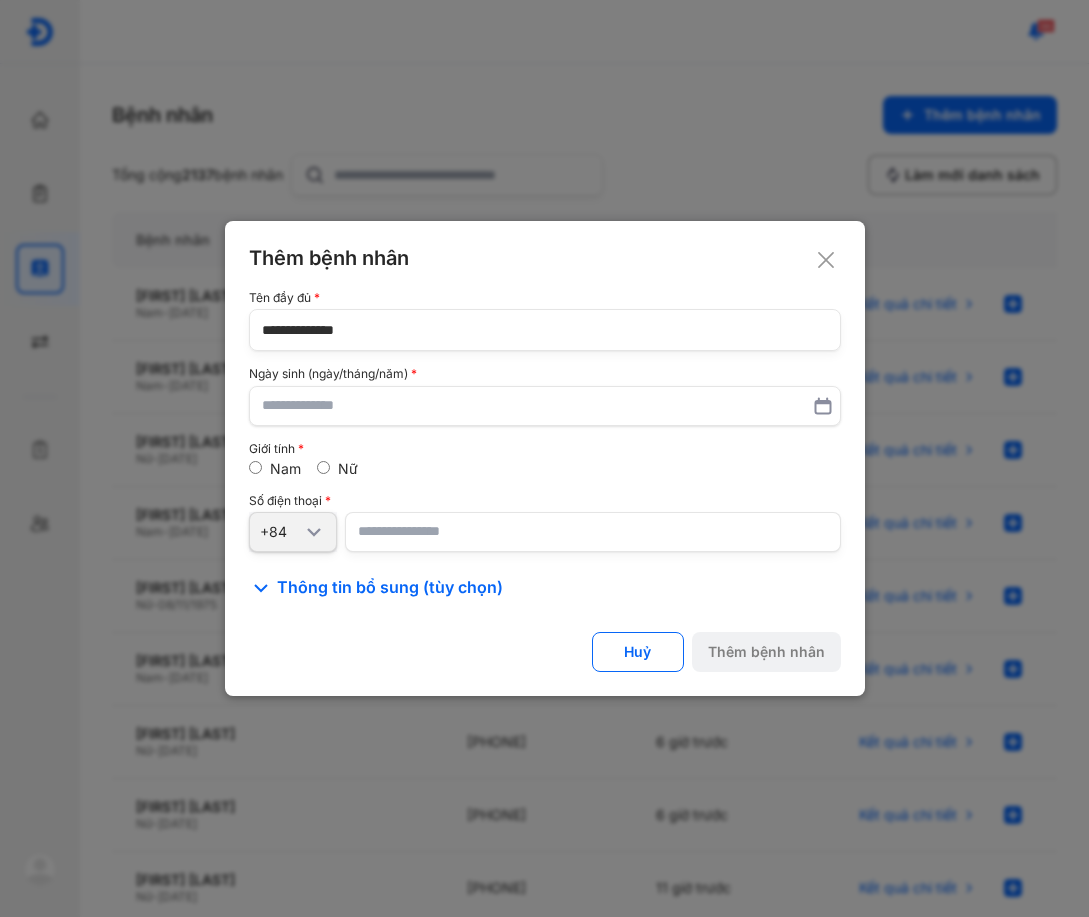 drag, startPoint x: 612, startPoint y: 298, endPoint x: 508, endPoint y: 218, distance: 131.20976 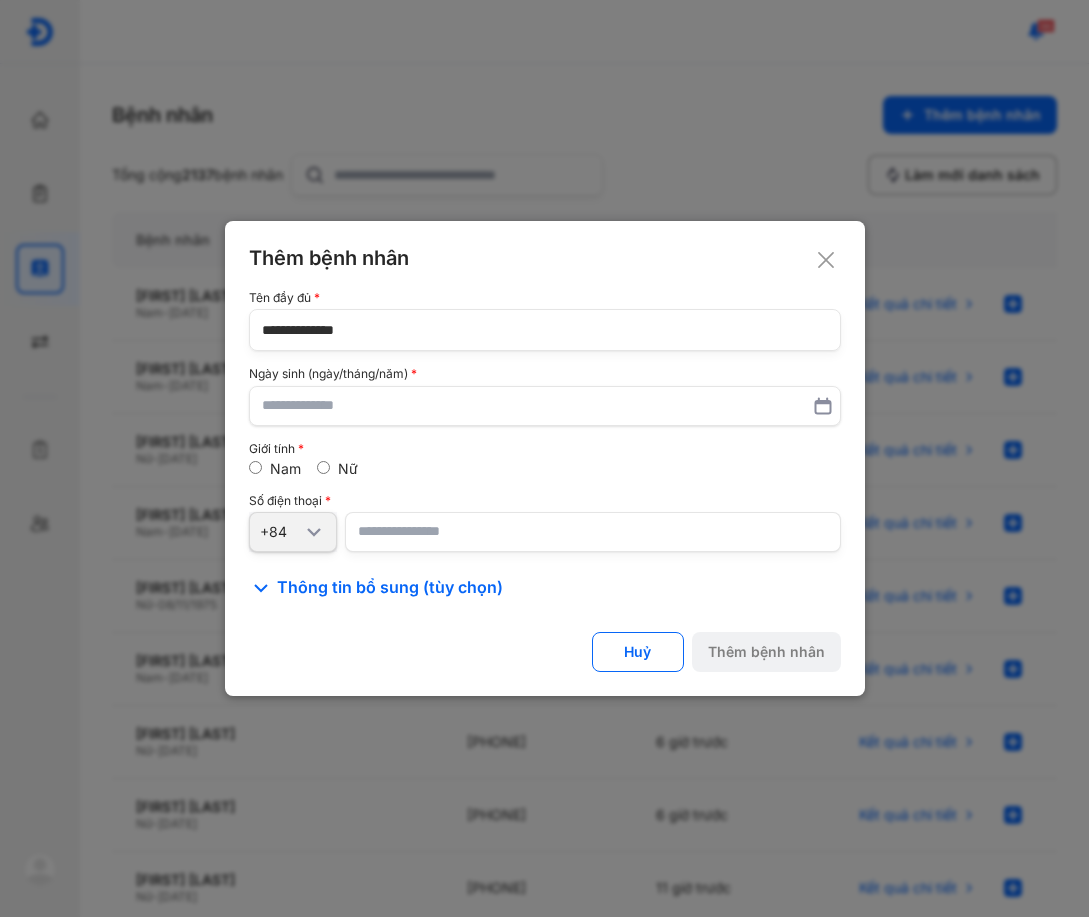 click on "Tên đầy đủ" at bounding box center (545, 298) 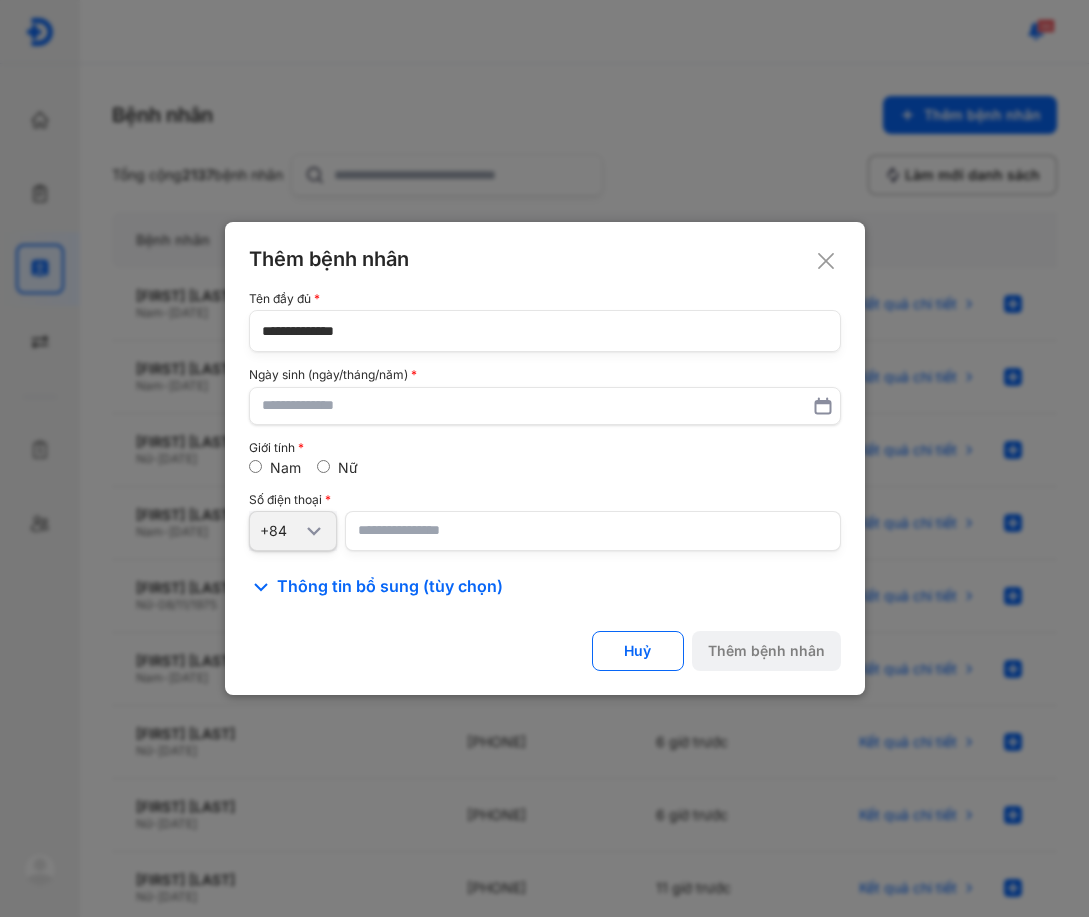click at bounding box center (545, 406) 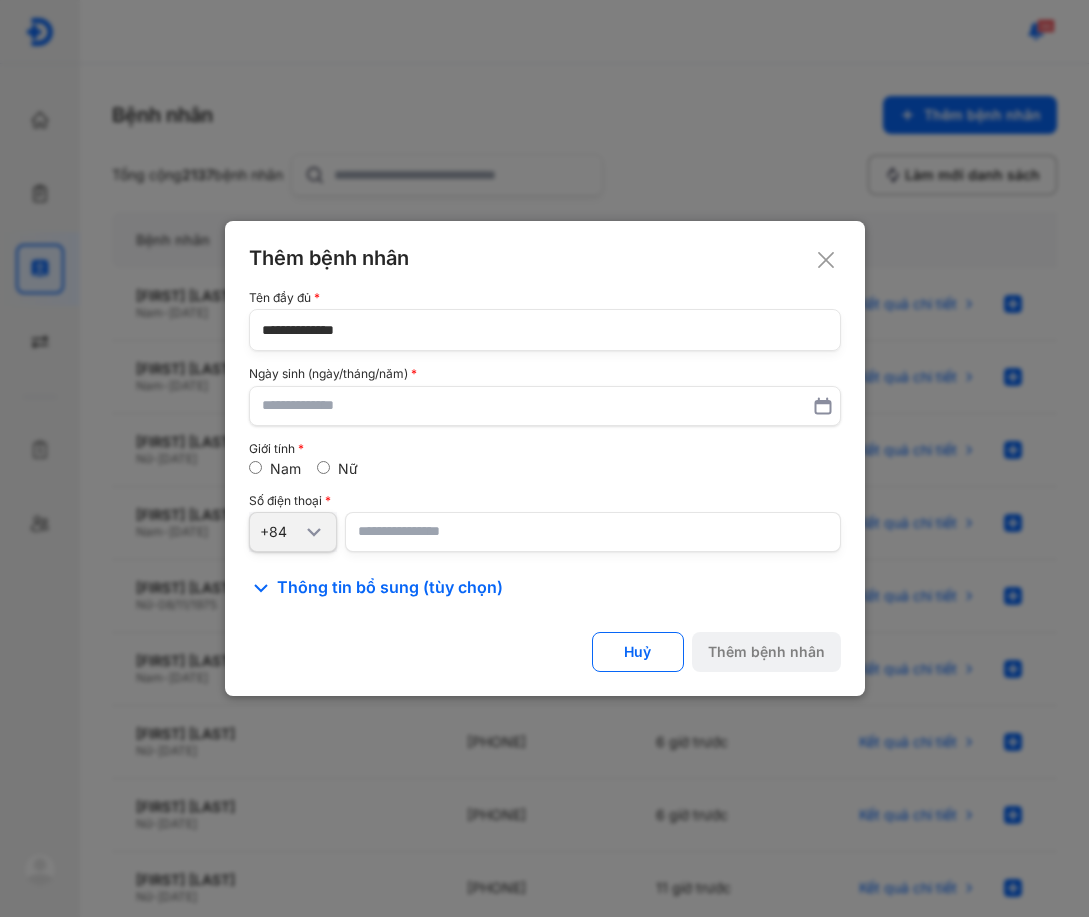 click on "Tên đầy đủ" at bounding box center (545, 298) 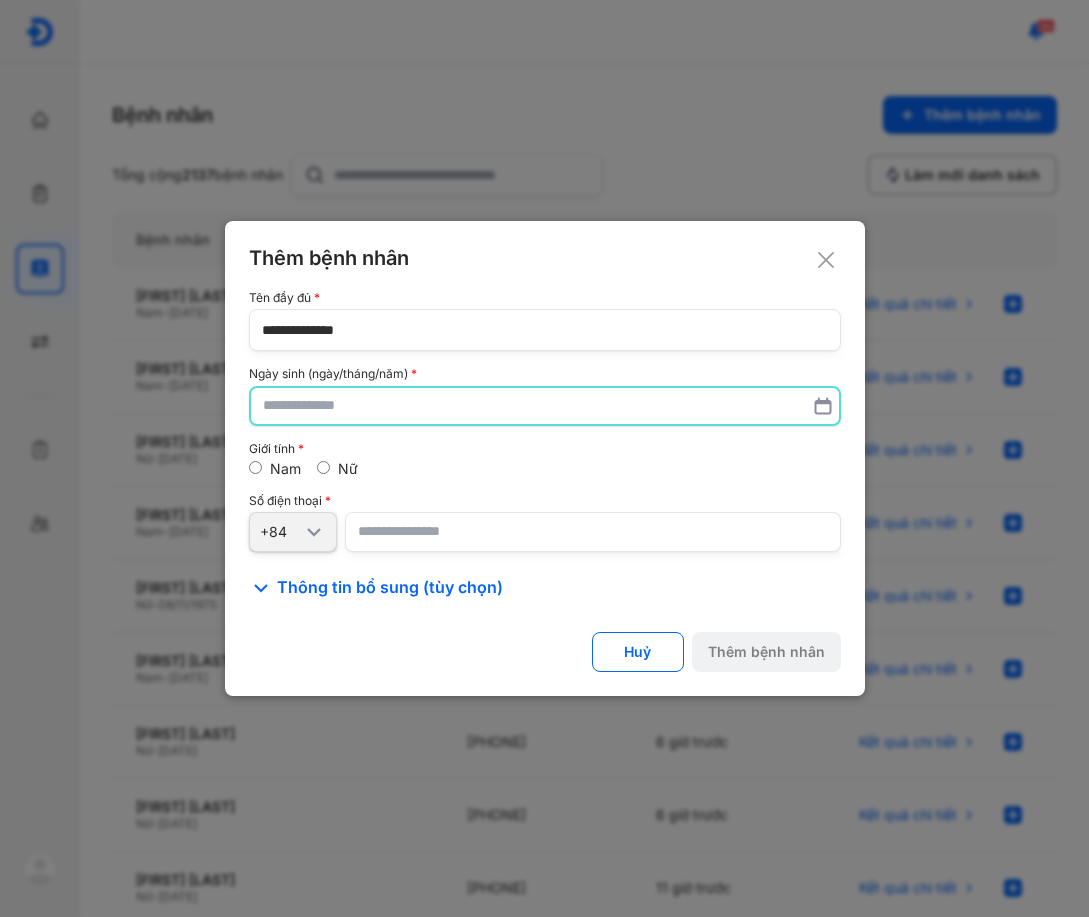 click at bounding box center [545, 406] 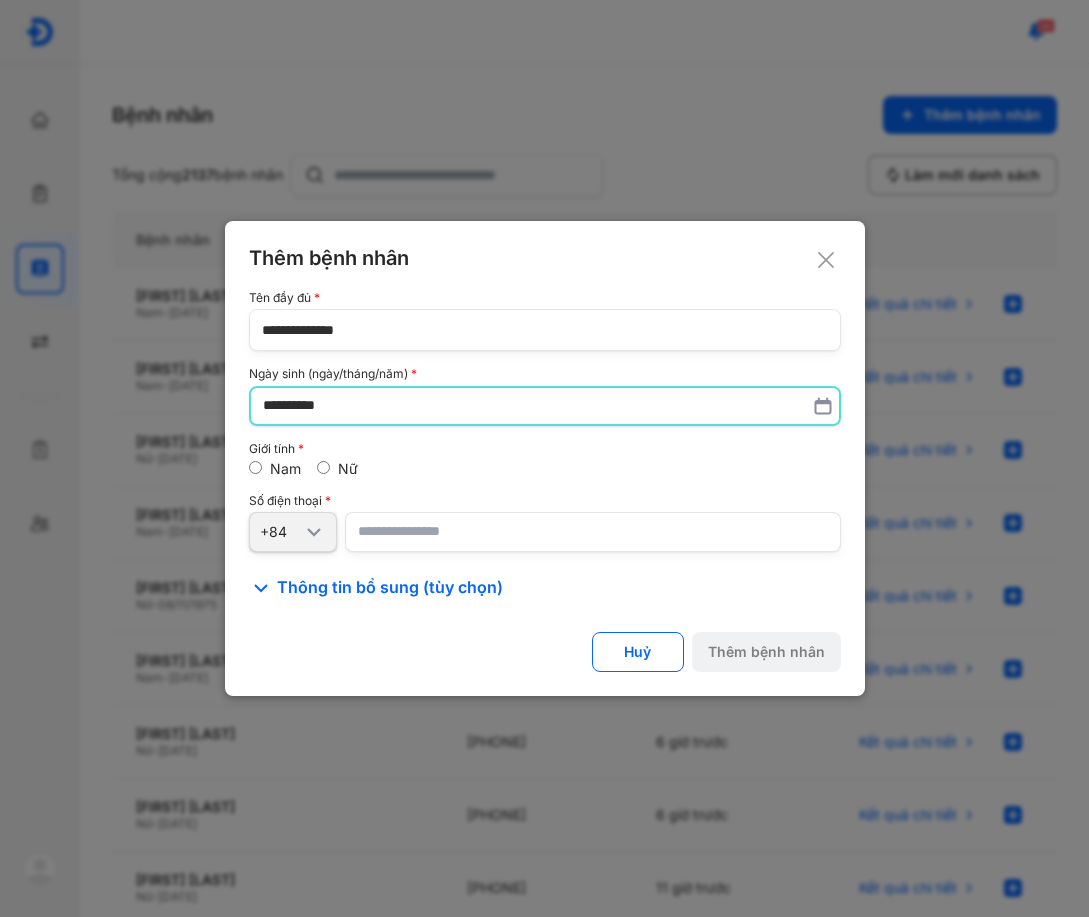 type on "**********" 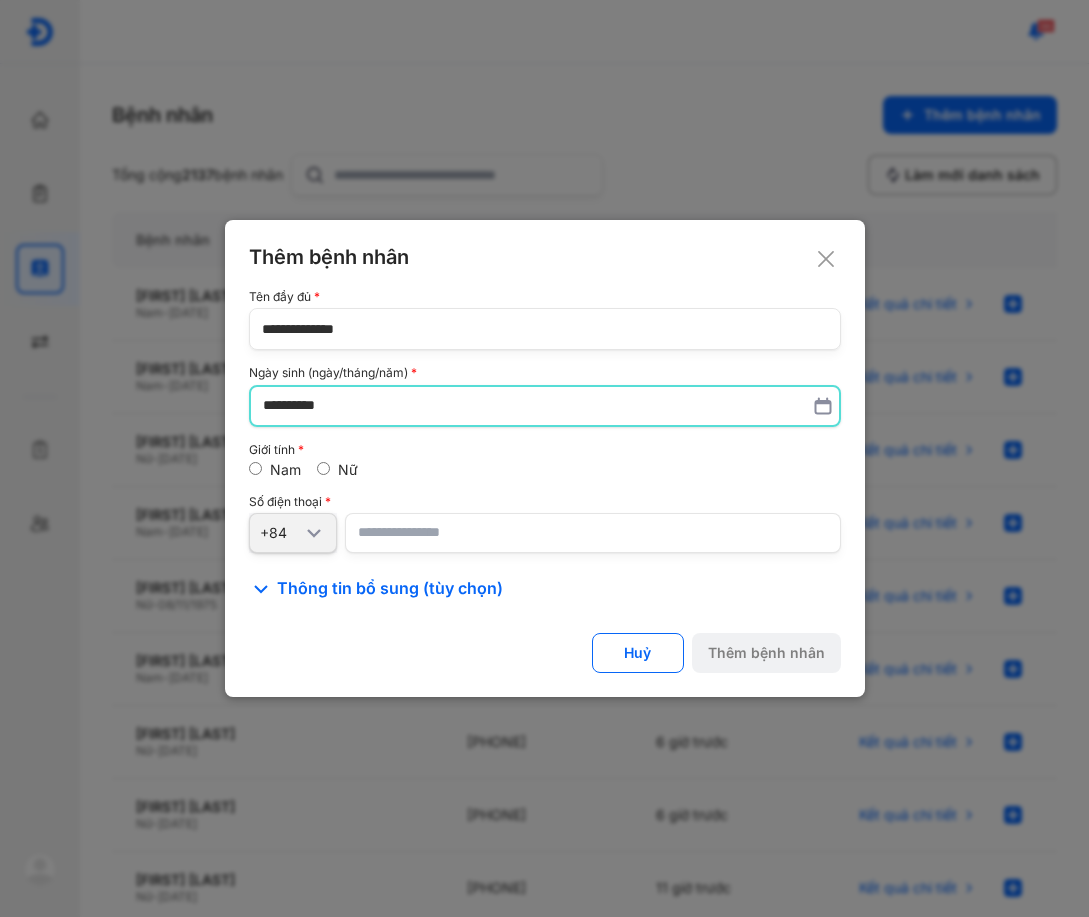 click at bounding box center [593, 533] 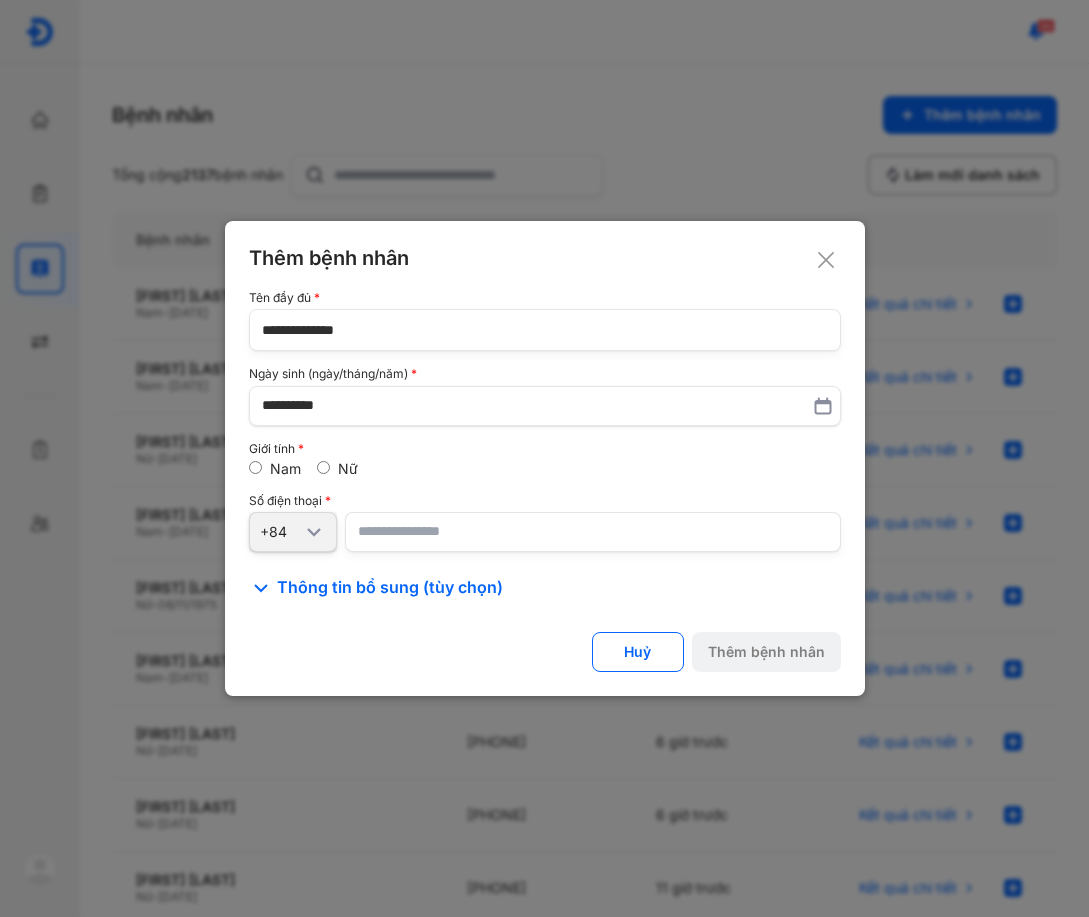 click at bounding box center (593, 532) 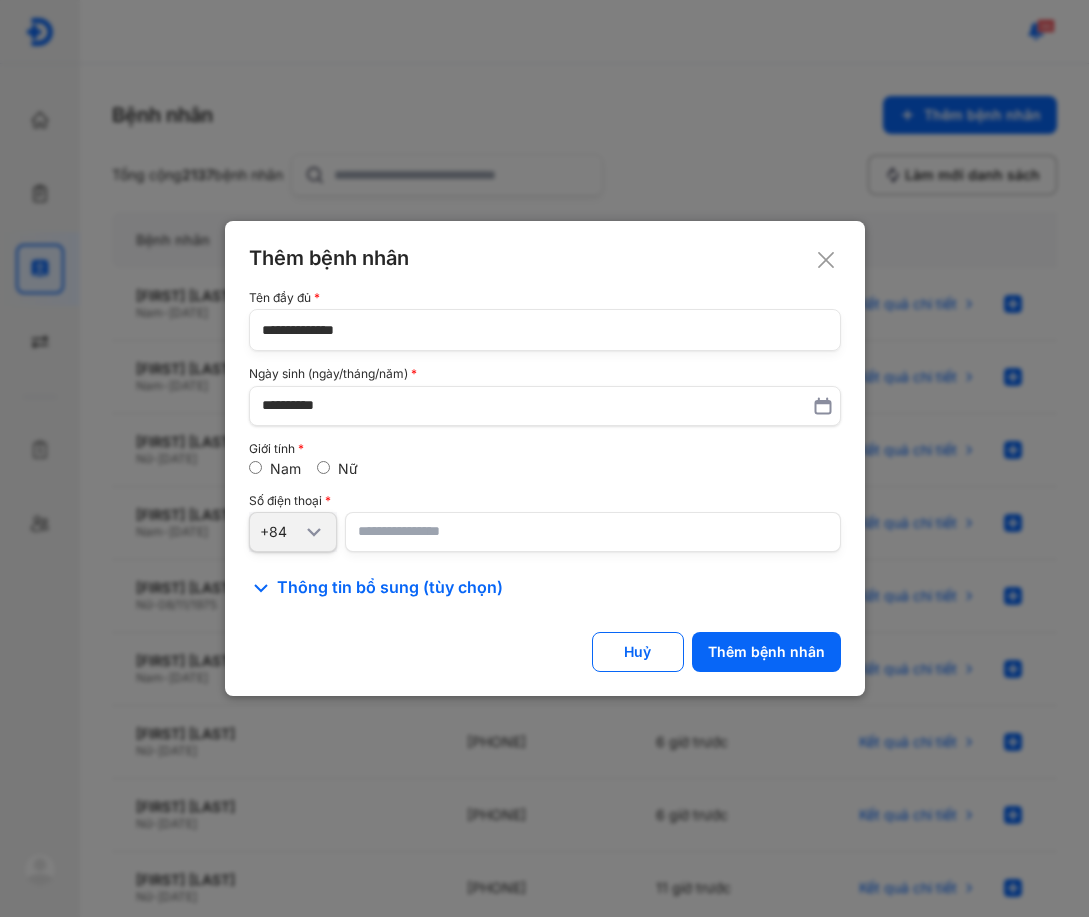 click on "Số điện thoại" at bounding box center (545, 501) 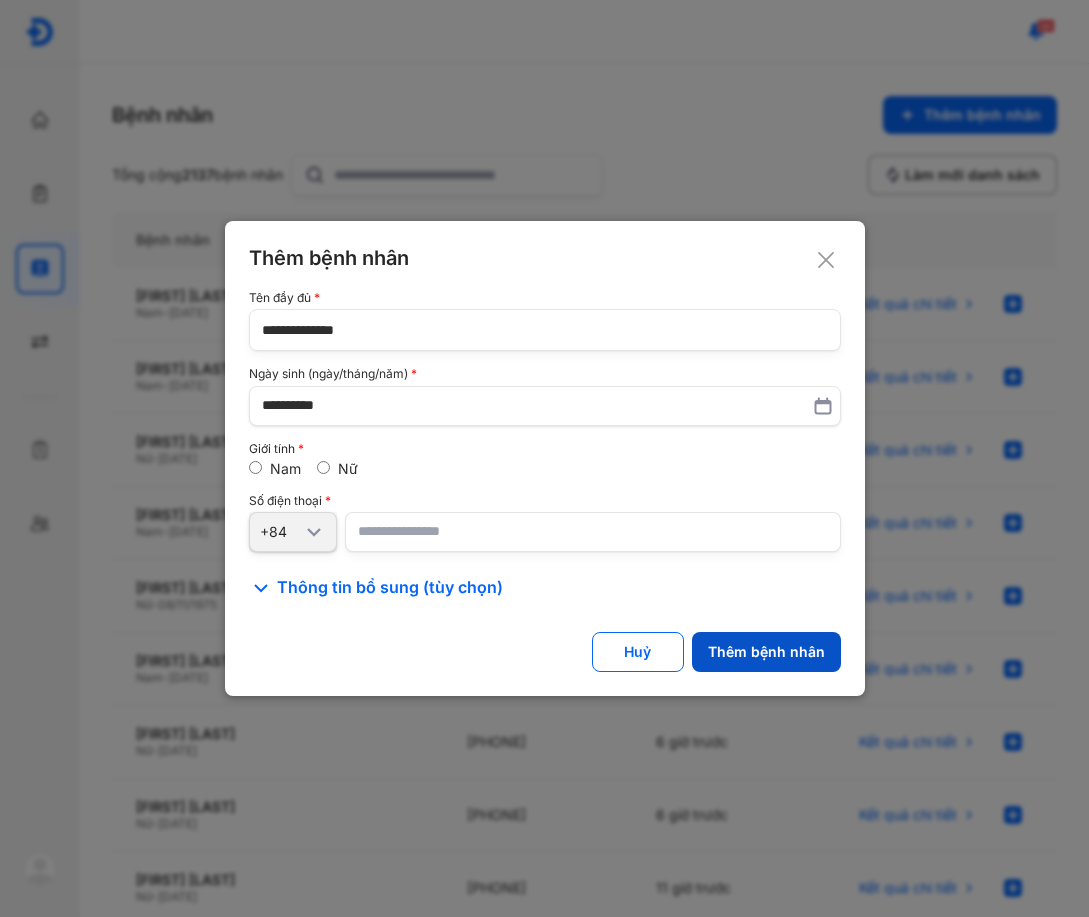 click on "Thêm bệnh nhân" 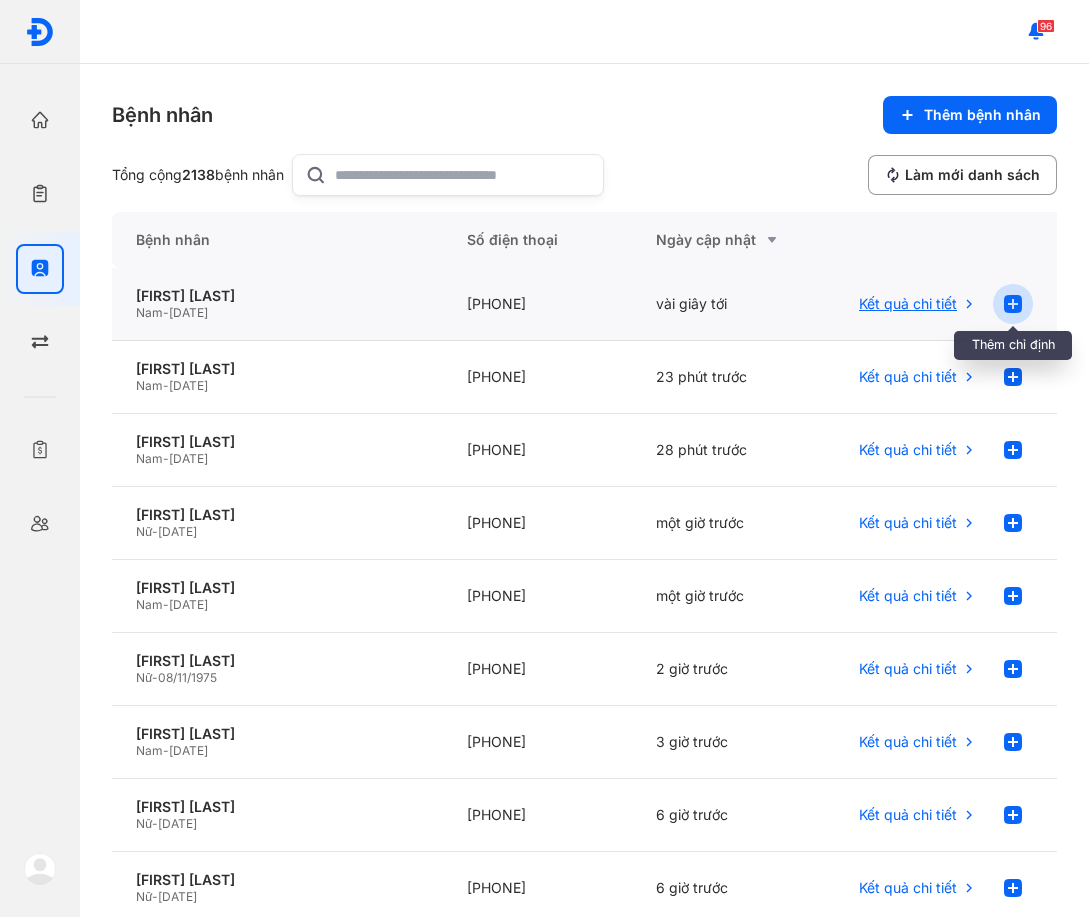 click 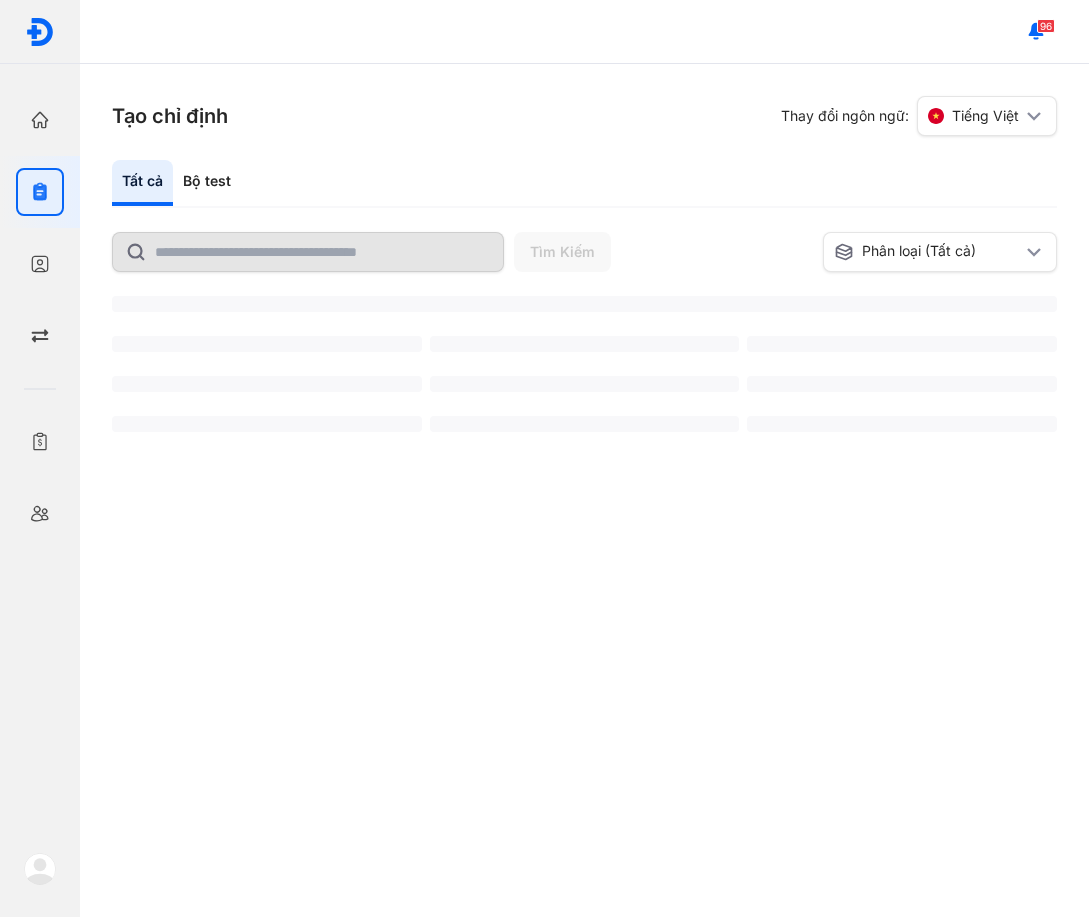 scroll, scrollTop: 0, scrollLeft: 0, axis: both 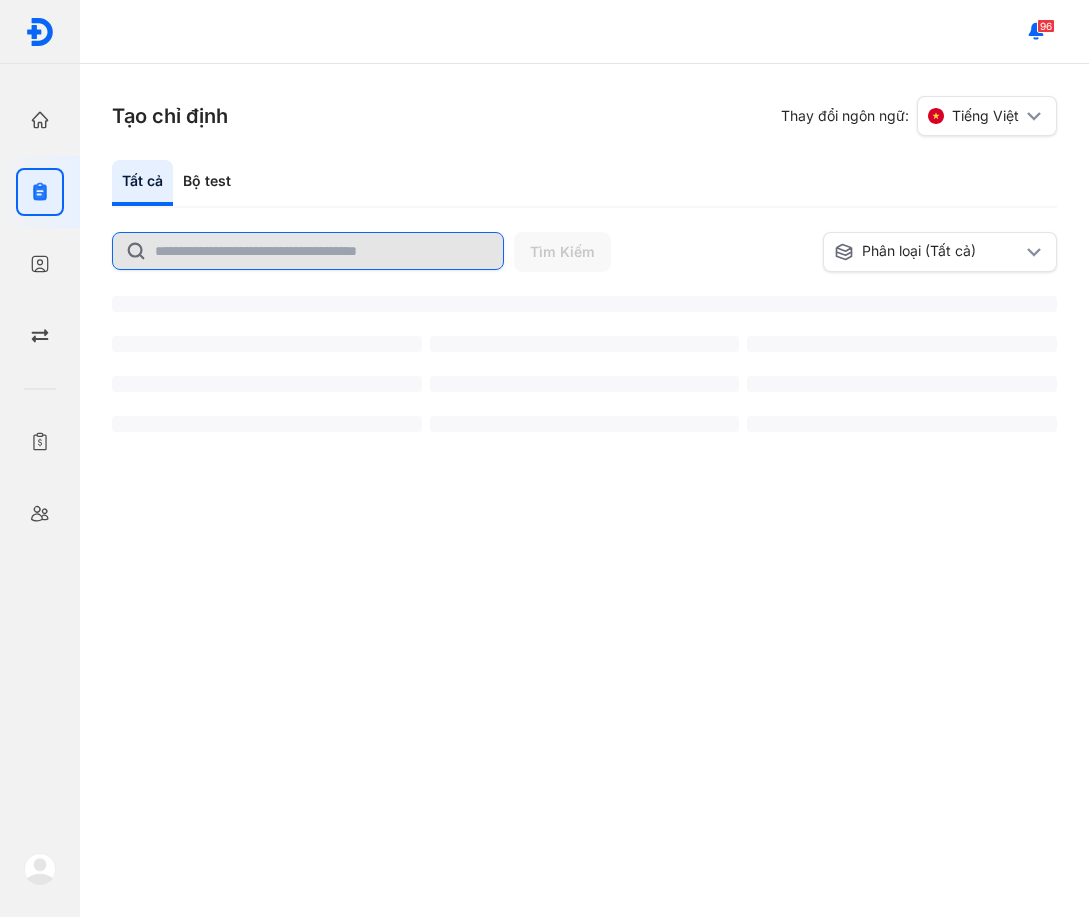 click 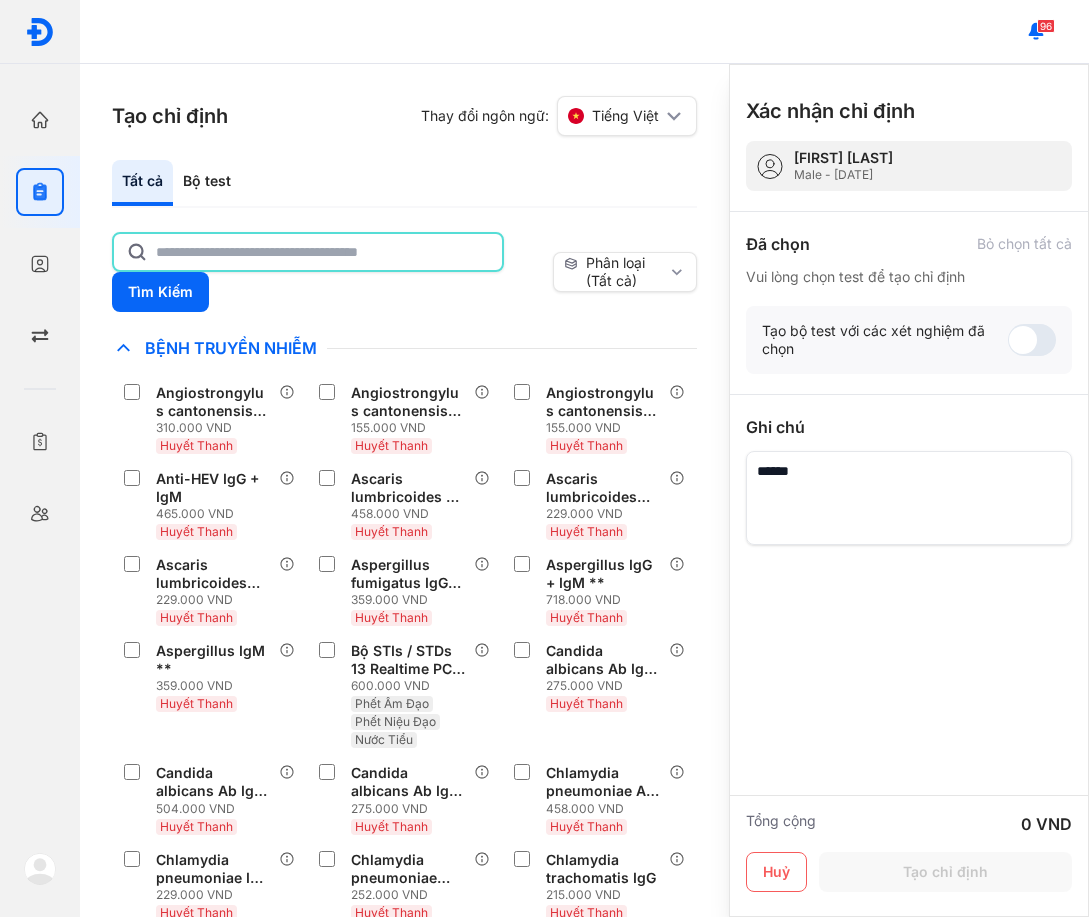 click 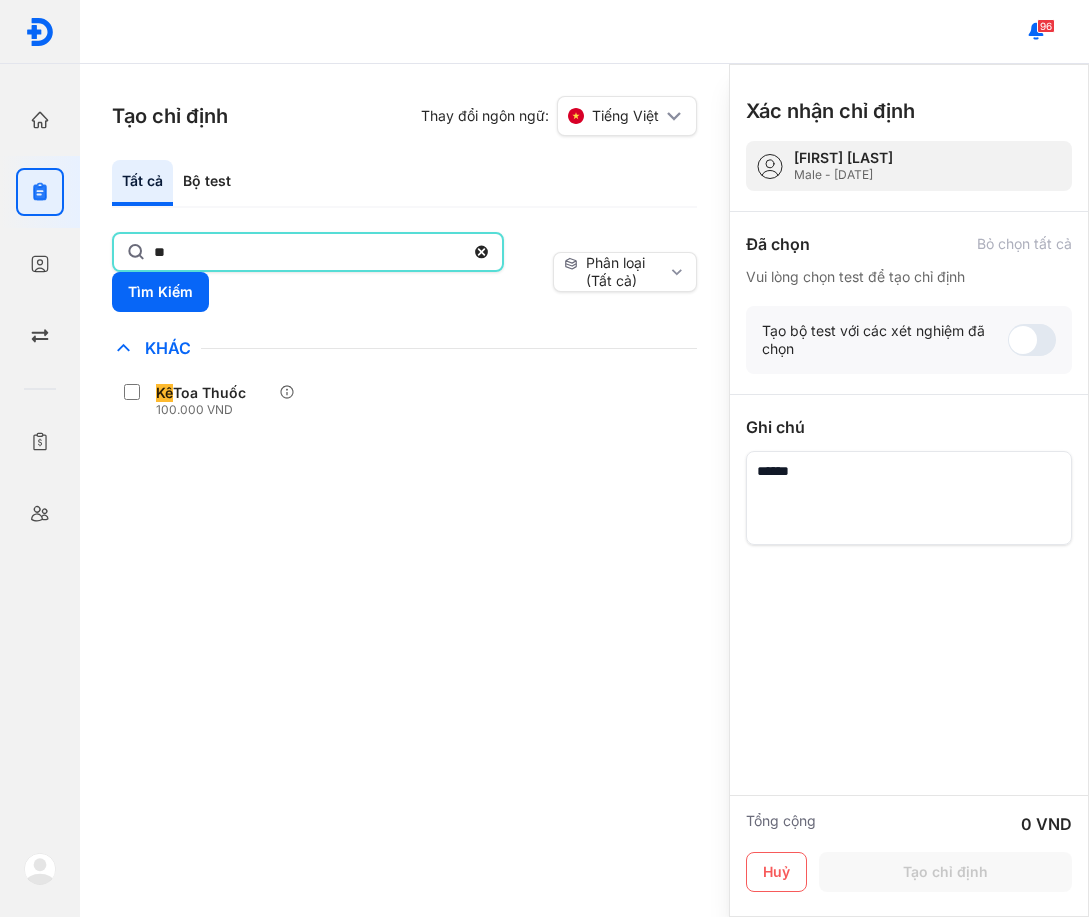 type on "******" 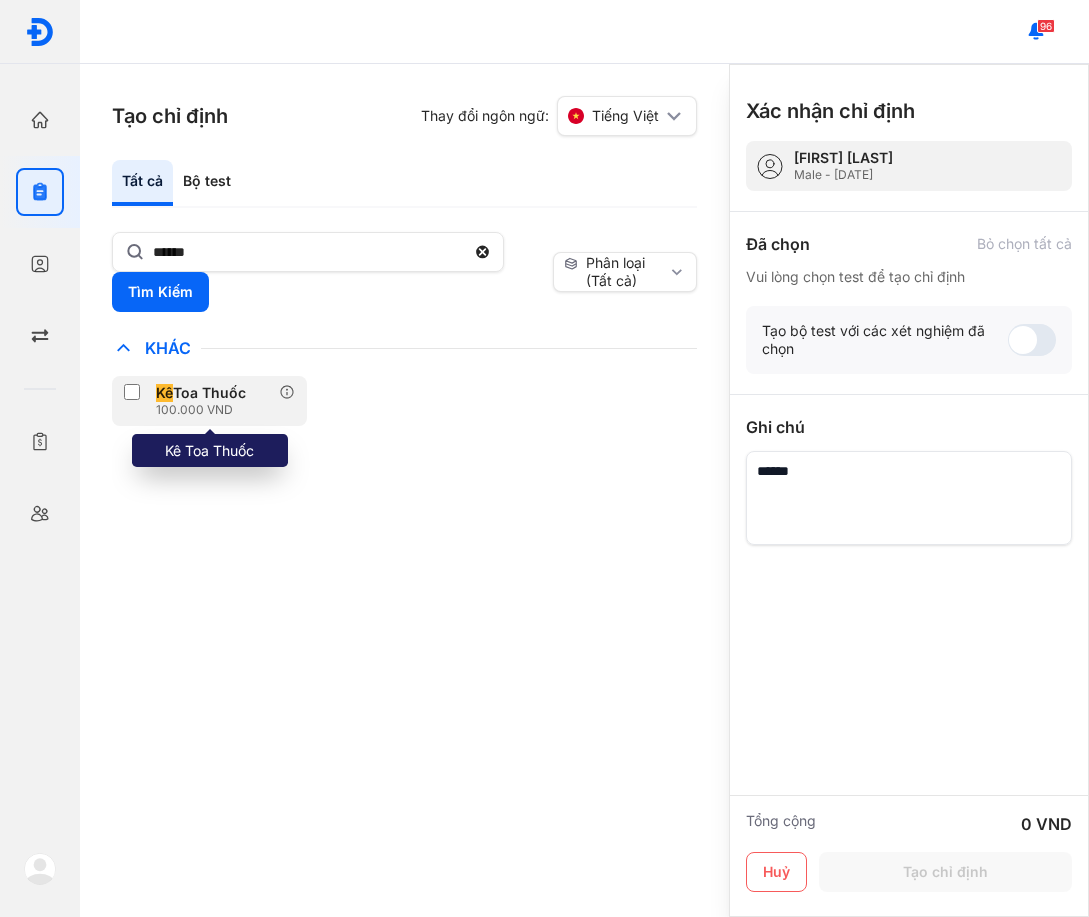 click on "Kê  Toa Thuốc" at bounding box center [201, 393] 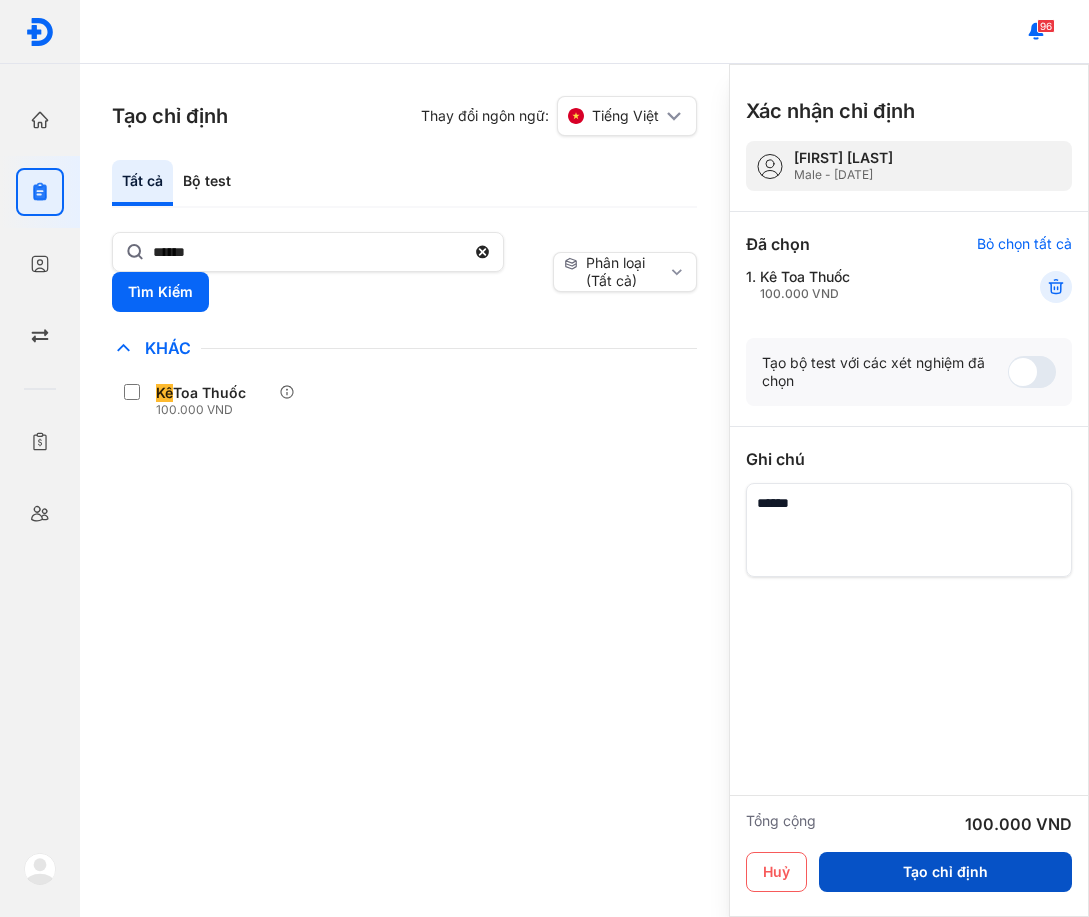 click on "Tạo chỉ định" at bounding box center (945, 872) 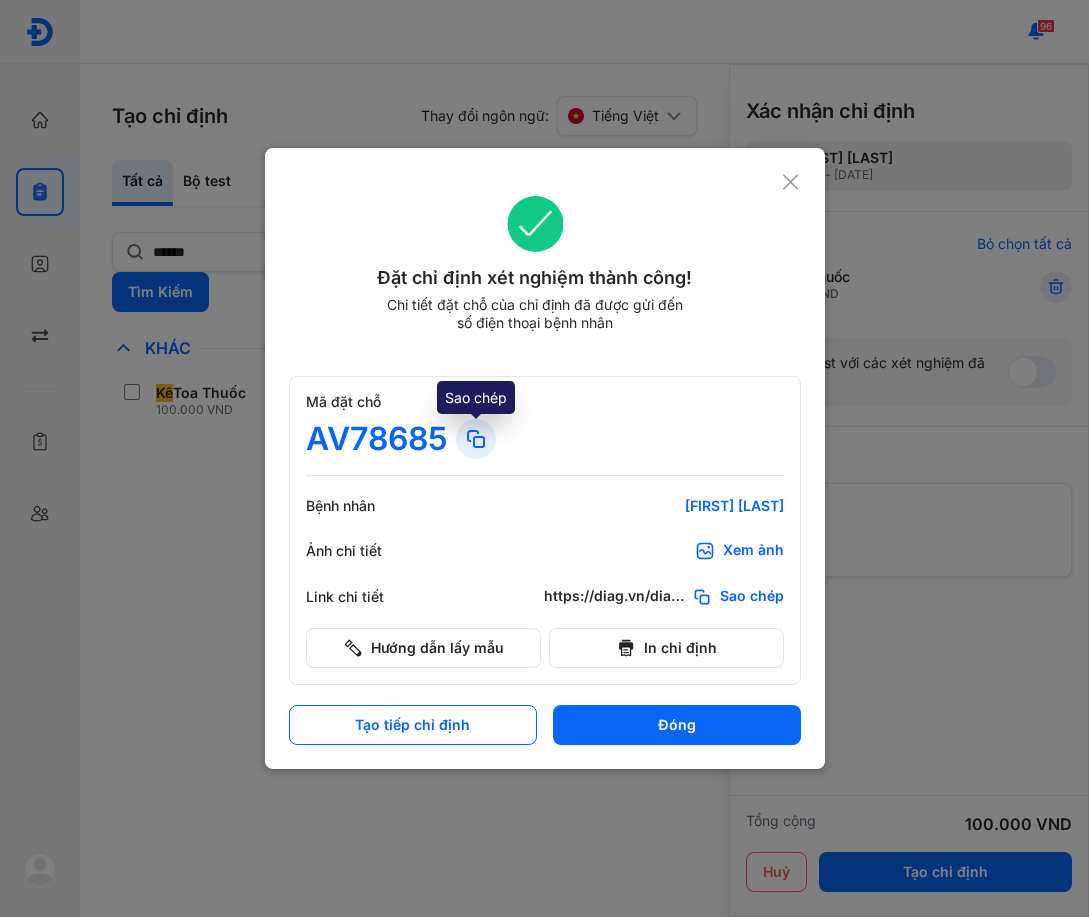 click 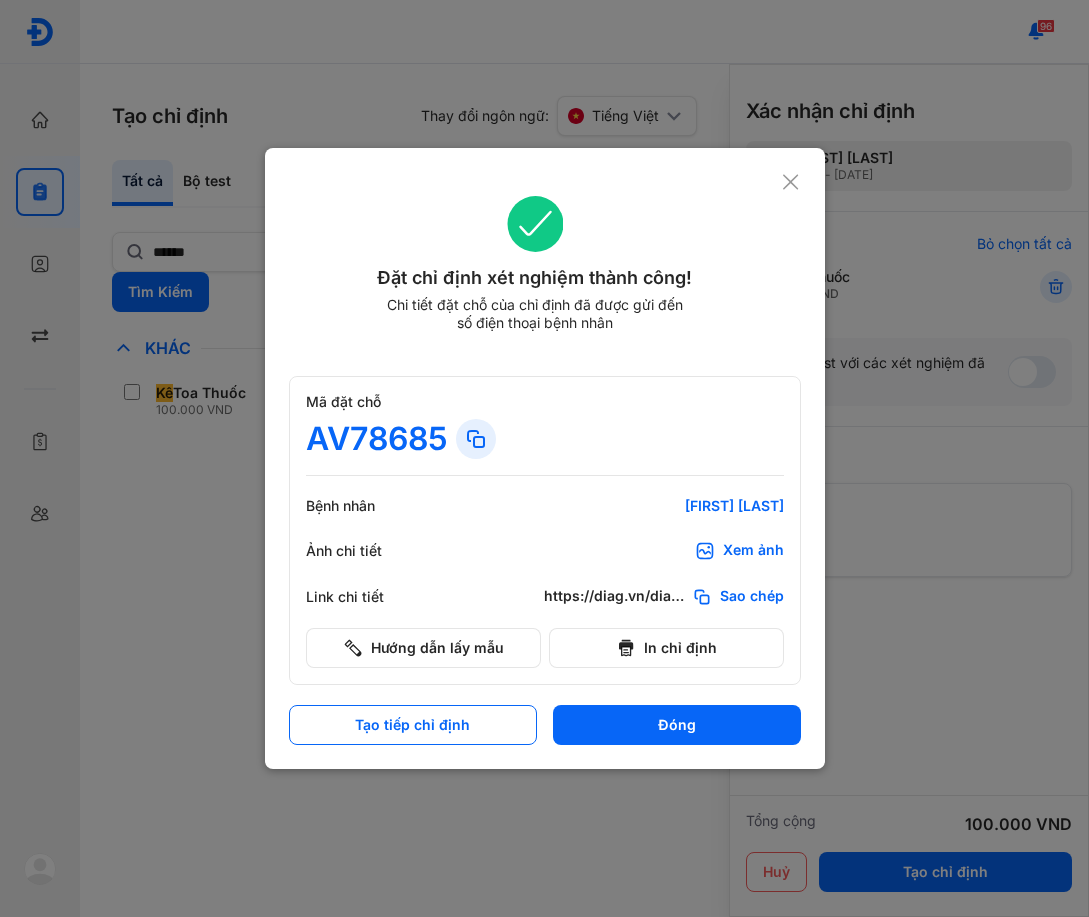 click 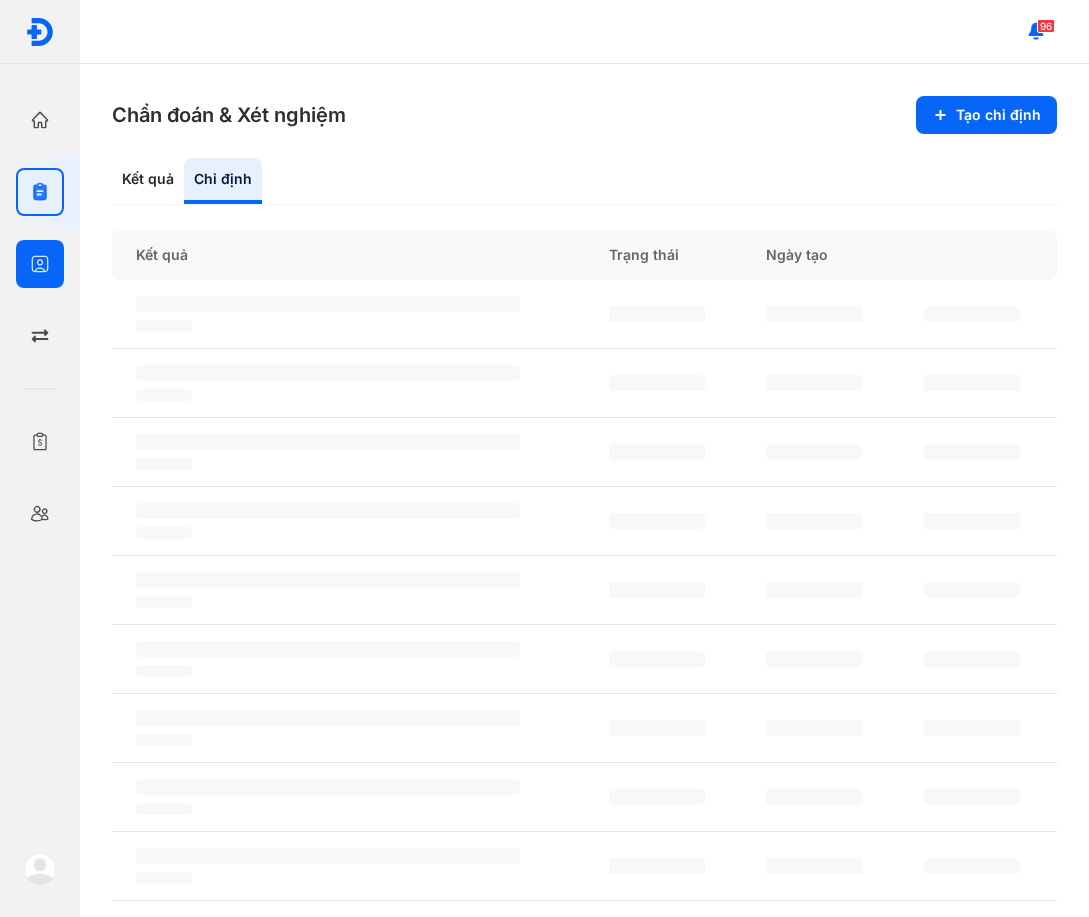 click on "Bệnh nhân Quản lý bệnh nhân" at bounding box center (40, 264) 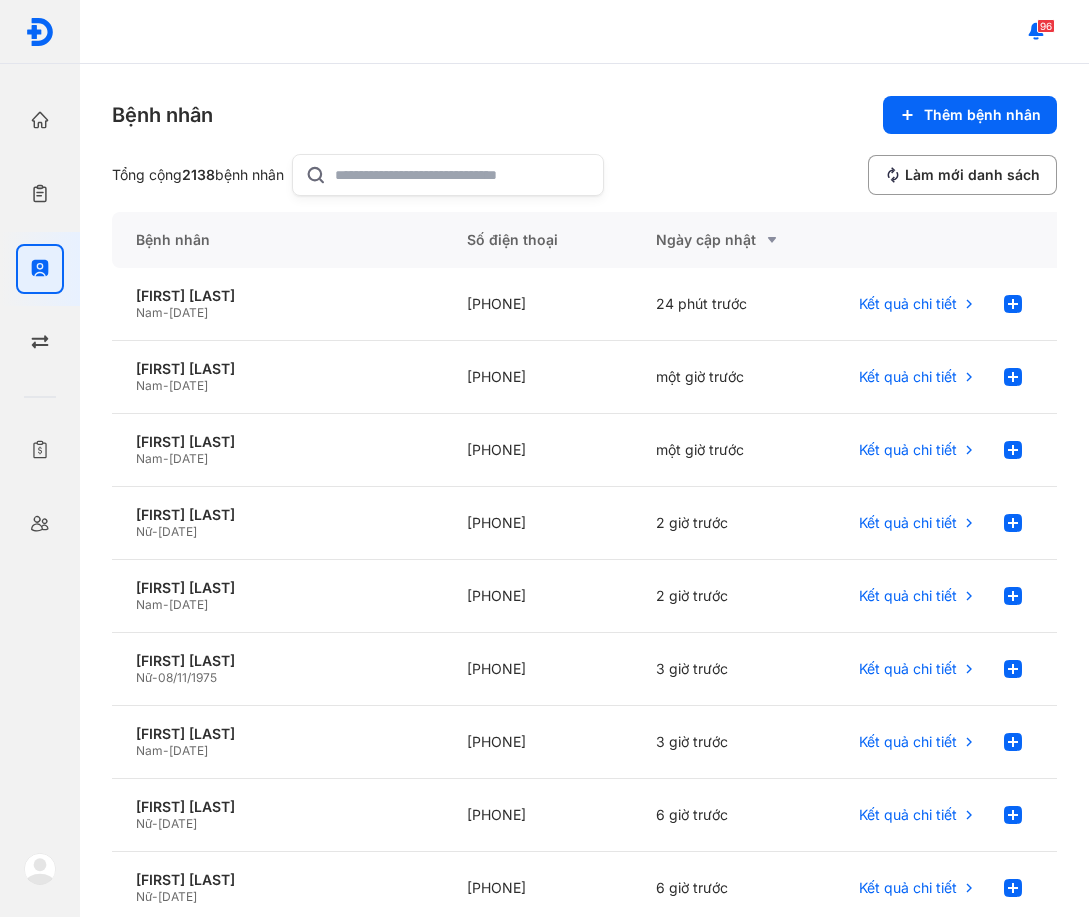 click on "Bệnh nhân Thêm bệnh nhân Tổng cộng  2138  bệnh nhân Làm mới danh sách Bệnh nhân Số điện thoại Ngày cập nhật  TRẦN ĐẠI VIỆT Nam  -  20/02/1997 +84387113138 24 phút trước Kết quả chi tiết NGUYỄN VĂN THANH Nam  -  02/05/1979 +84966331776 một giờ trước Kết quả chi tiết ĐOÀN MINH MẪN Nam  -  08/11/1986 +84904332129 một giờ trước Kết quả chi tiết NGUYỄN THỊ PHƯƠNG TRANG Nữ  -  27/10/1979 +84908113098 2 giờ trước Kết quả chi tiết TRƯƠNG VÕ VƯƠNG Nam  -  18/09/1983 +84938579589 2 giờ trước Kết quả chi tiết PHẠM THỊ HUYỀN Nữ  -  08/11/1975 +84938552779 3 giờ trước Kết quả chi tiết NGUYỄN ĐÌNH TRIỀU Nam  -  10/02/2004 +84774490859 3 giờ trước Kết quả chi tiết NGUYỄN THỊ THU HỒNG Nữ  -  18/12/1968 +84369860779 6 giờ trước Kết quả chi tiết TRỊNH THỊ THÙY TRANG Nữ  -  01/01/1994 +84358137138 6 giờ trước Kết quả chi tiết Nữ  -  1 2 3" at bounding box center [584, 490] 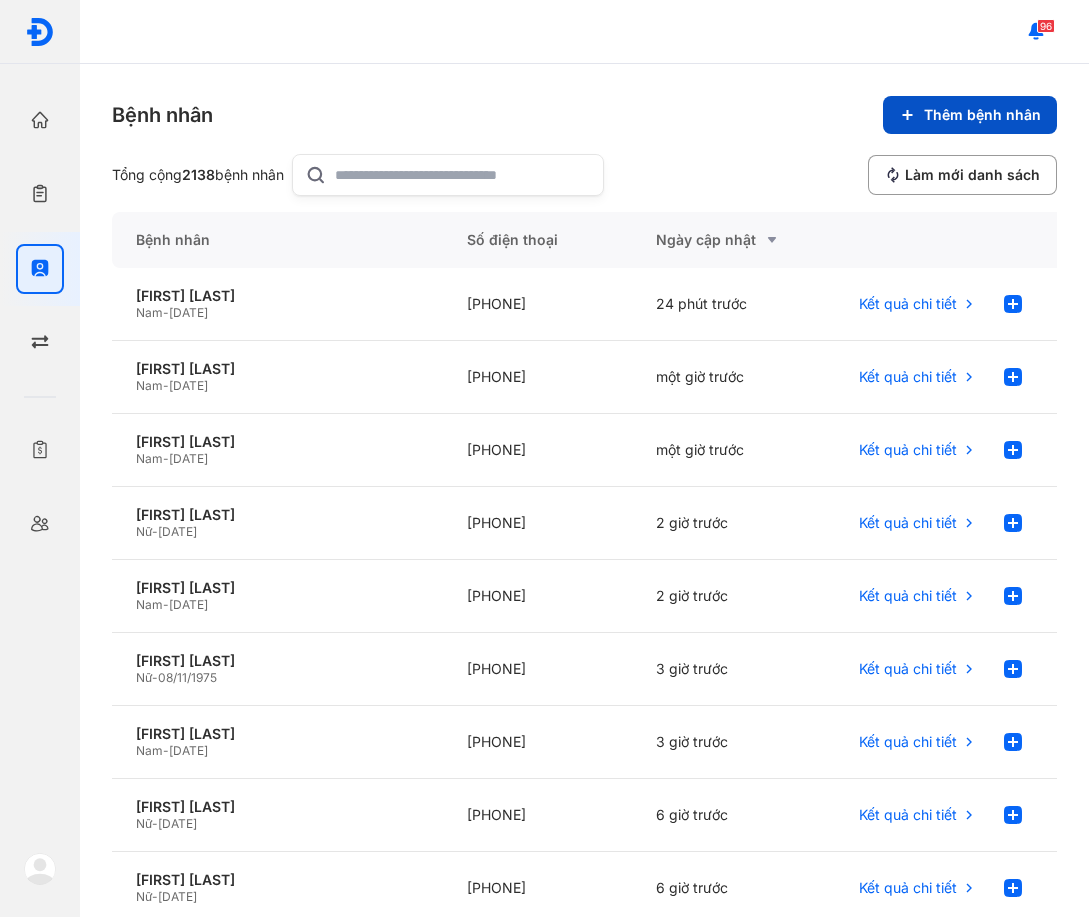 click on "Thêm bệnh nhân" at bounding box center (970, 115) 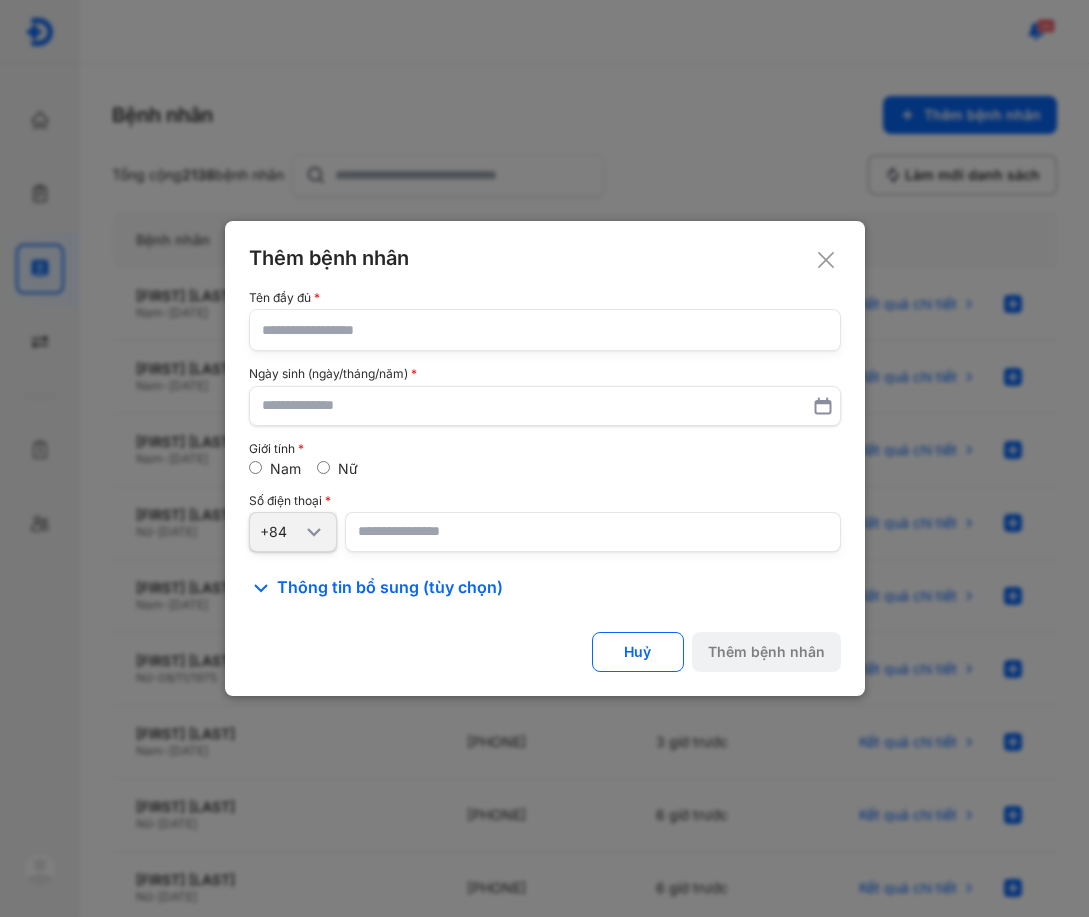 click 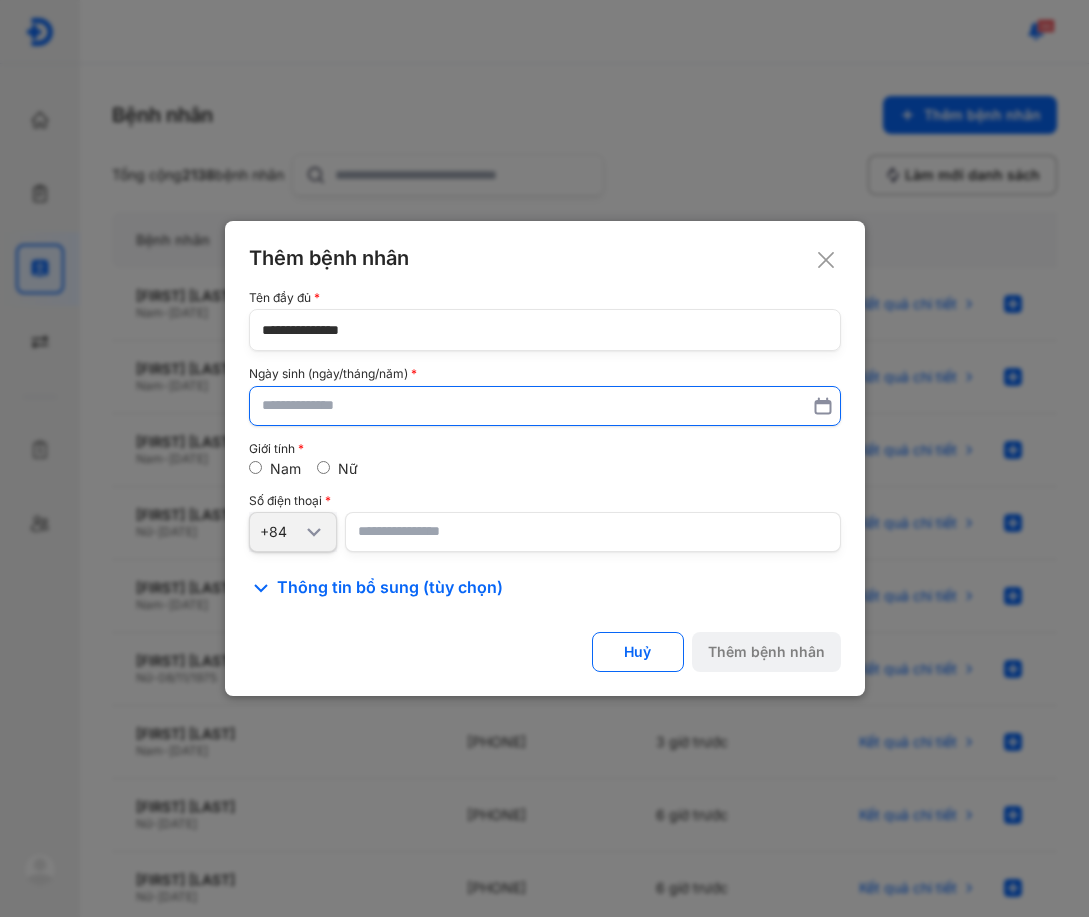 type on "**********" 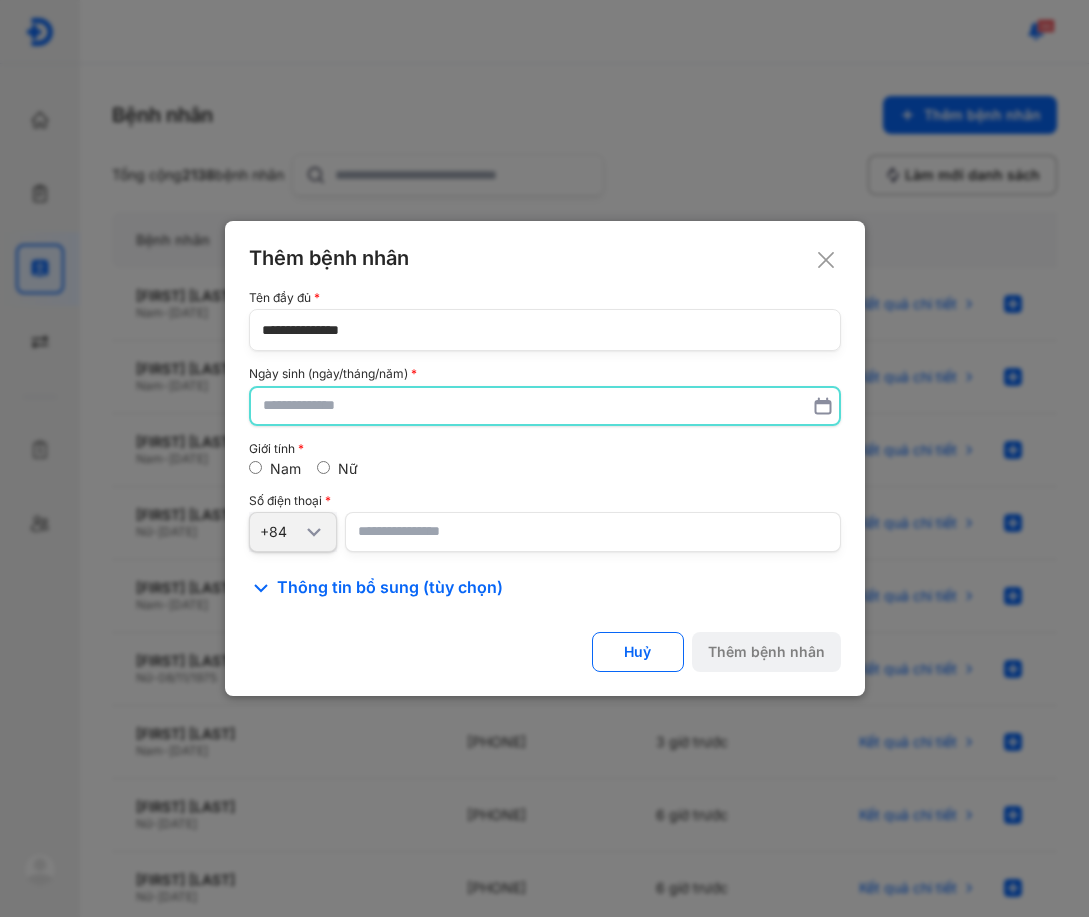 click at bounding box center [545, 406] 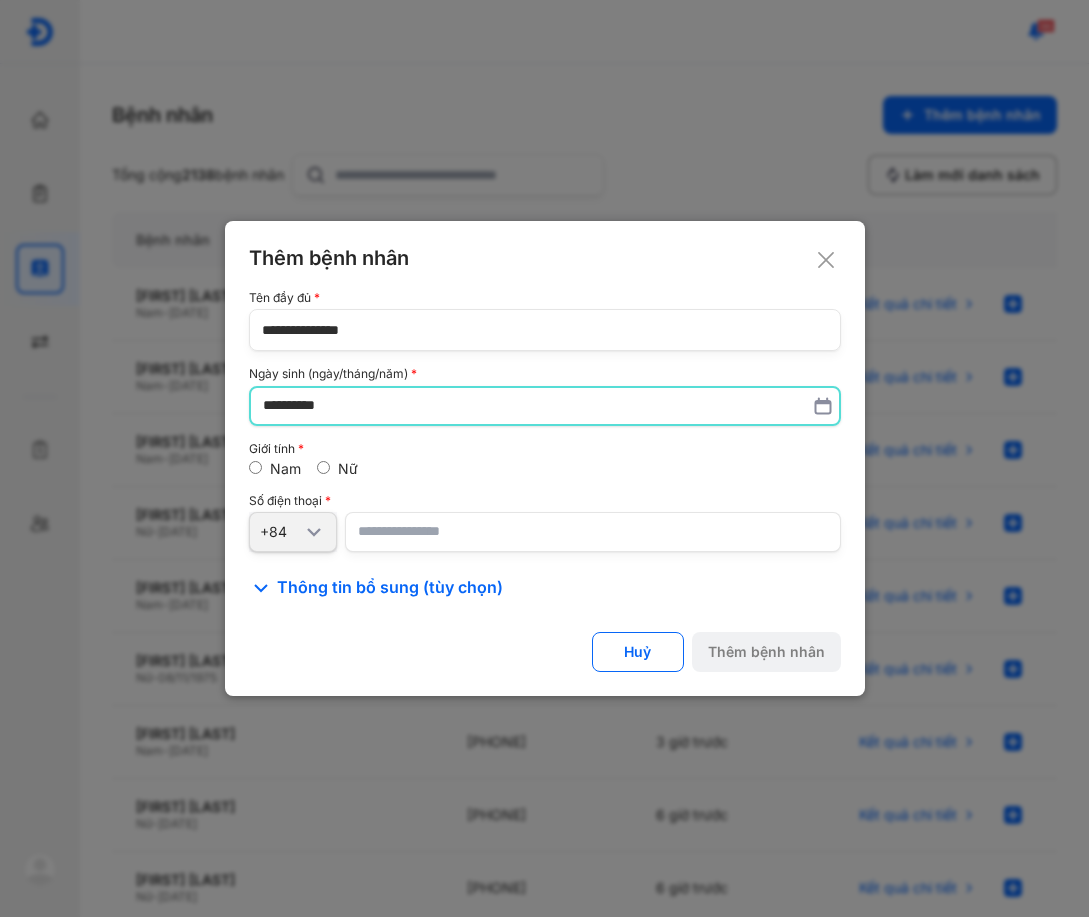 type on "**********" 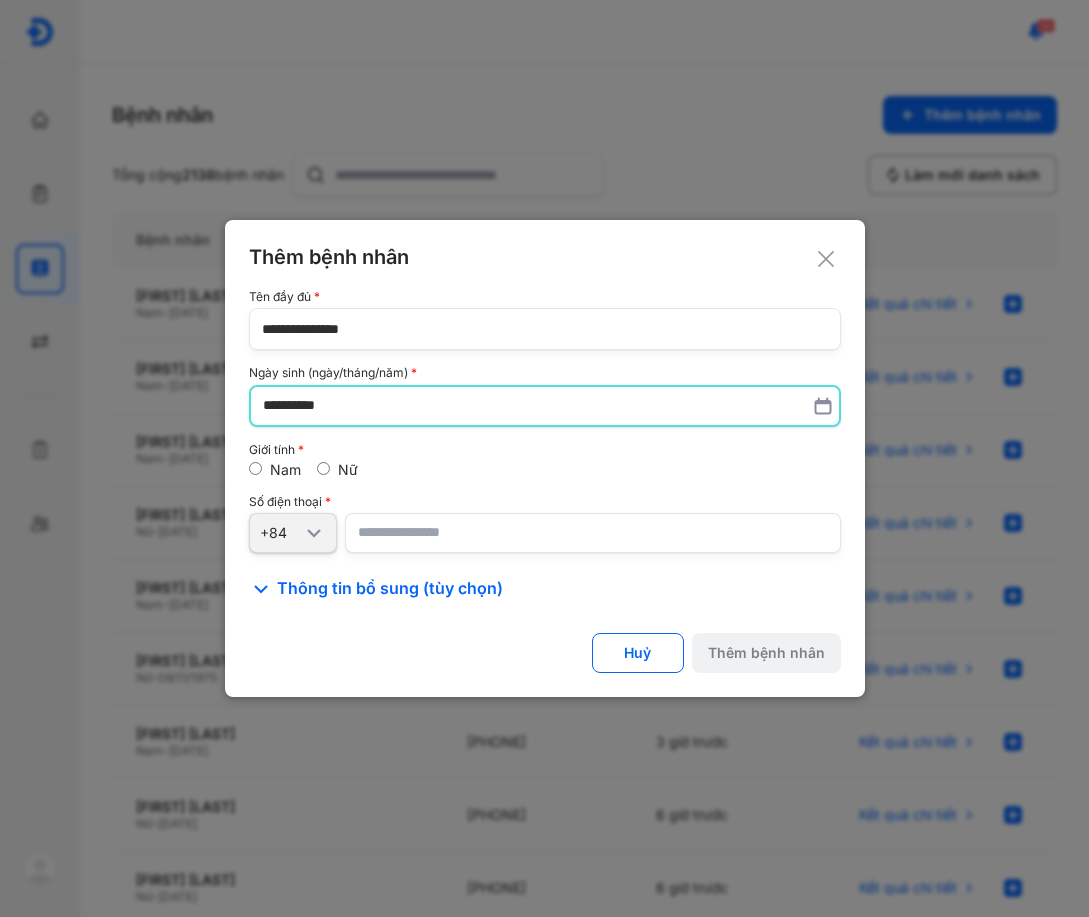 click at bounding box center (593, 533) 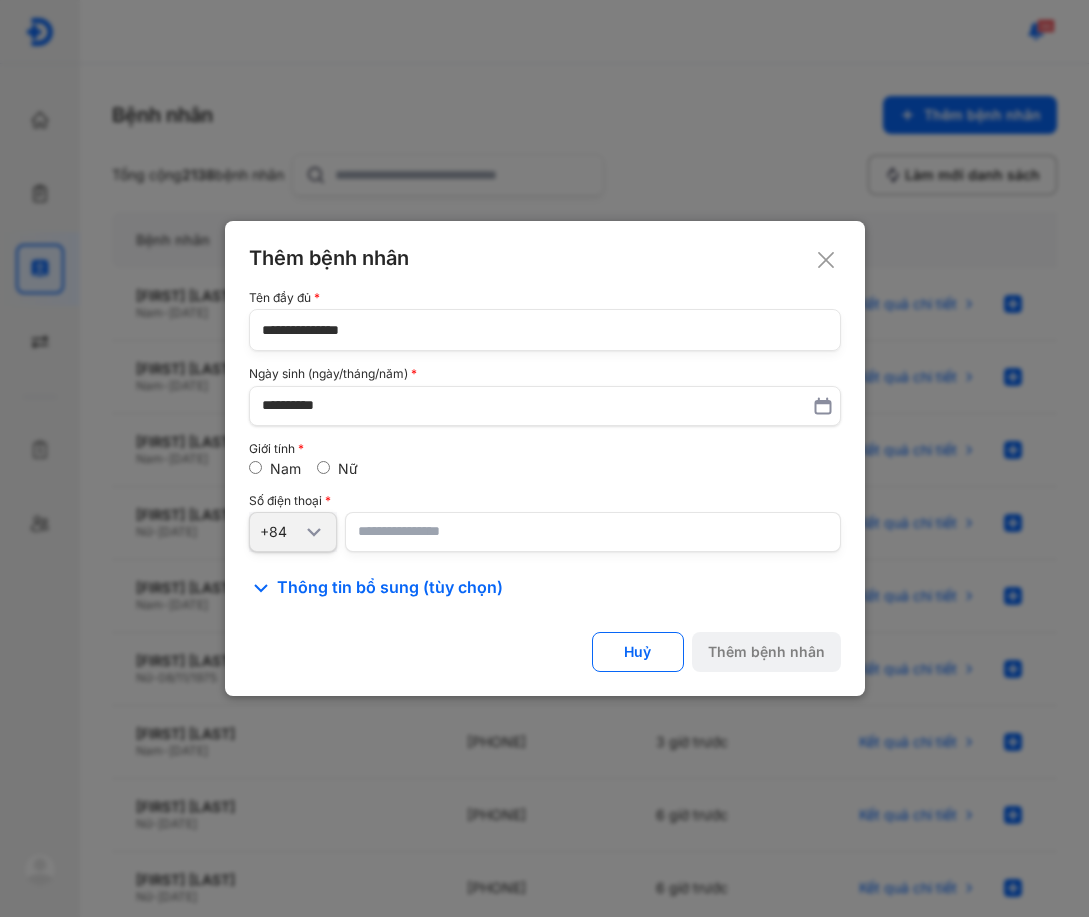 click on "Số điện thoại +84" at bounding box center (545, 523) 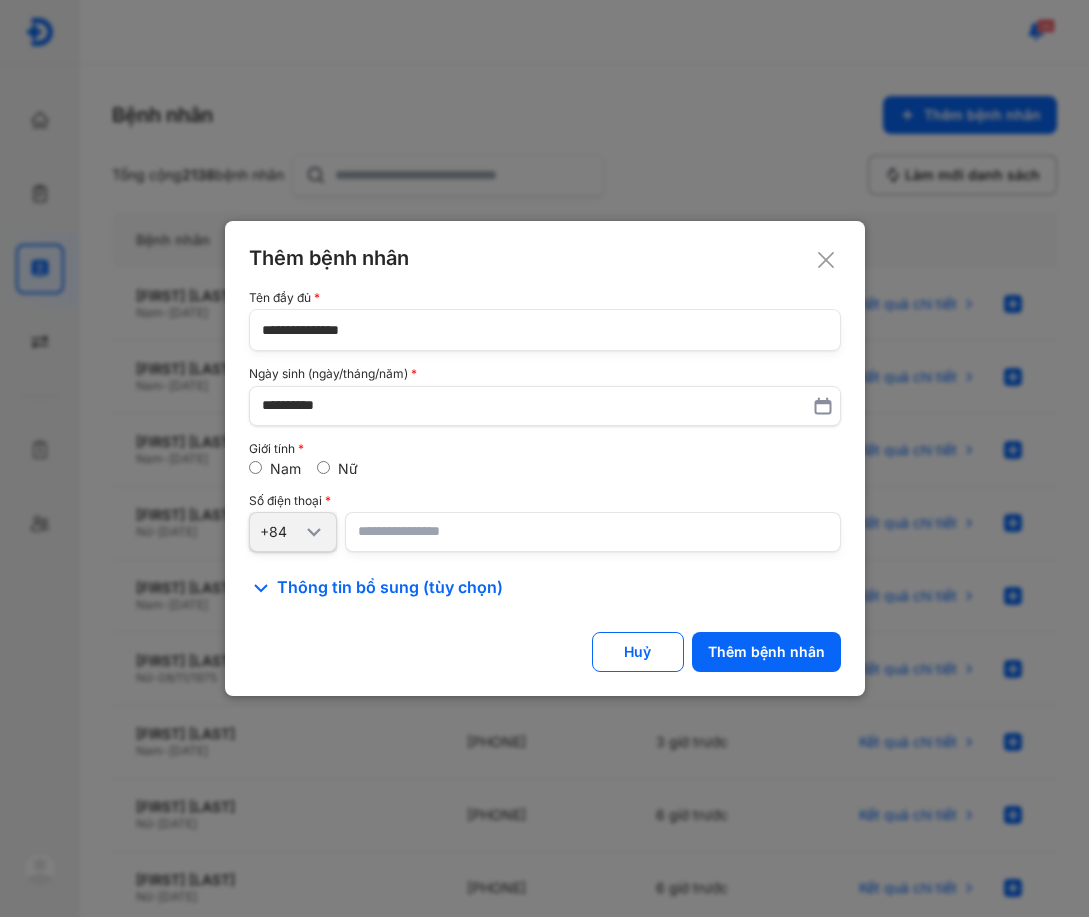 click on "Nam Nữ" at bounding box center (545, 469) 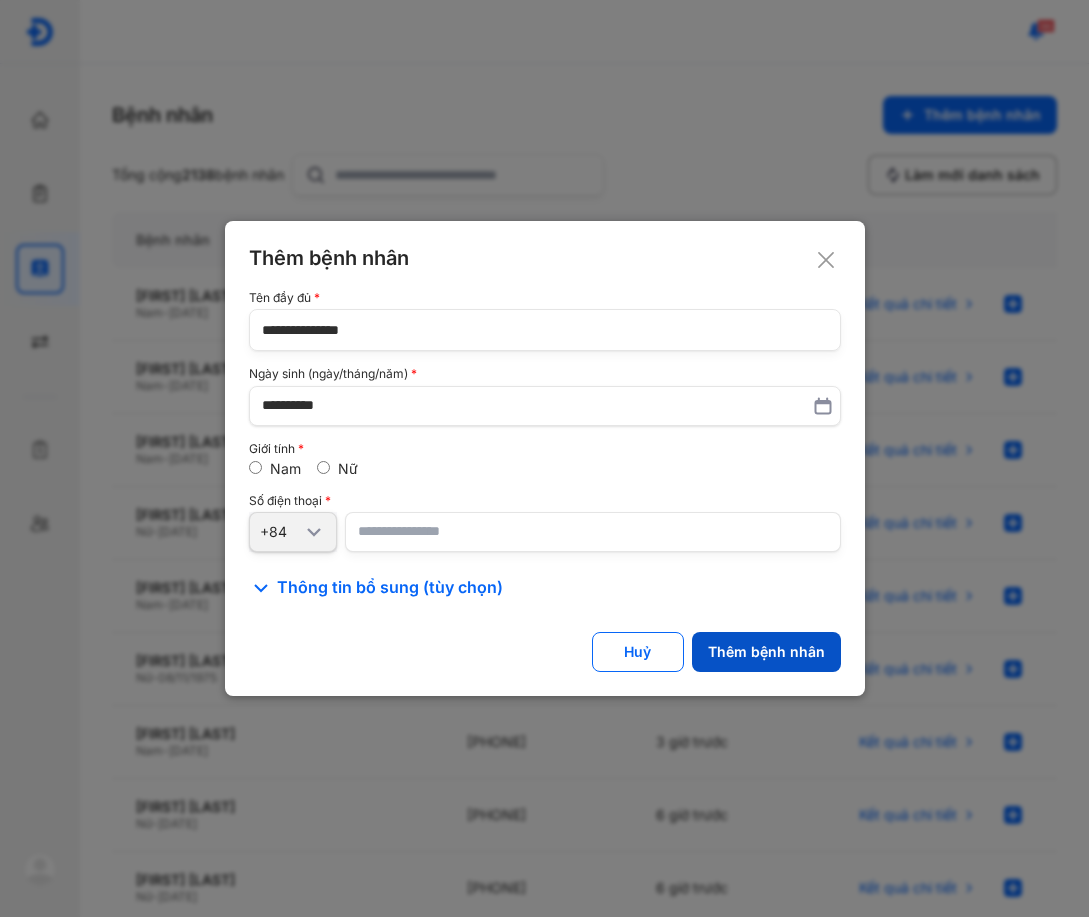 click on "Thêm bệnh nhân" 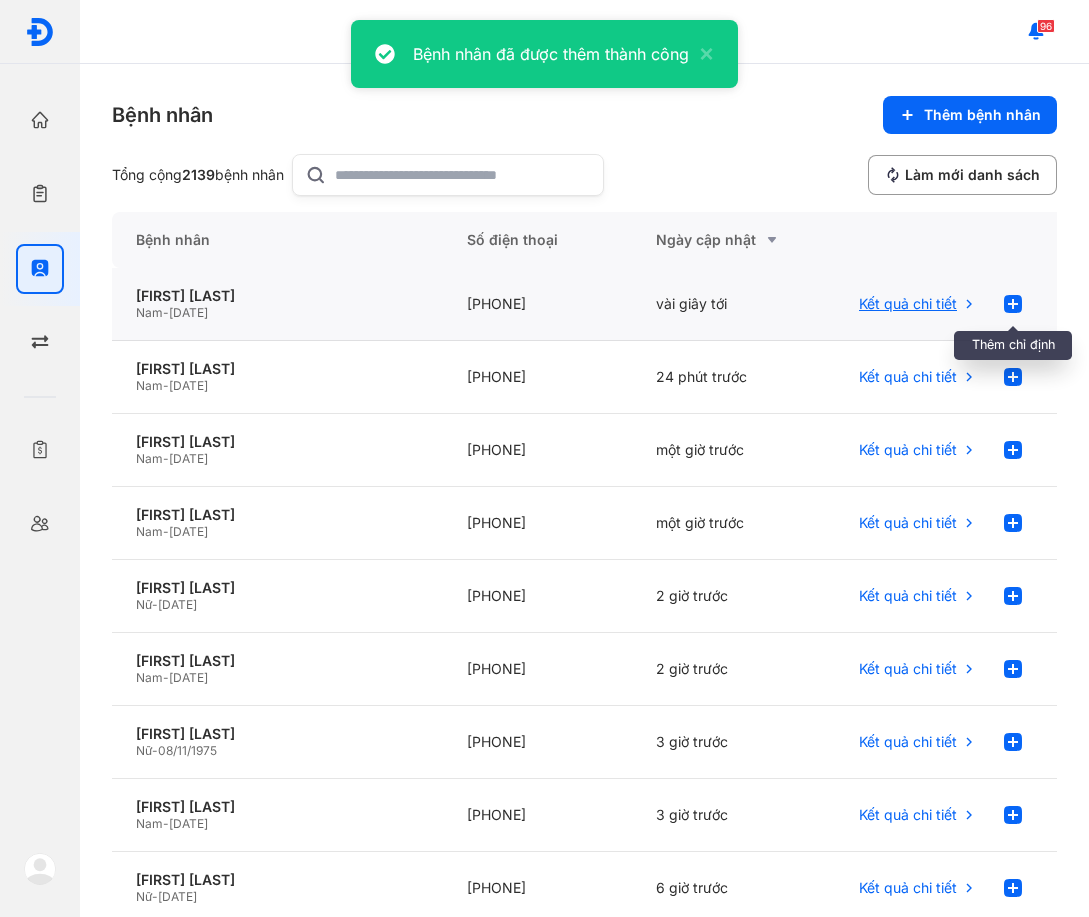 click at bounding box center [1013, 304] 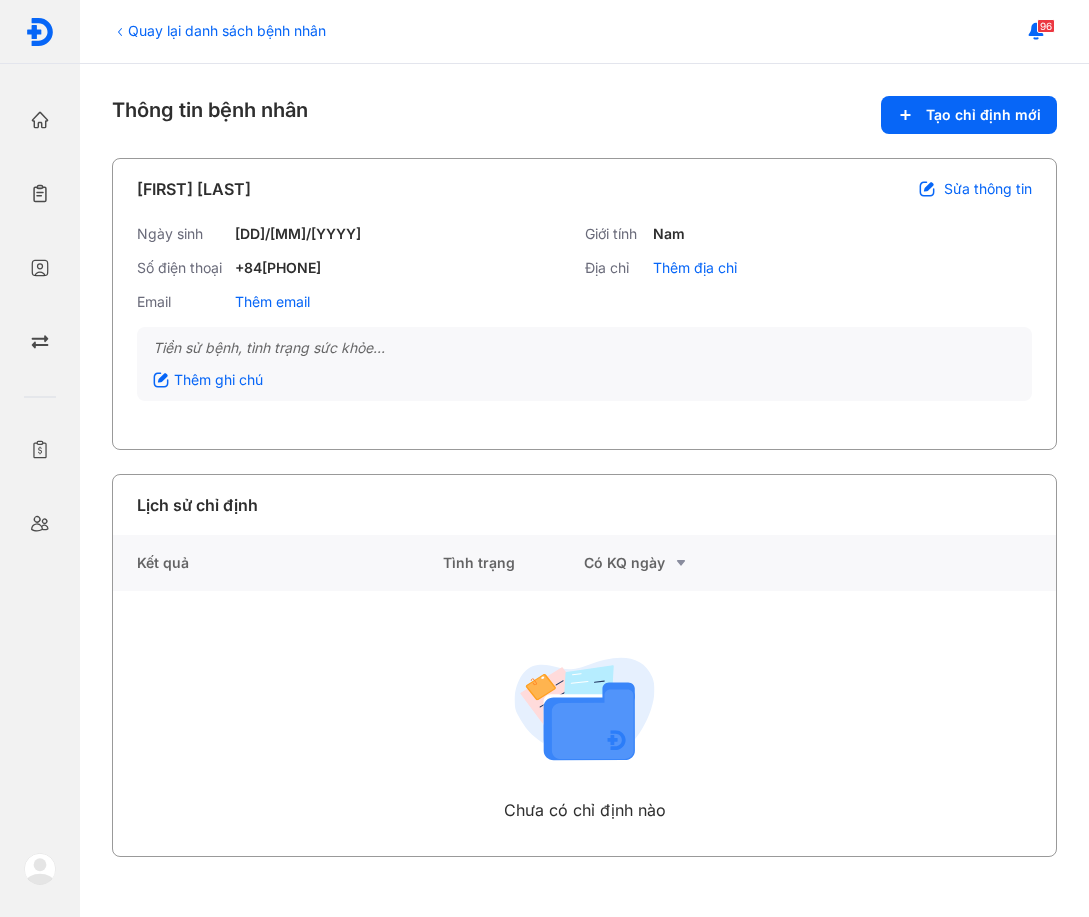 scroll, scrollTop: 0, scrollLeft: 0, axis: both 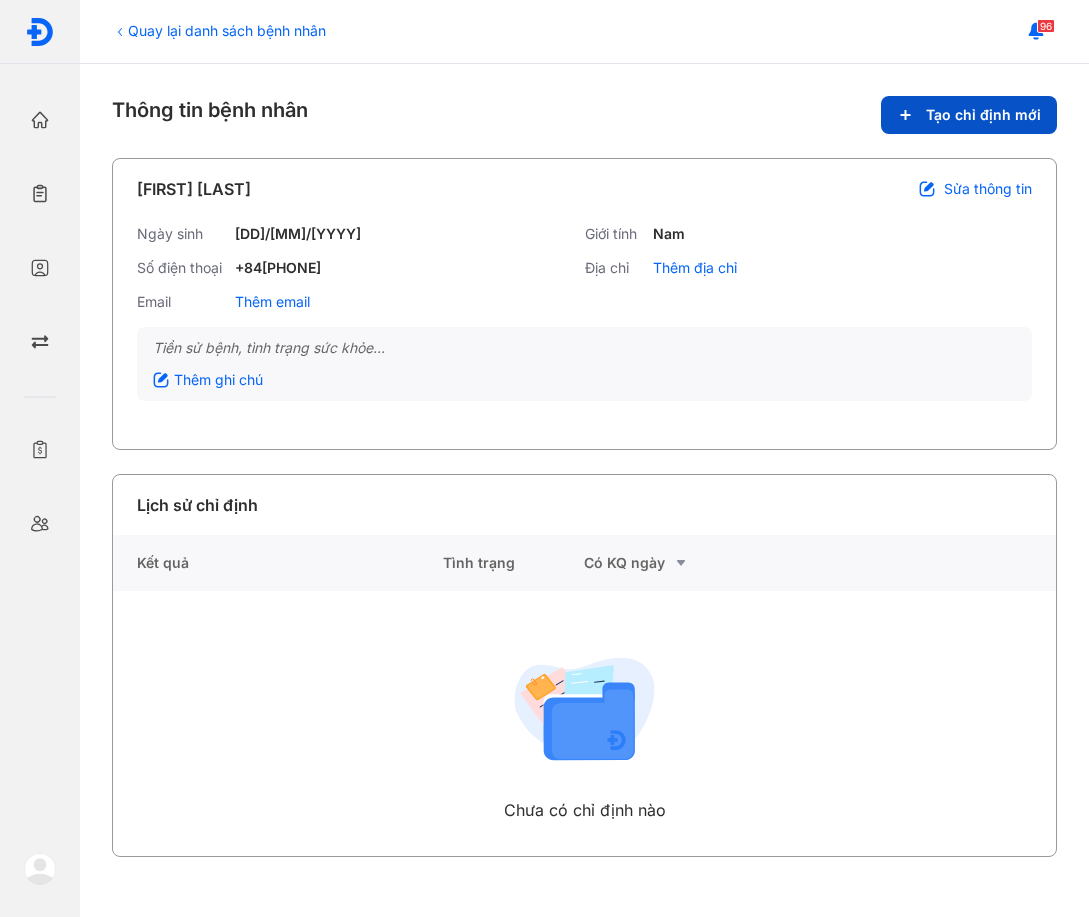 click on "Tạo chỉ định mới" at bounding box center [969, 115] 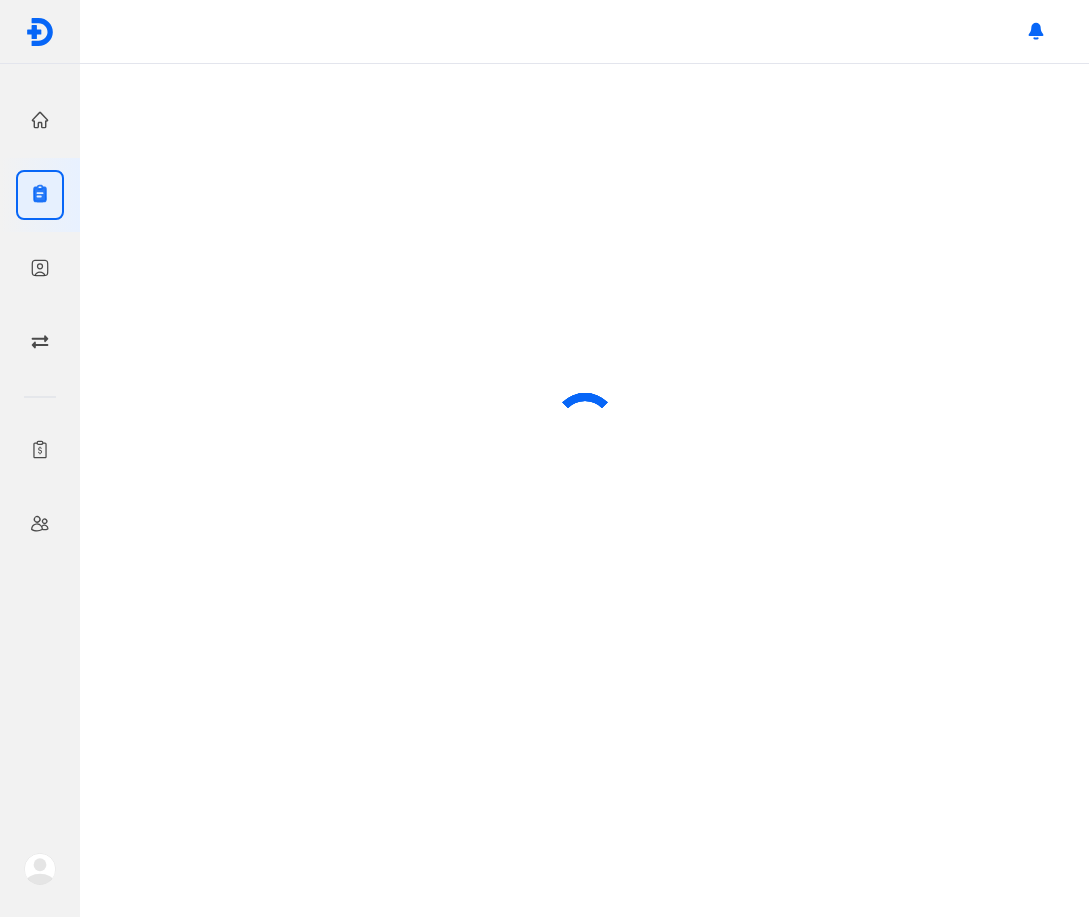scroll, scrollTop: 0, scrollLeft: 0, axis: both 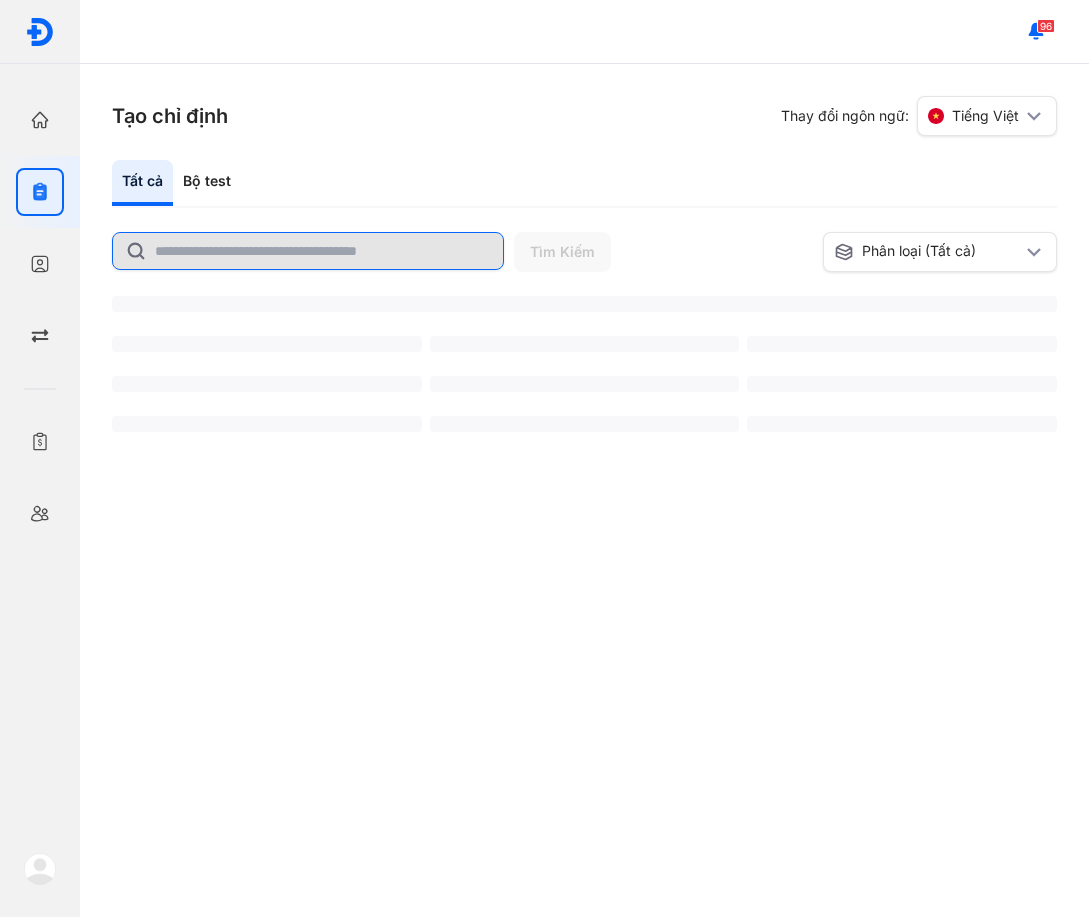 click at bounding box center [308, 251] 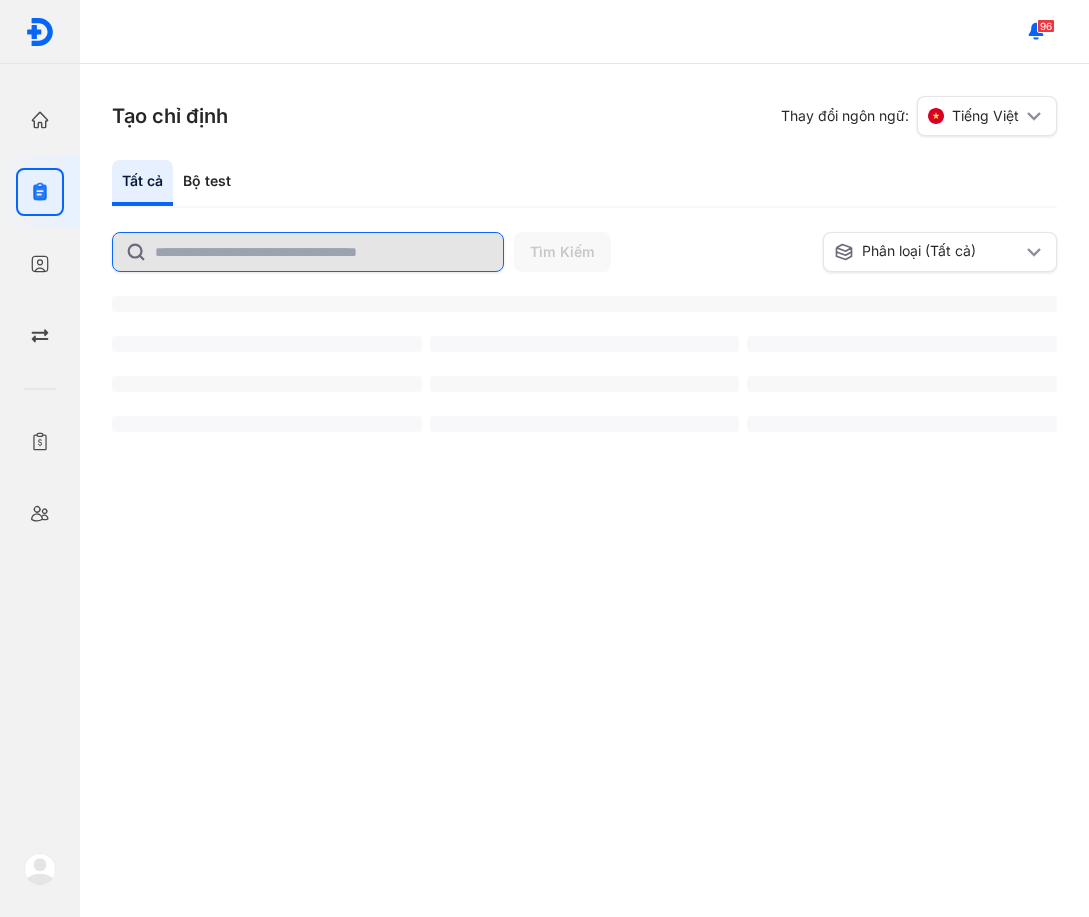 click at bounding box center (308, 252) 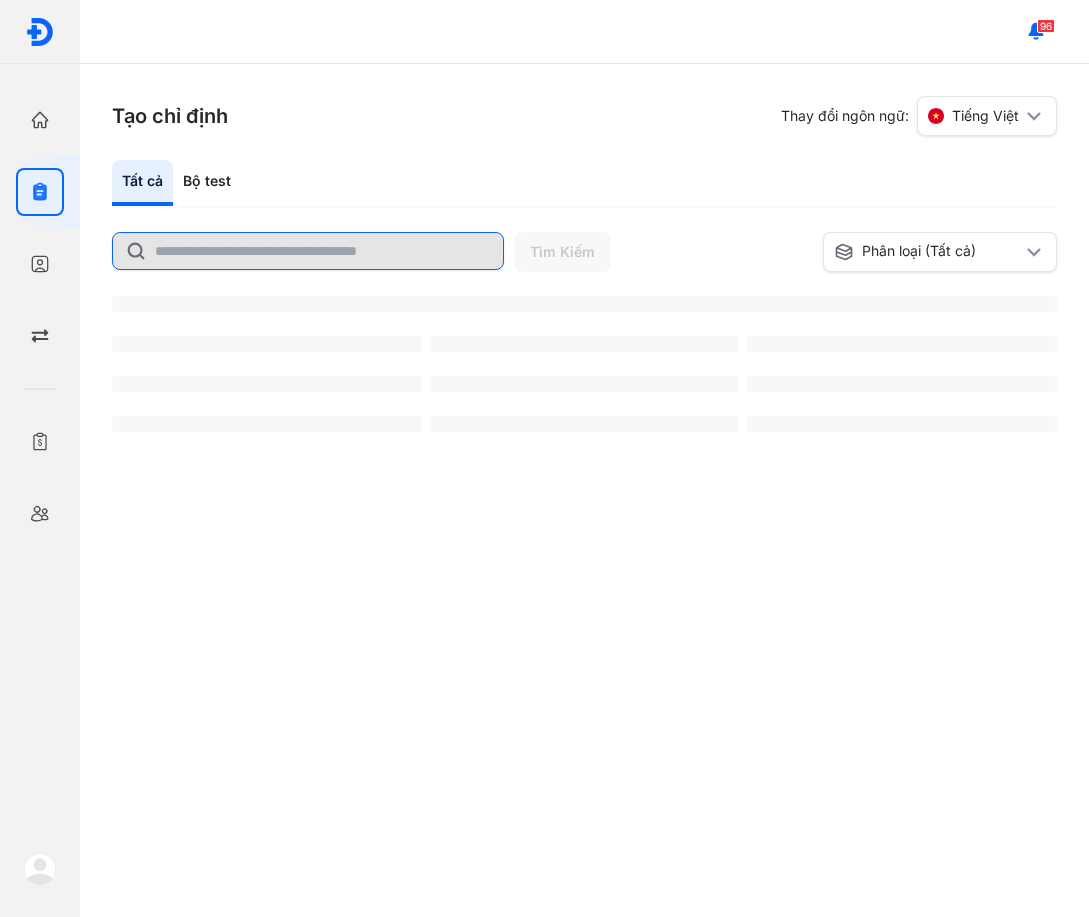 click 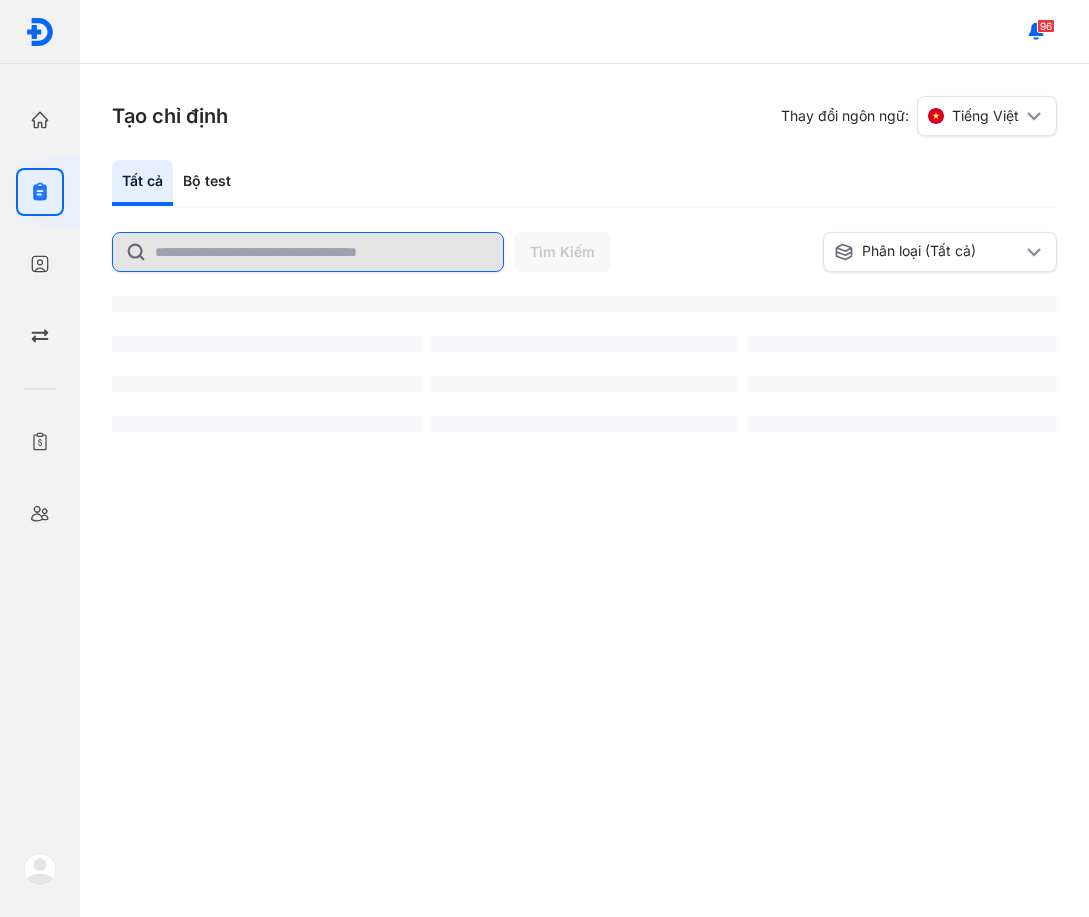 click at bounding box center (308, 252) 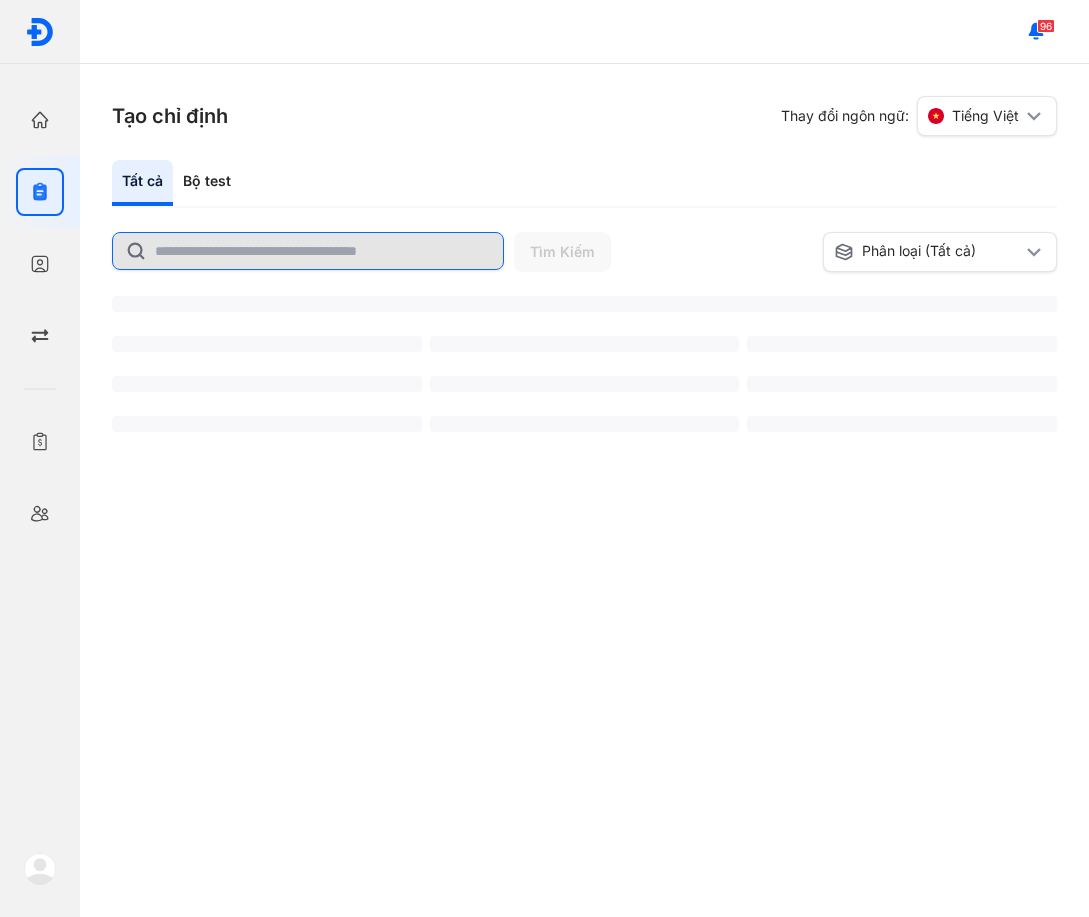 click 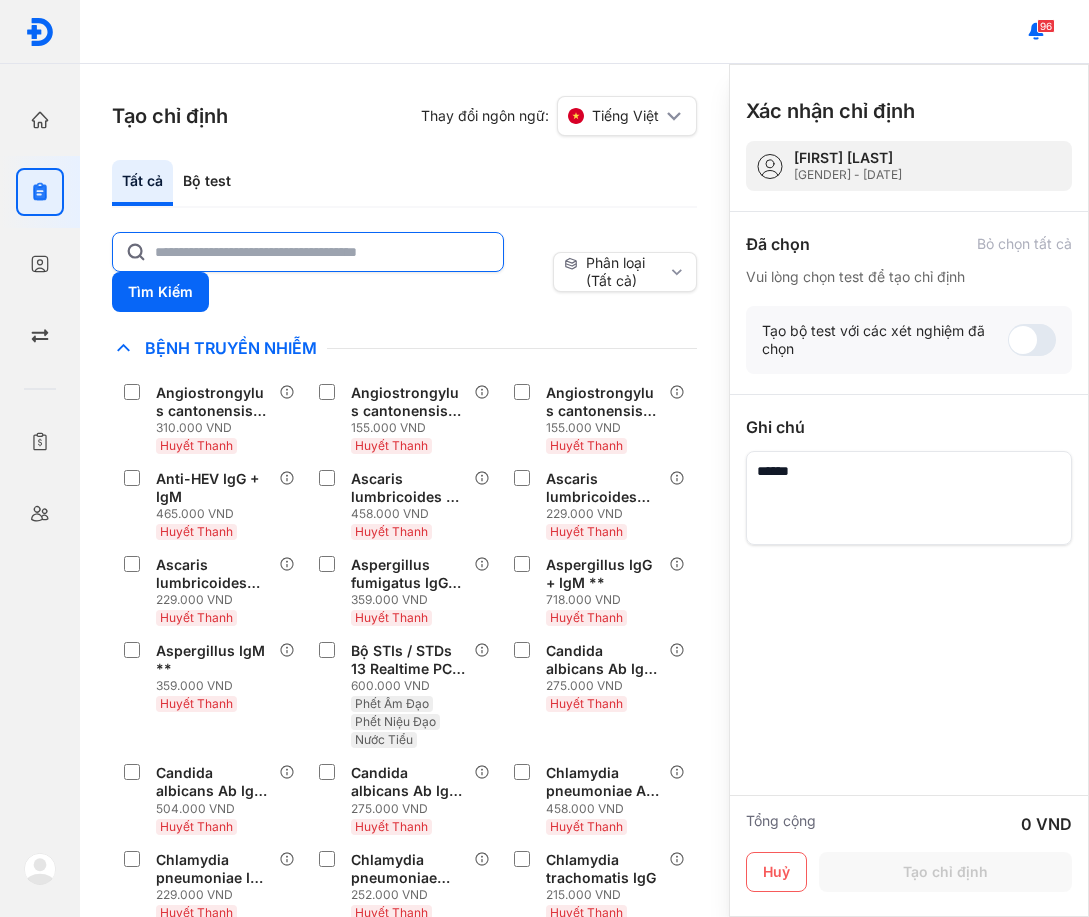 click at bounding box center (308, 252) 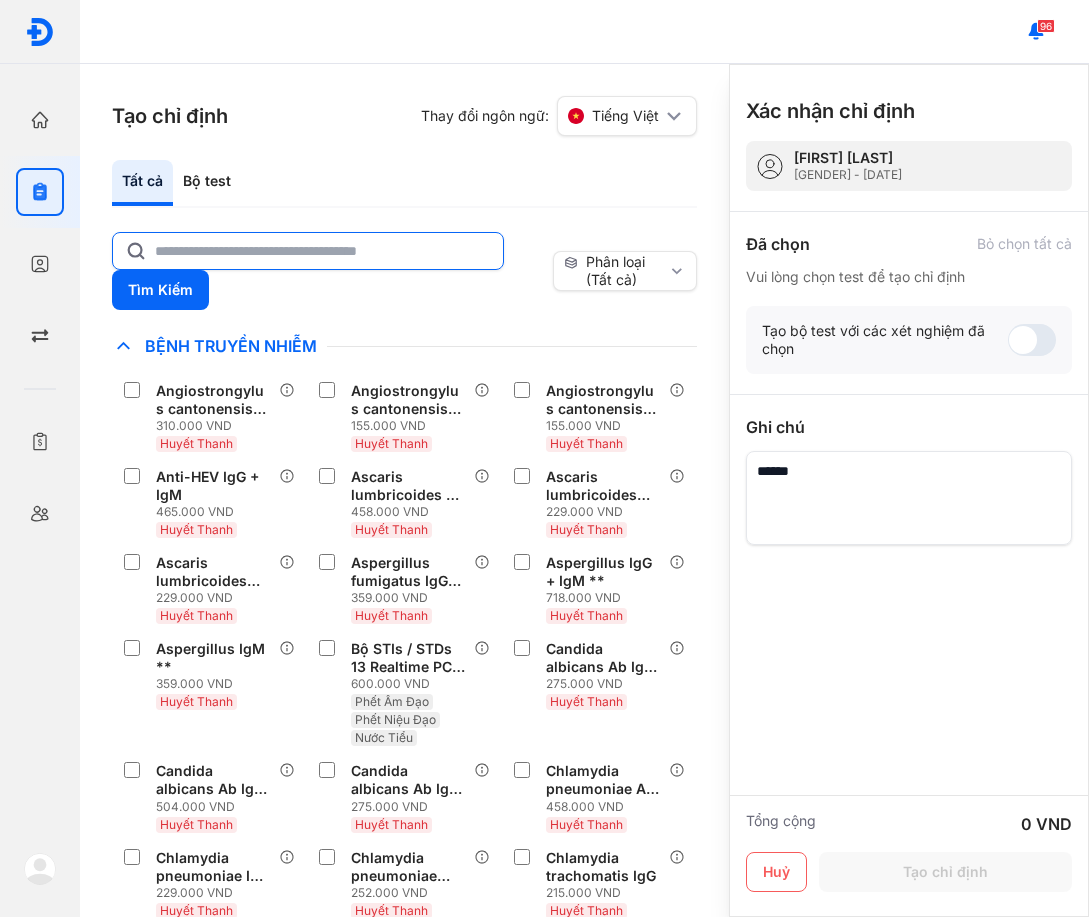 click 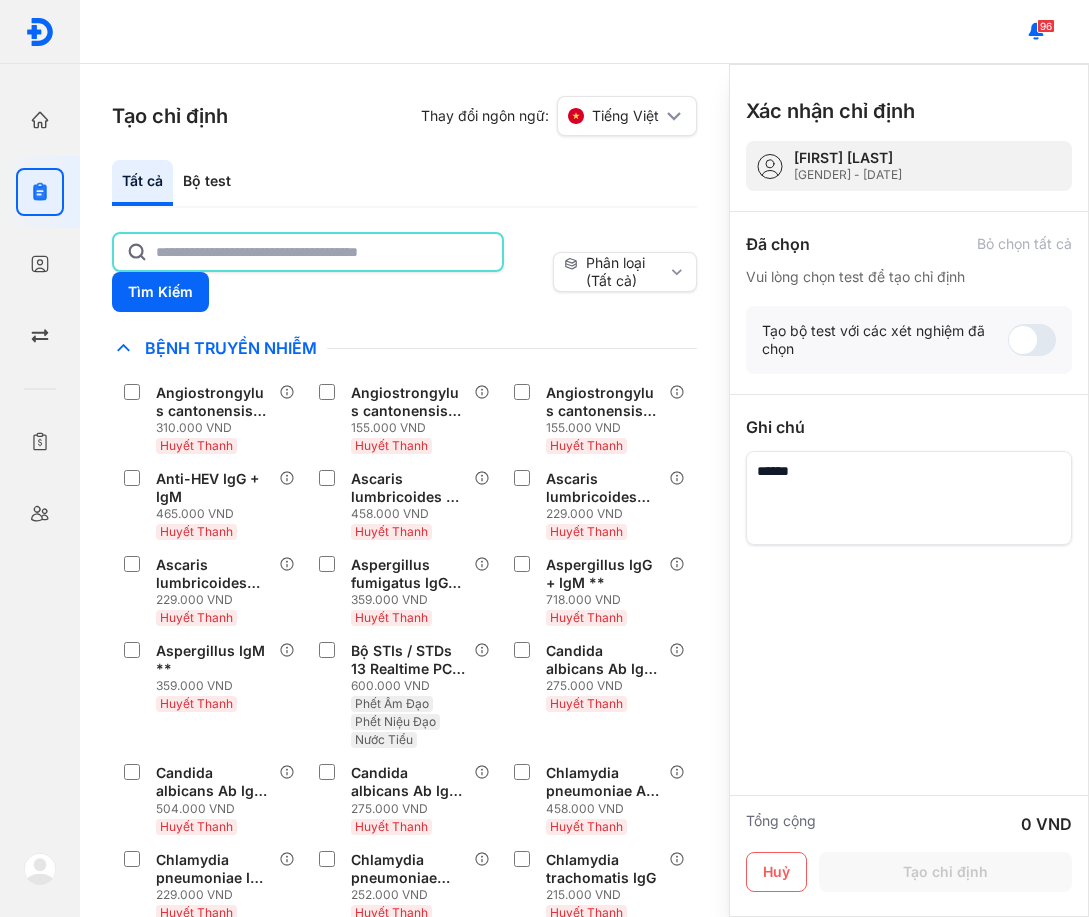click 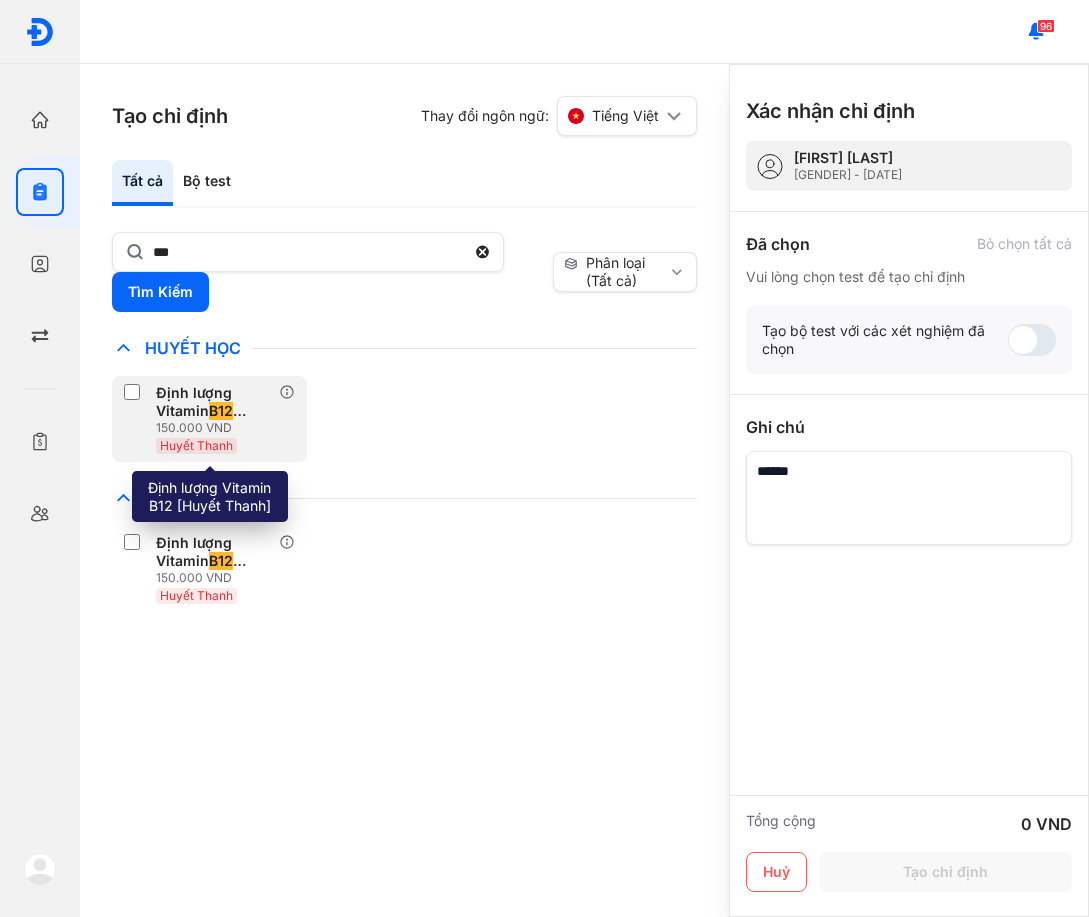click on "Định lượng Vitamin  B12  [Huyết Thanh] 150.000 VND Huyết Thanh" 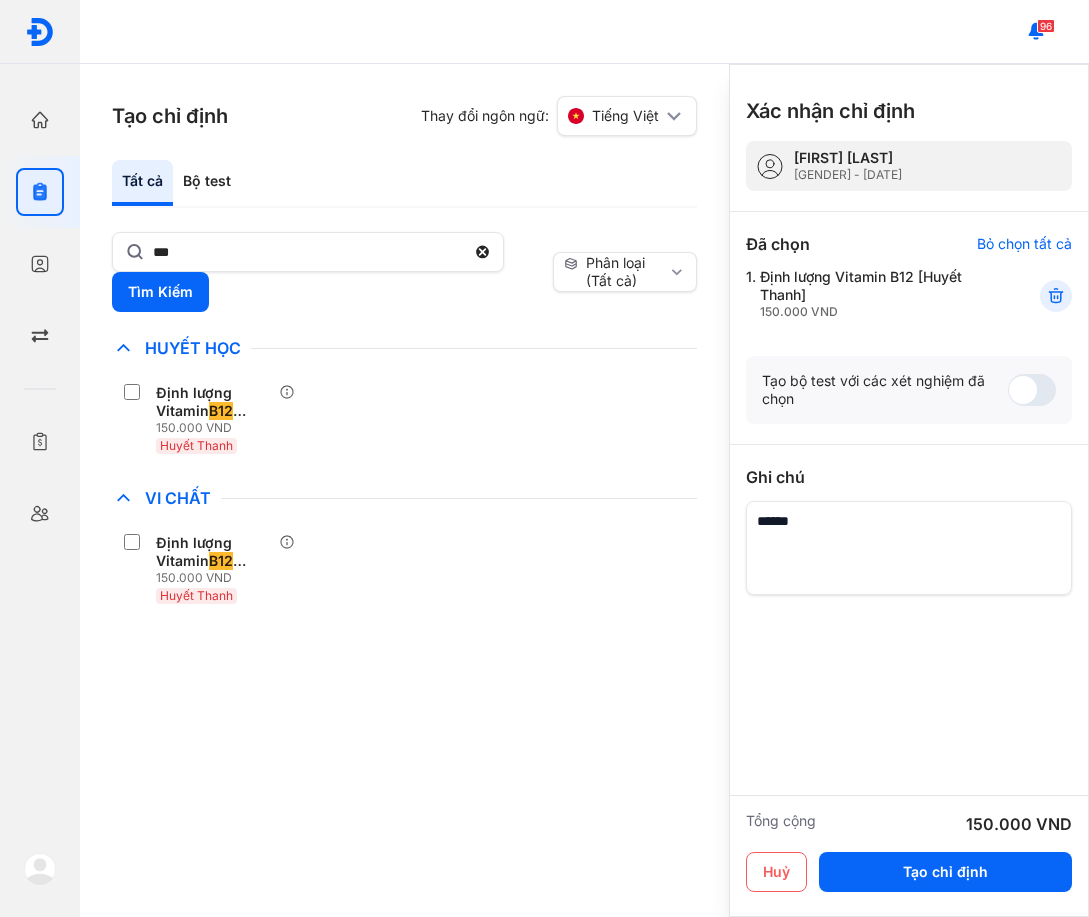 click on "*** Tìm Kiếm" at bounding box center (328, 272) 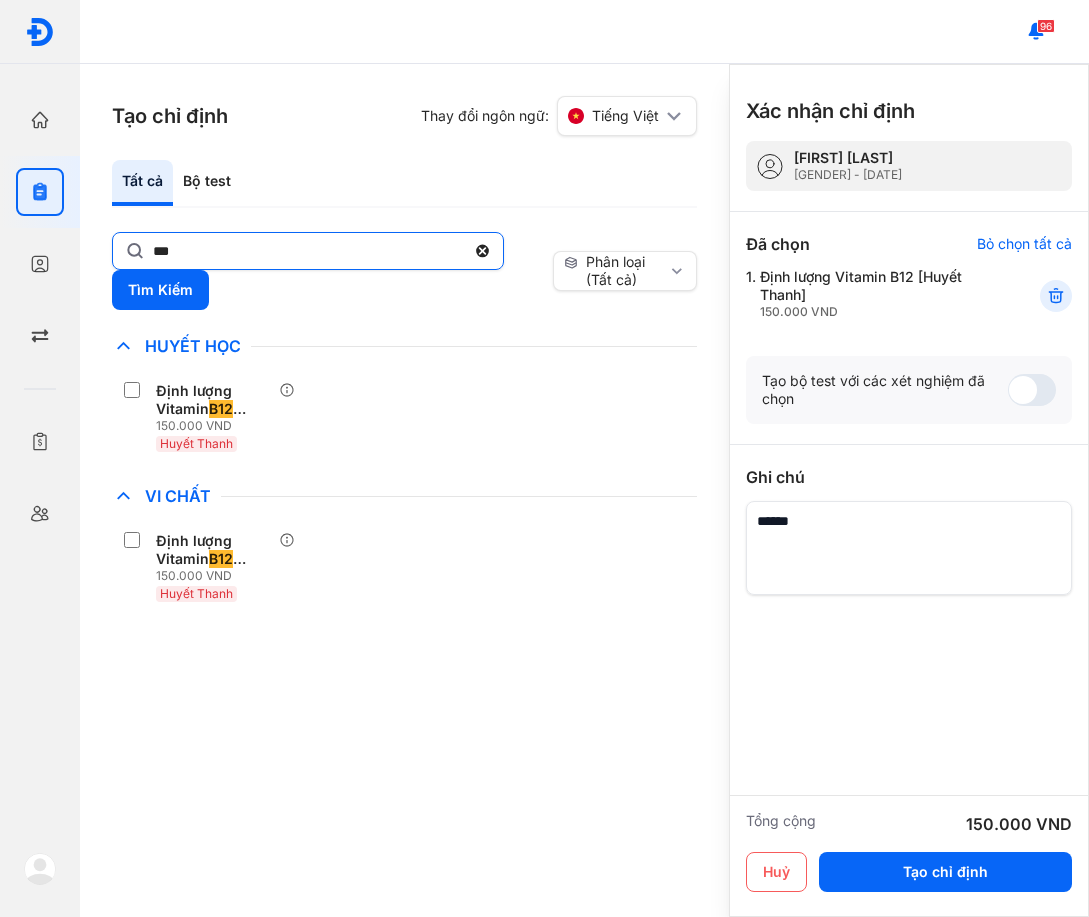 click on "***" 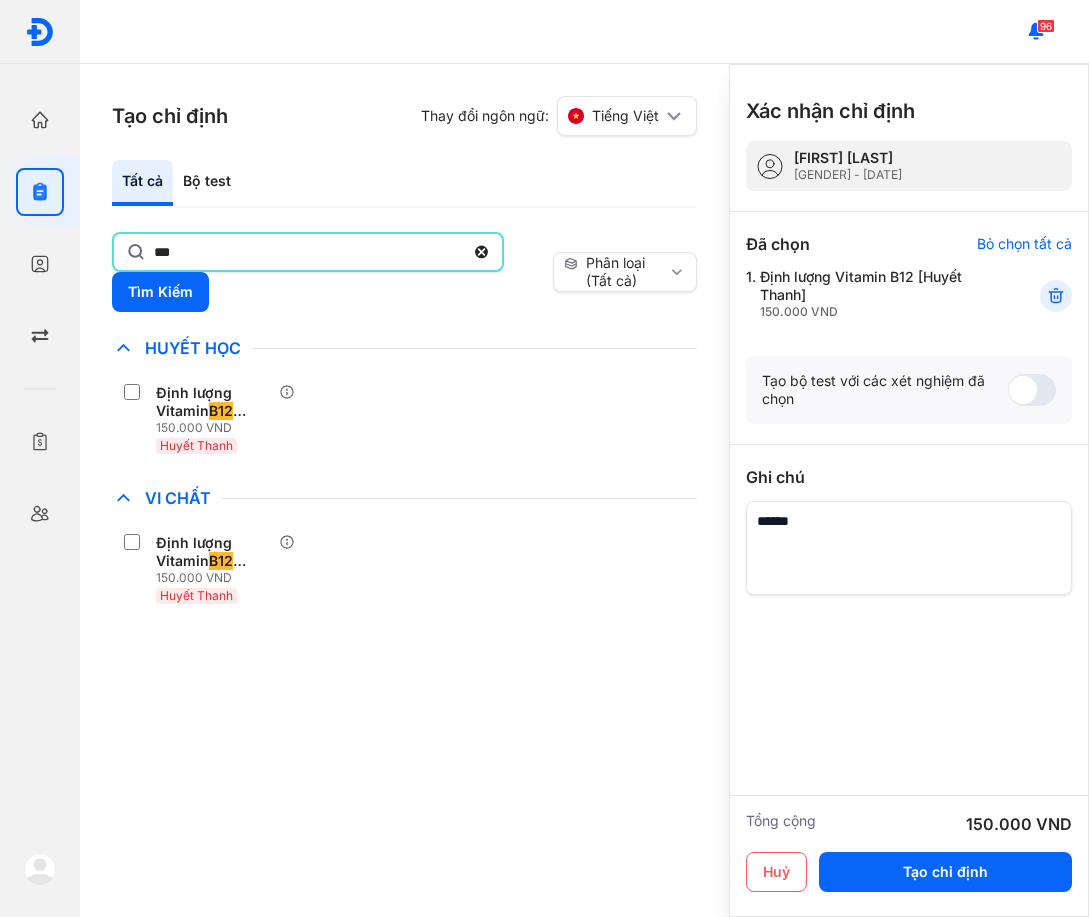 click on "***" 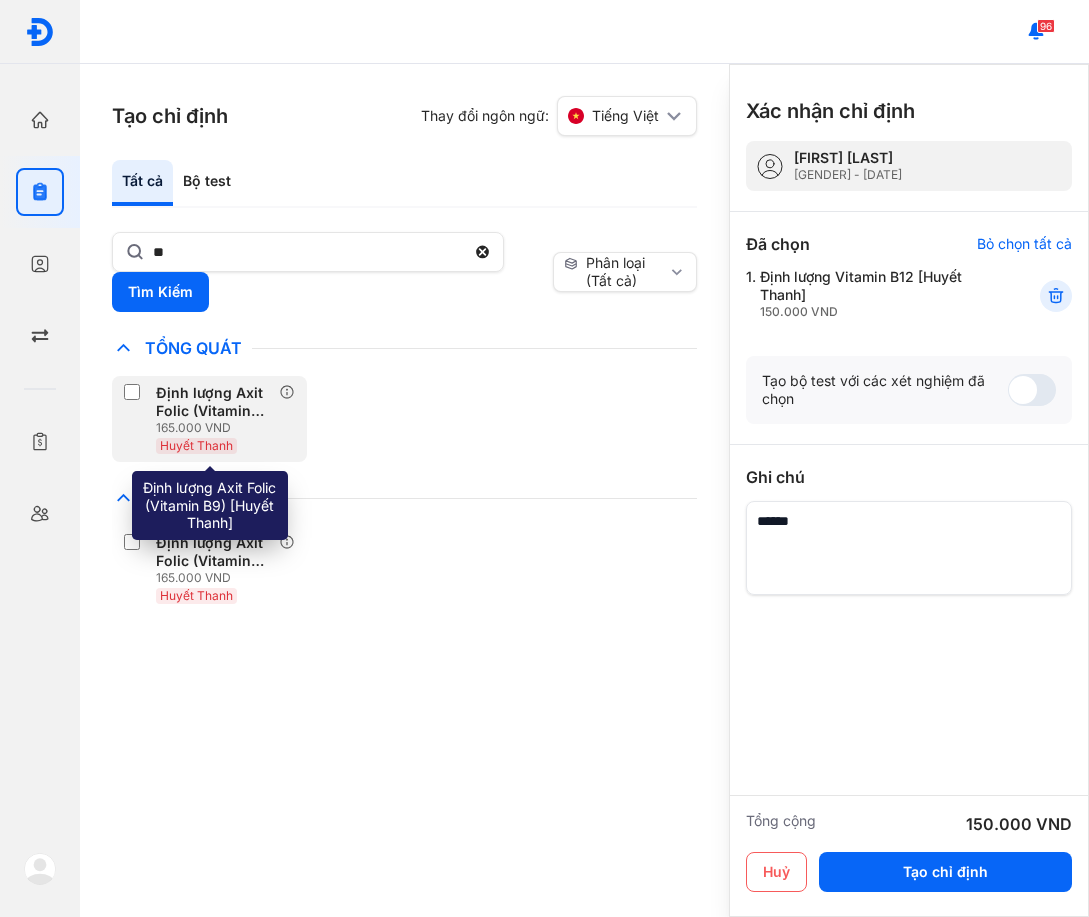 click on "Định lượng Axit Folic (Vitamin  B9 ) [Huyết Thanh]" at bounding box center (213, 402) 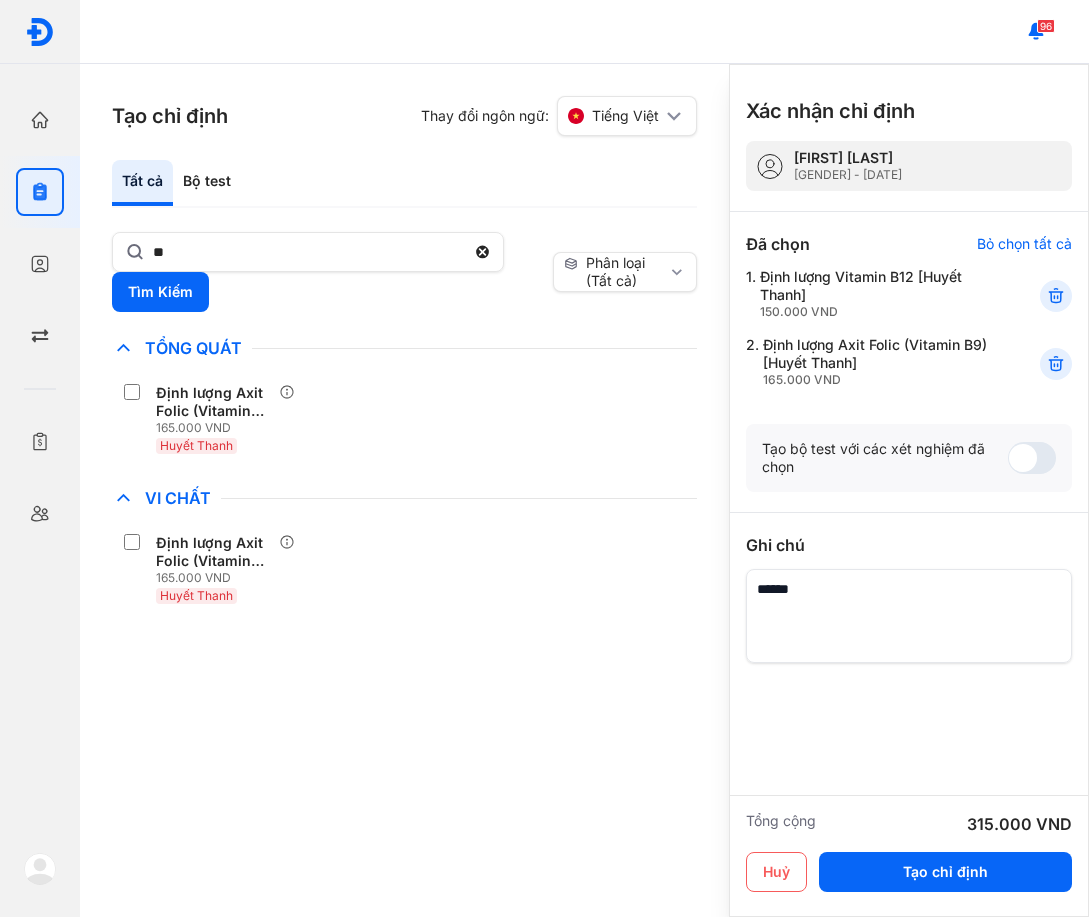 drag, startPoint x: 476, startPoint y: 462, endPoint x: 290, endPoint y: 295, distance: 249.97 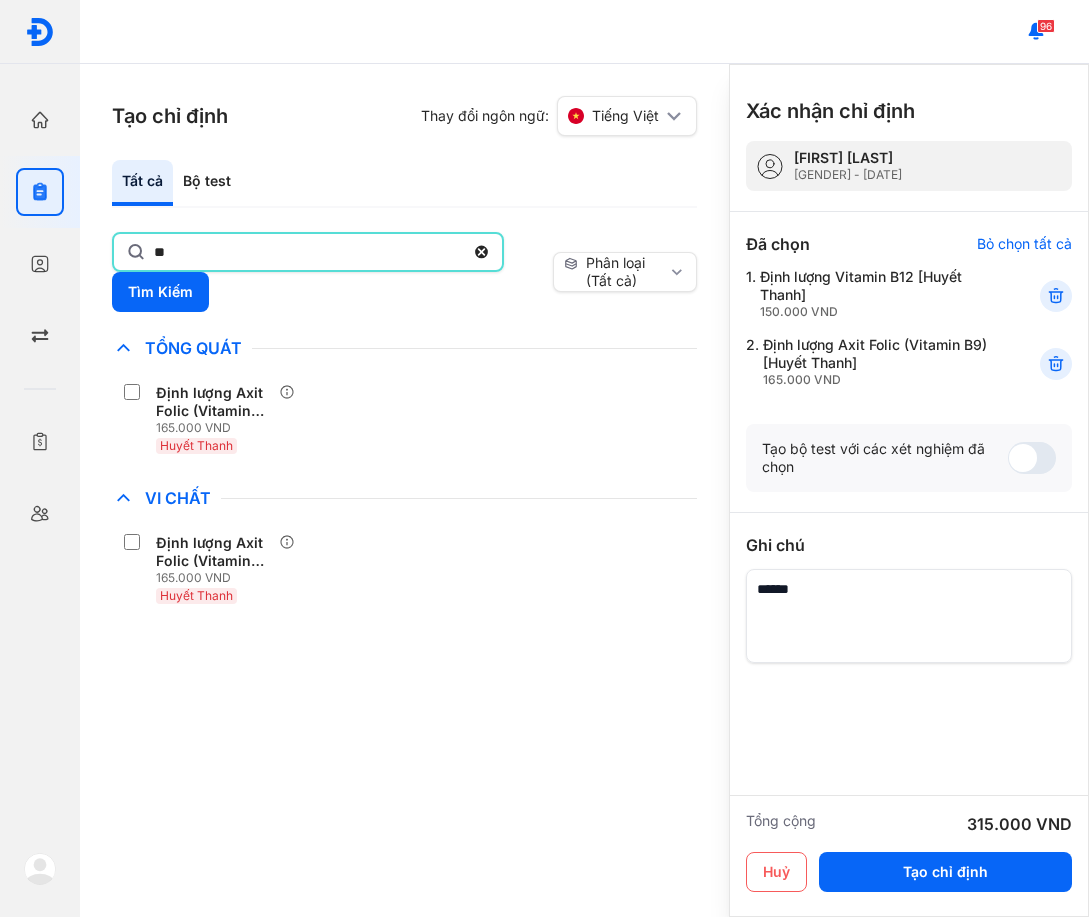 click on "**" 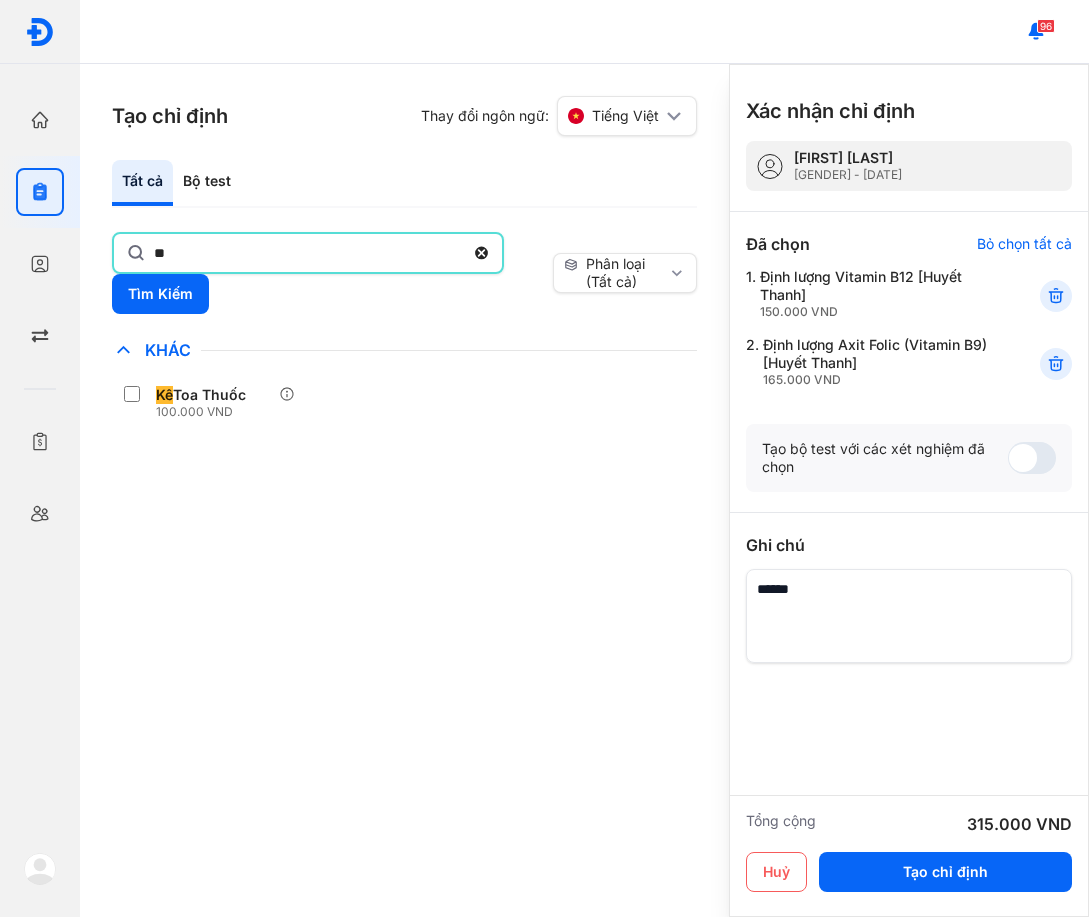 drag, startPoint x: 174, startPoint y: 391, endPoint x: 177, endPoint y: 431, distance: 40.112343 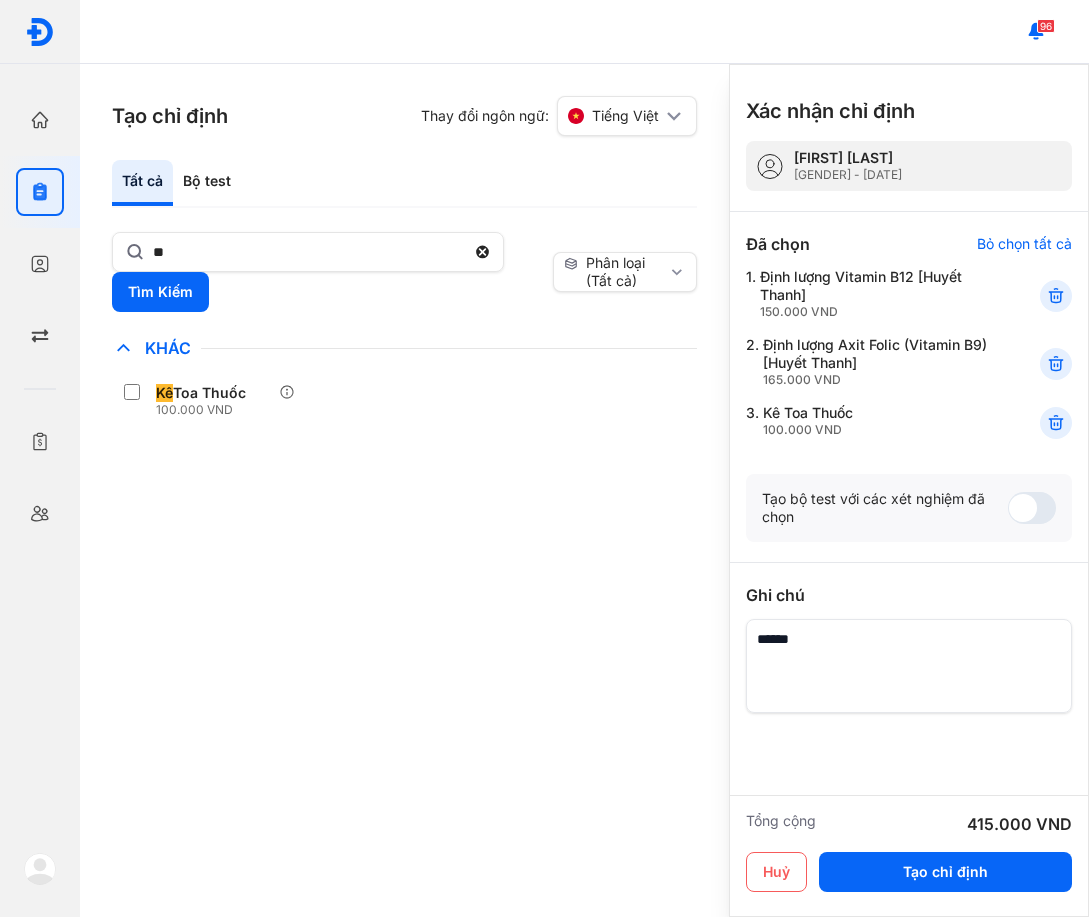 click on "Chỉ định nhiều nhất Bệnh Truyền Nhiễm Chẩn Đoán Hình Ảnh Chất Gây Nghiện COVID Di Truyền Dị Ứng Điện Di Độc Chất Đông Máu Gan Hô Hấp Huyết Học Khác Kê  Toa Thuốc 100.000 VND Ký Sinh Trùng Nội Tiết Tố & Hóoc-môn Sản Phụ Khoa Sàng Lọc Tiền Sinh STIs Sức Khỏe Nam Giới Thận Tiểu Đường Tim Mạch Tổng Quát Tự Miễn Tuyến Giáp Ung Thư Vi Chất Vi Sinh Viêm Gan Yếu Tố Viêm" at bounding box center [404, 626] 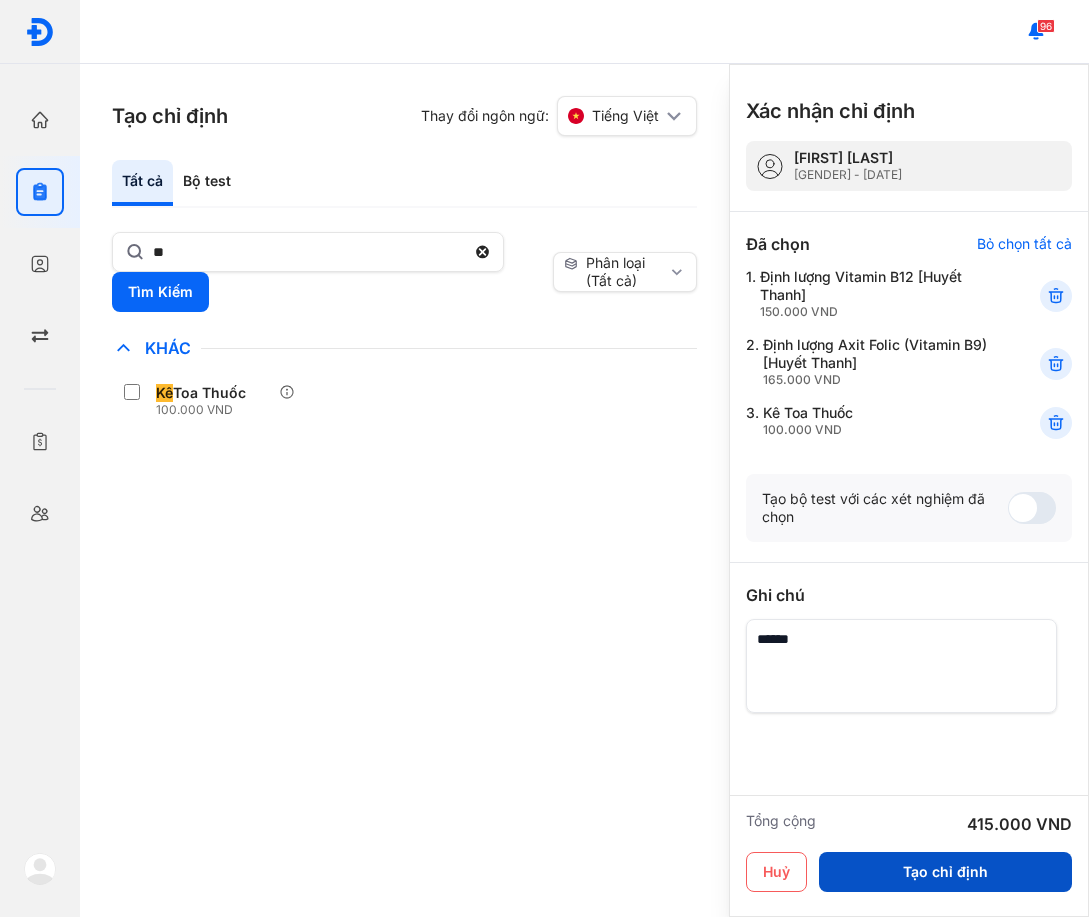 click on "Tạo chỉ định" at bounding box center [945, 872] 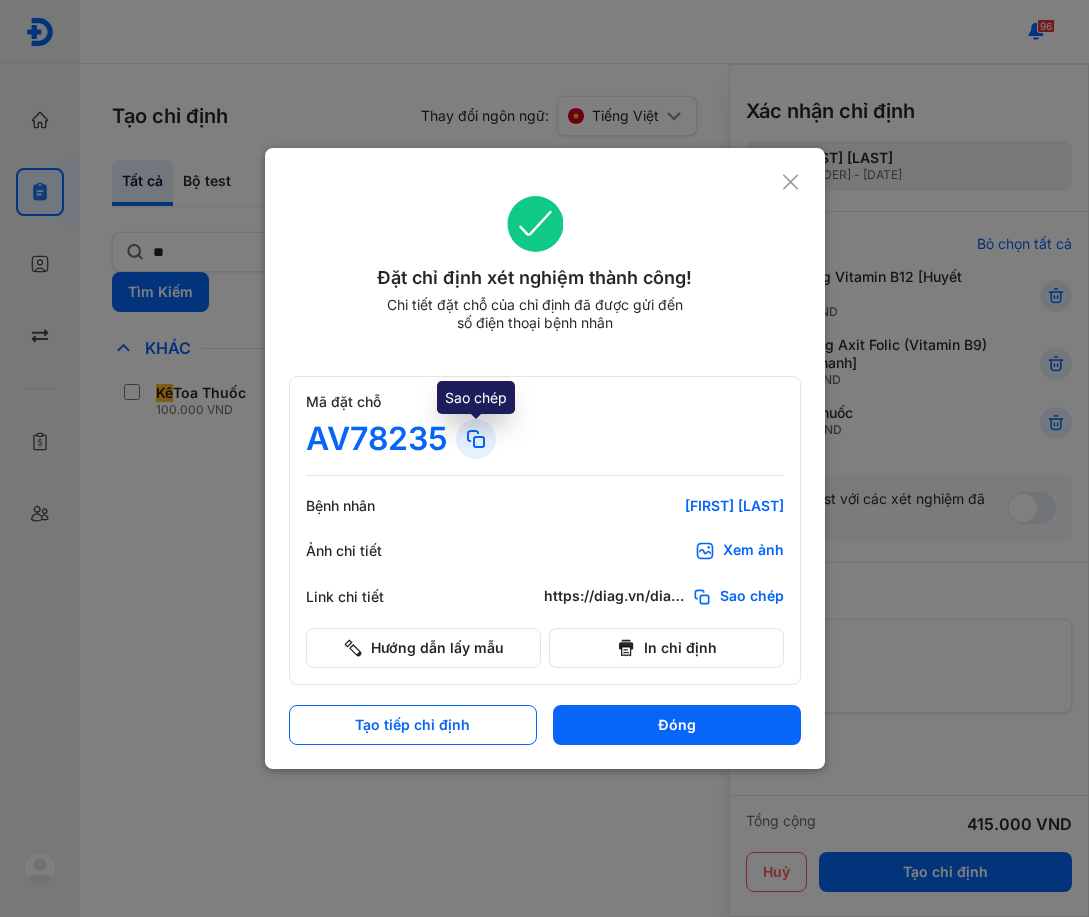 click 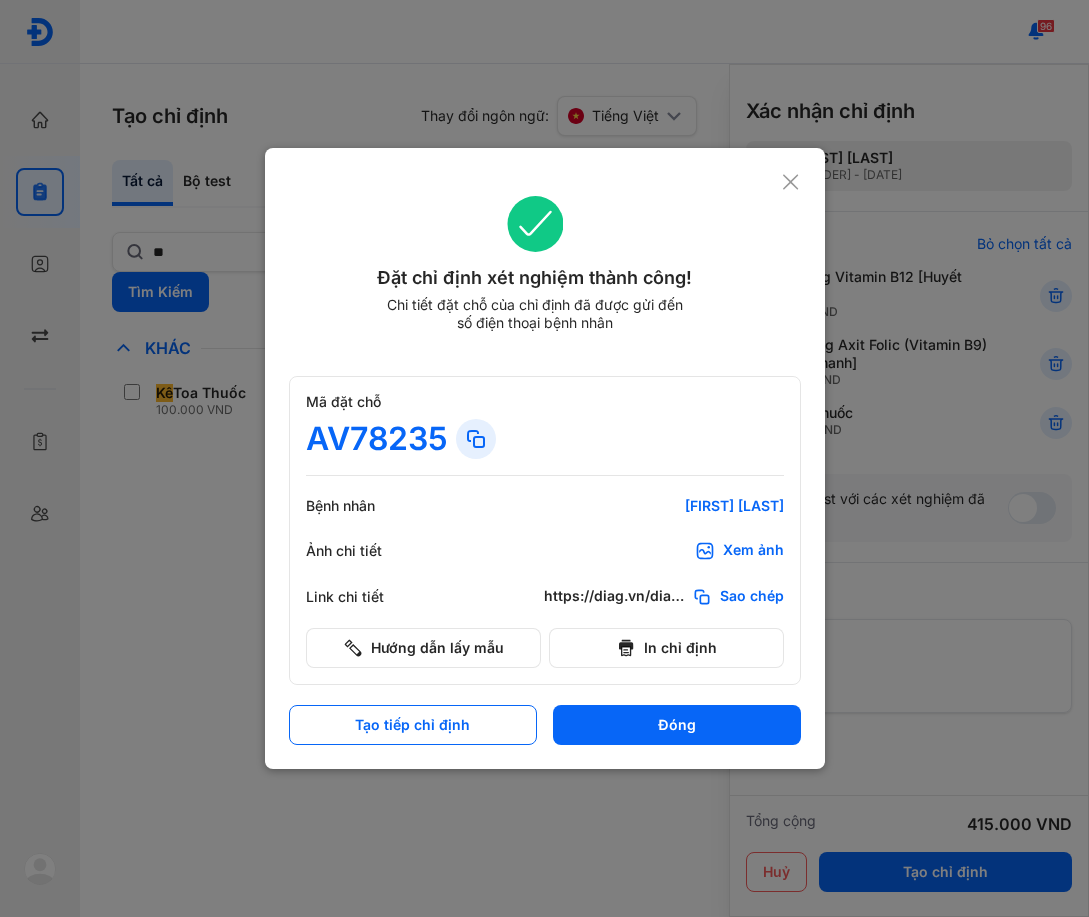 click 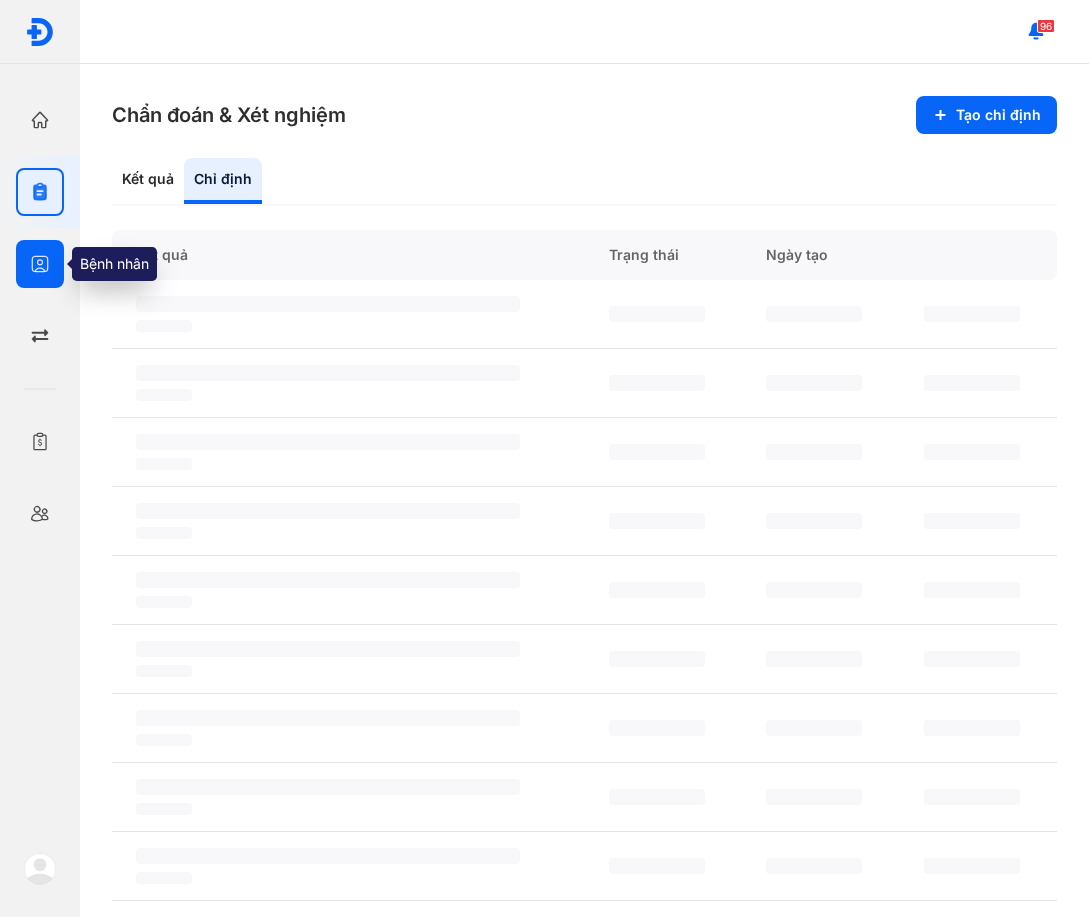 click at bounding box center (40, 264) 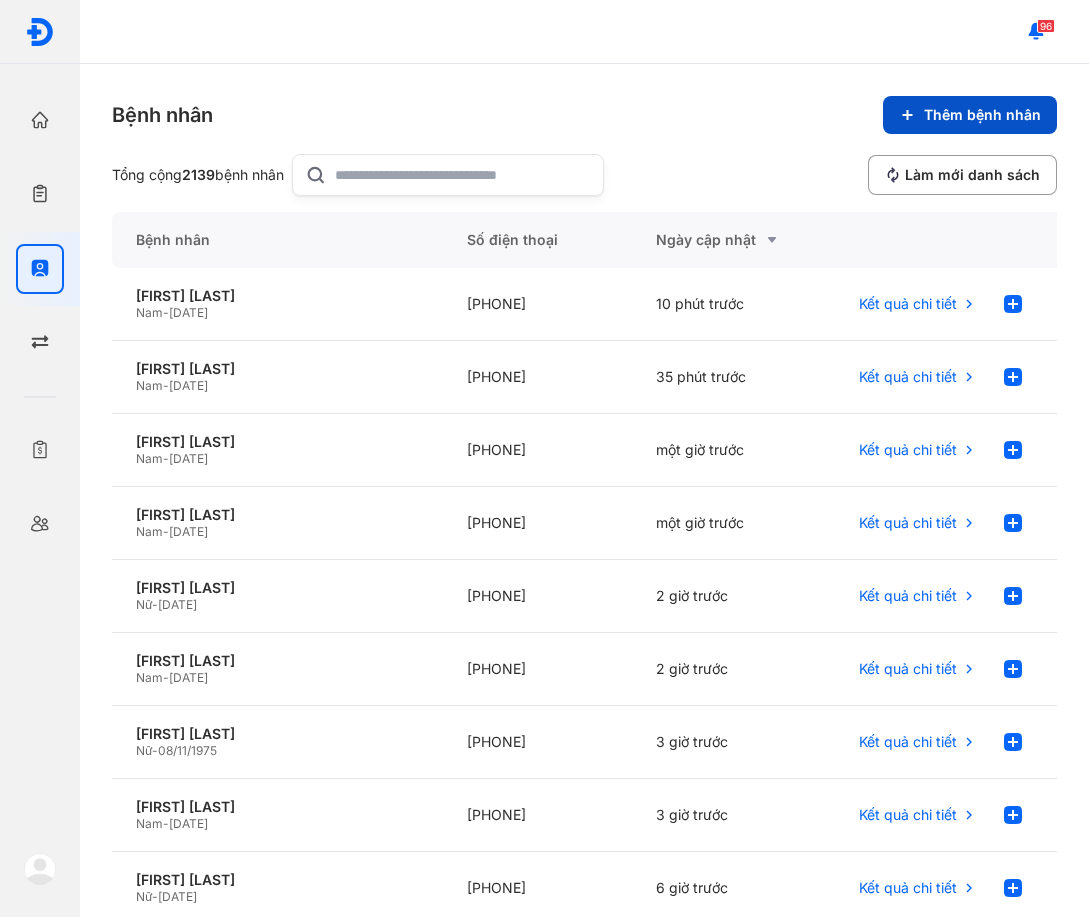 click on "Thêm bệnh nhân" 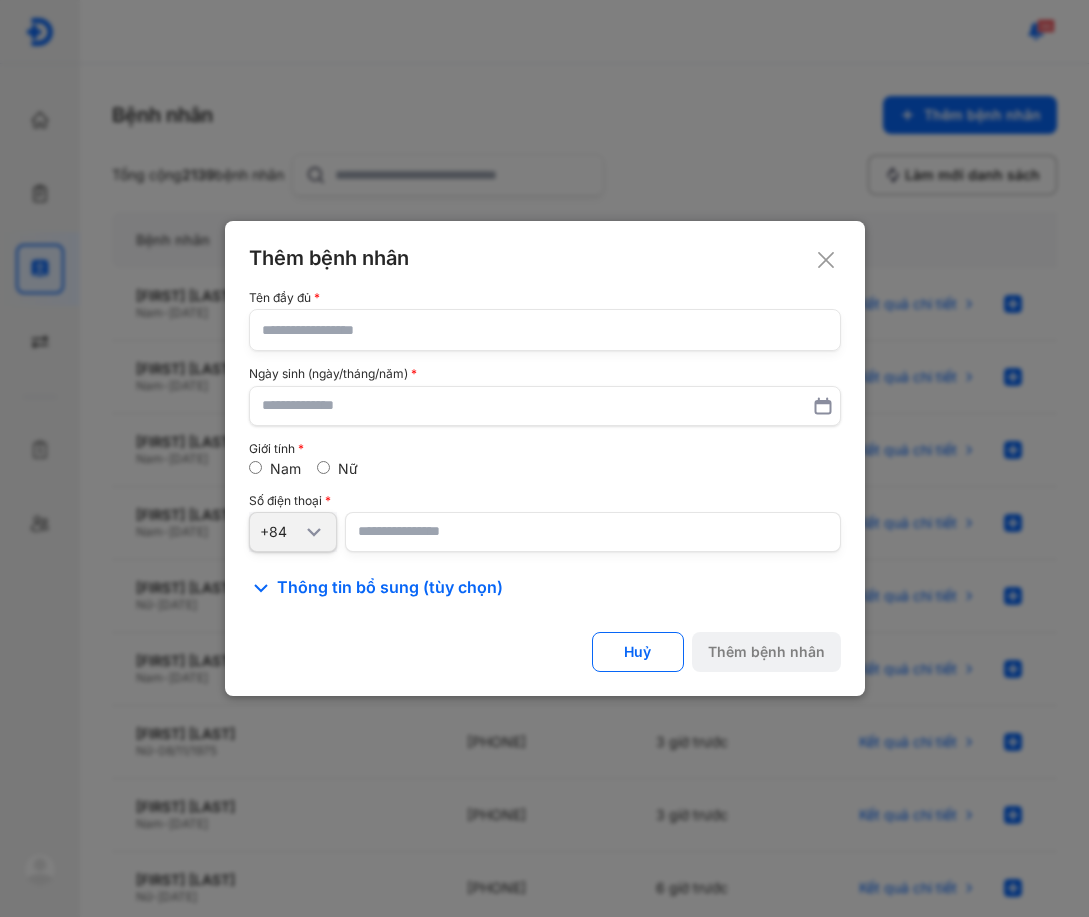 click 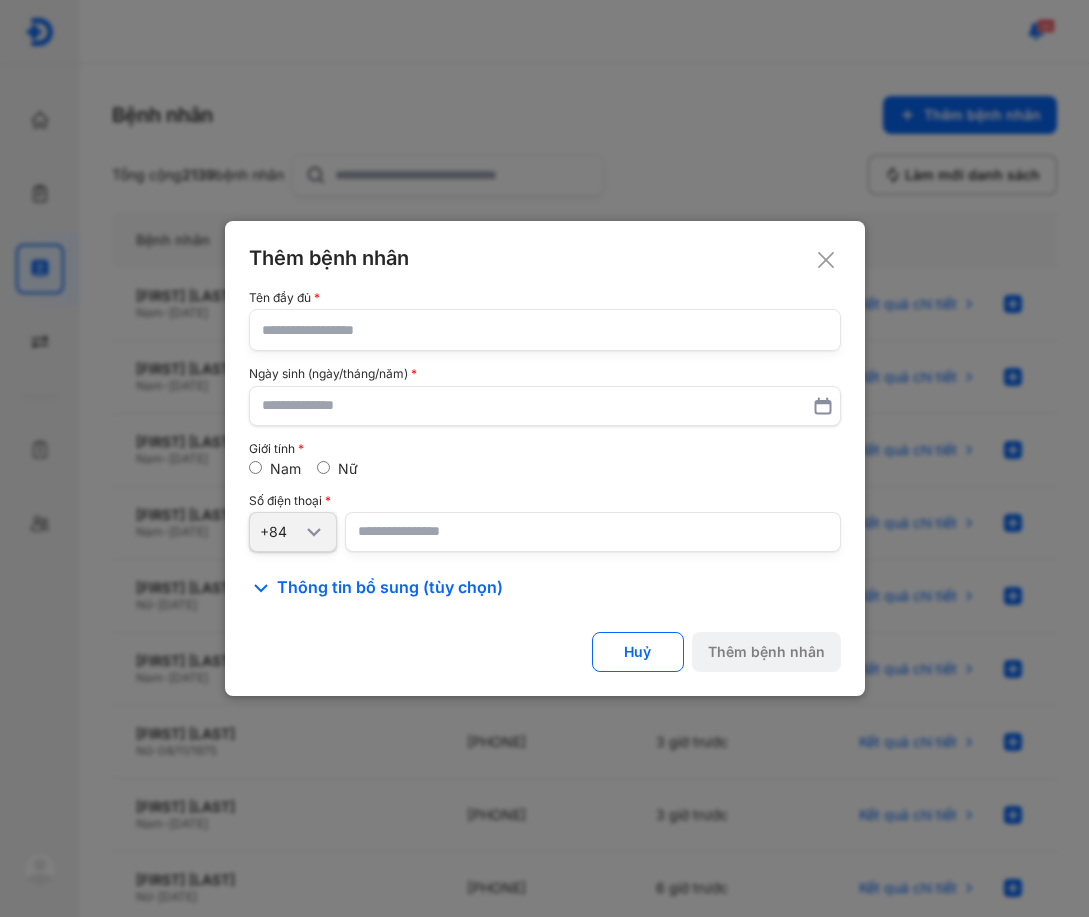 click 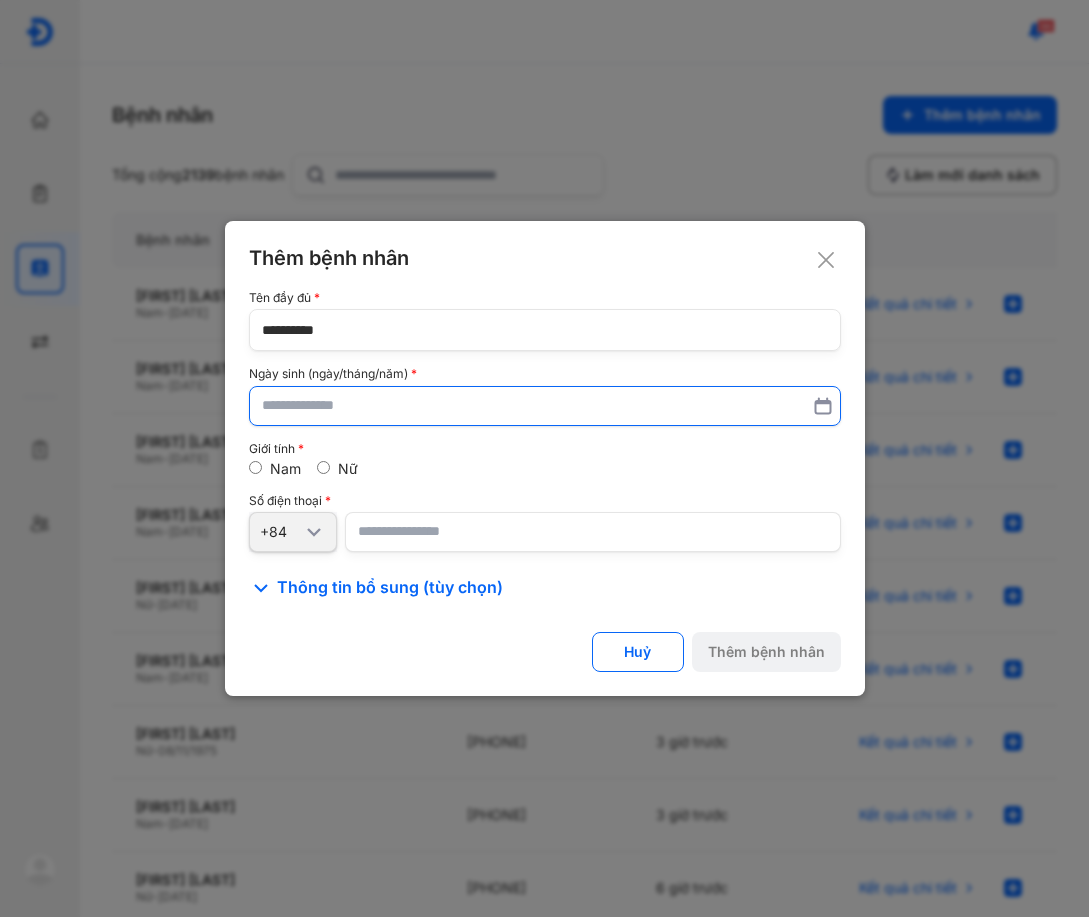 type on "*********" 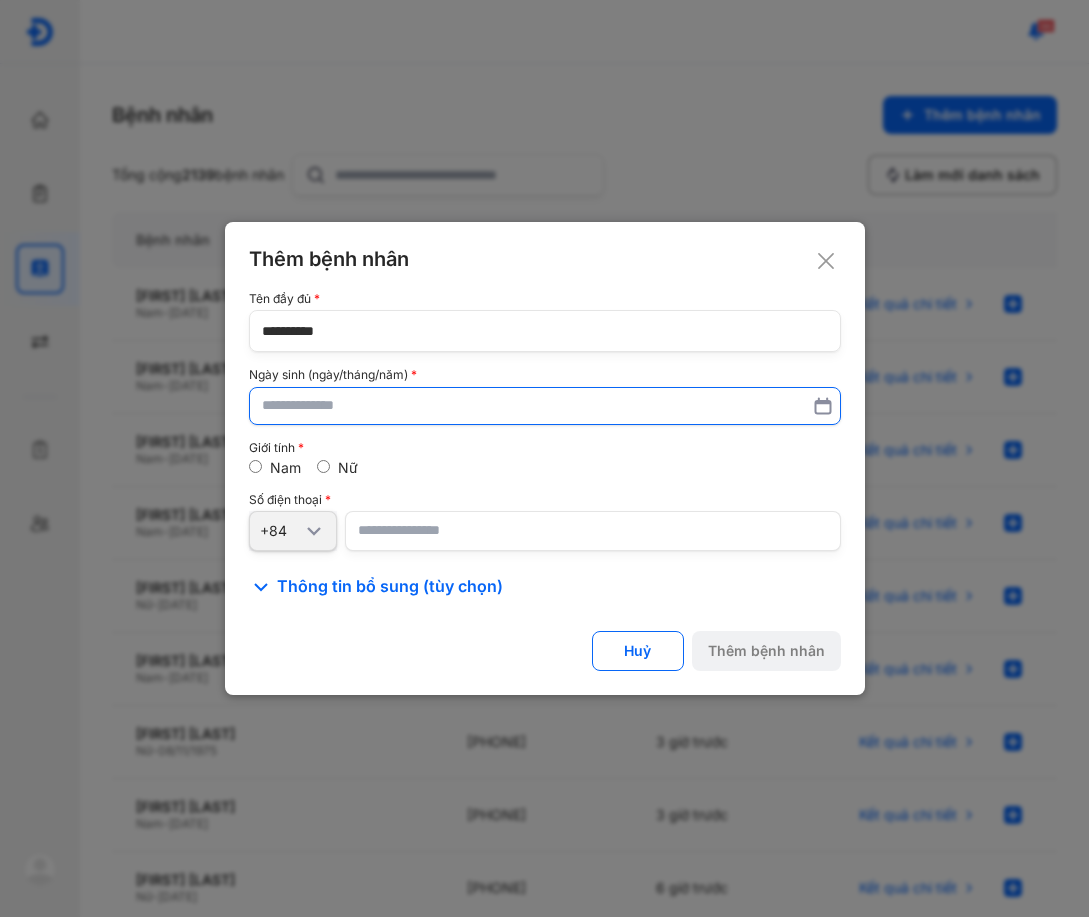 click at bounding box center (545, 406) 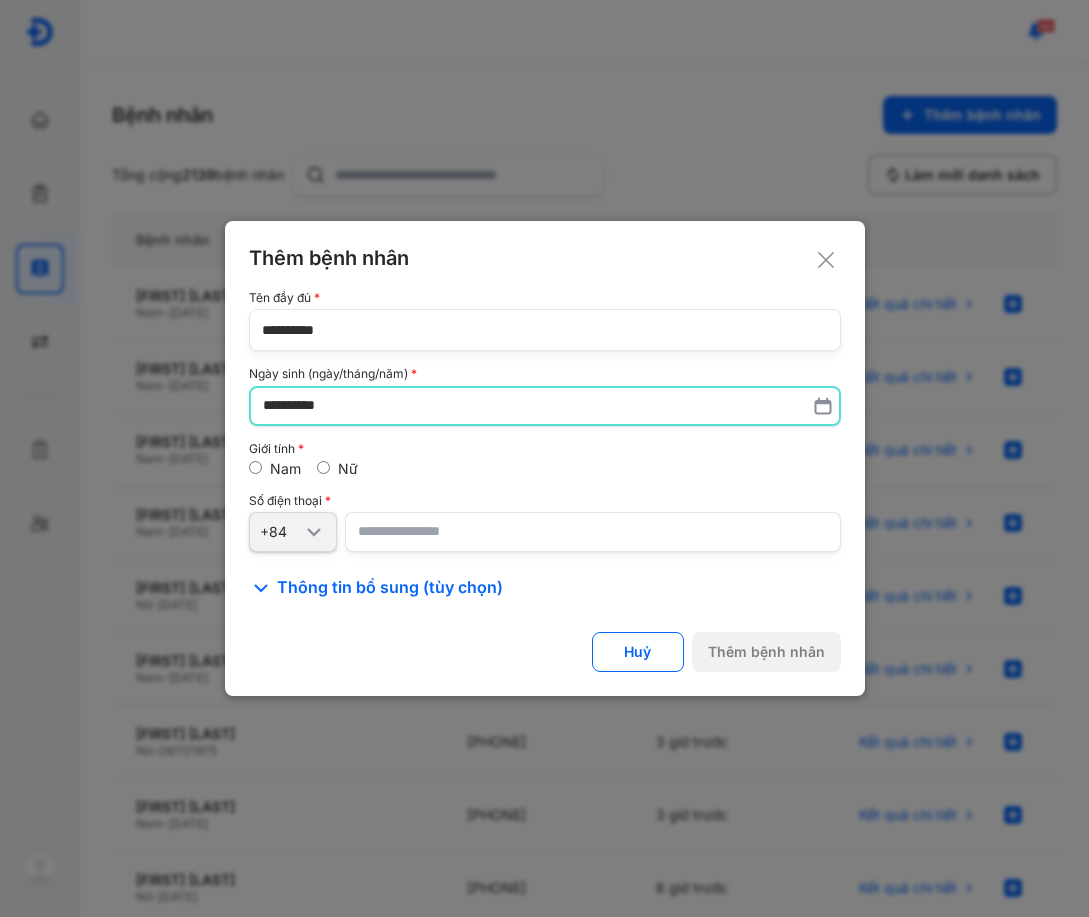 type on "**********" 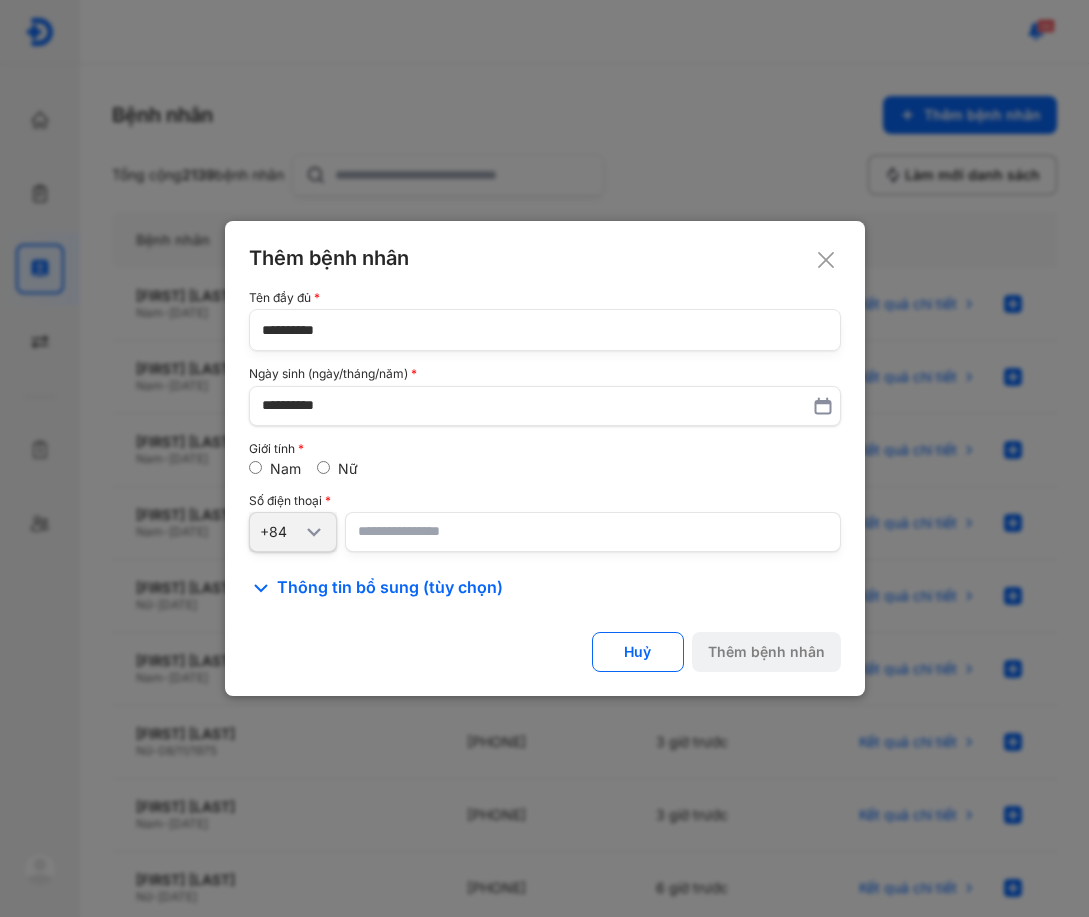 drag, startPoint x: 406, startPoint y: 513, endPoint x: 362, endPoint y: 529, distance: 46.818798 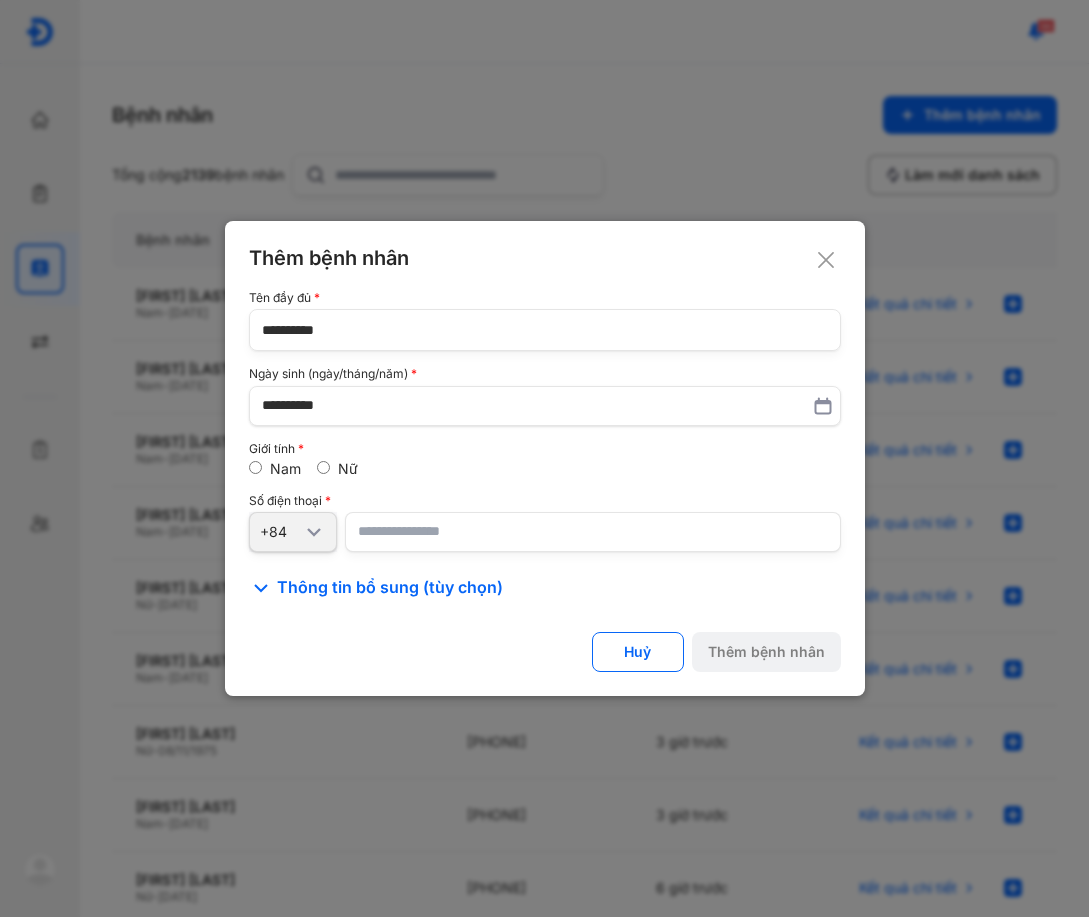 click at bounding box center (593, 532) 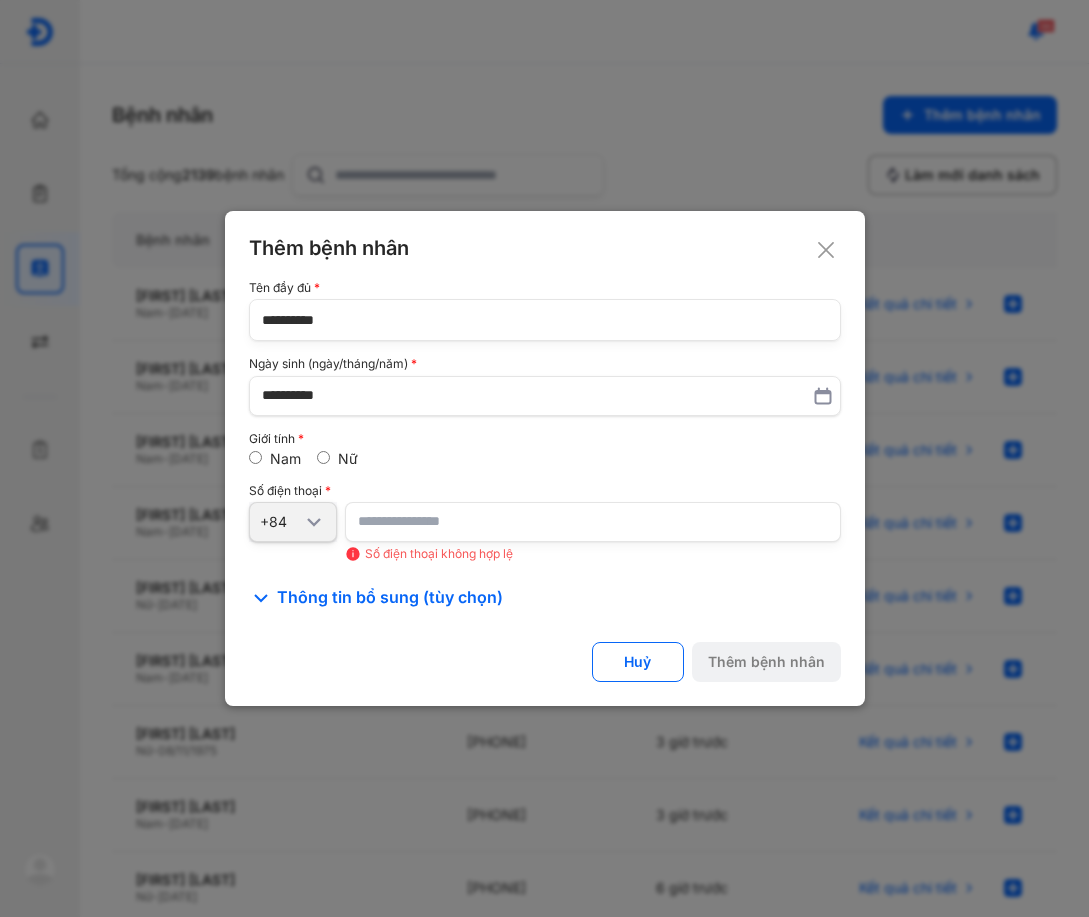 click on "**********" 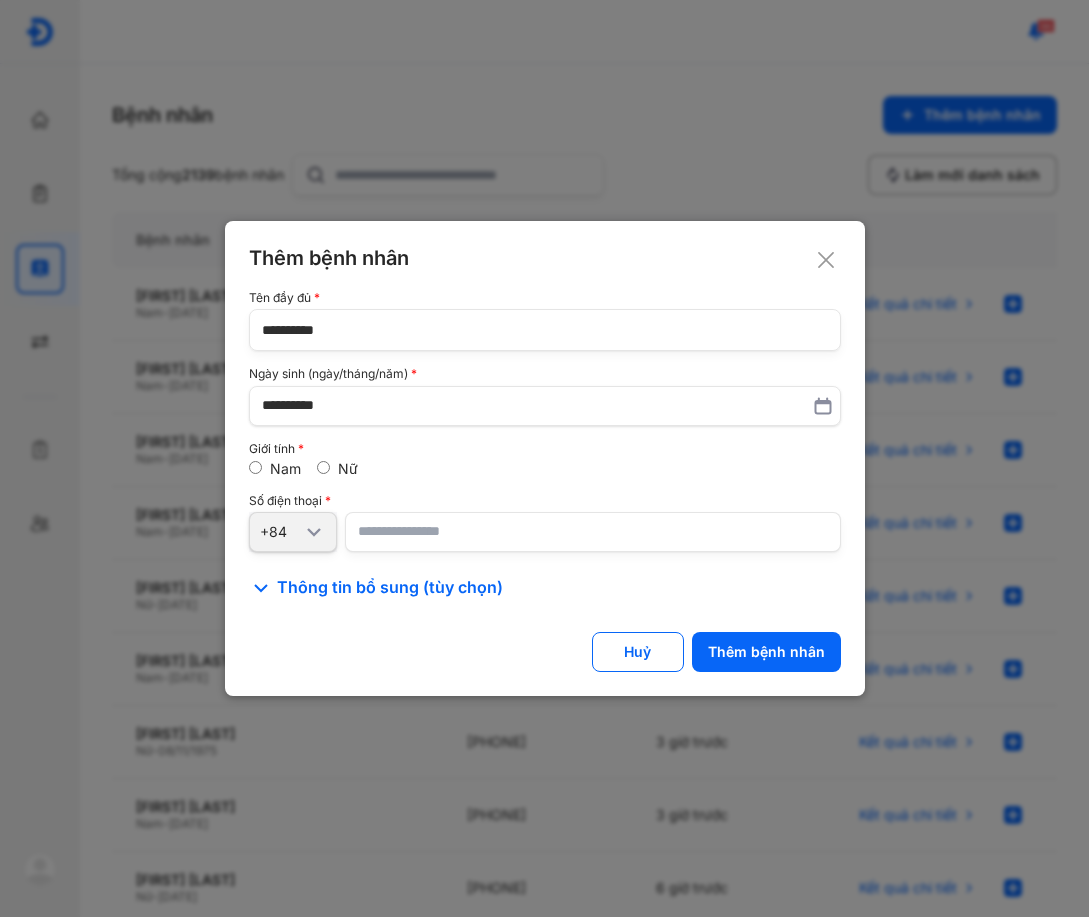 type on "**********" 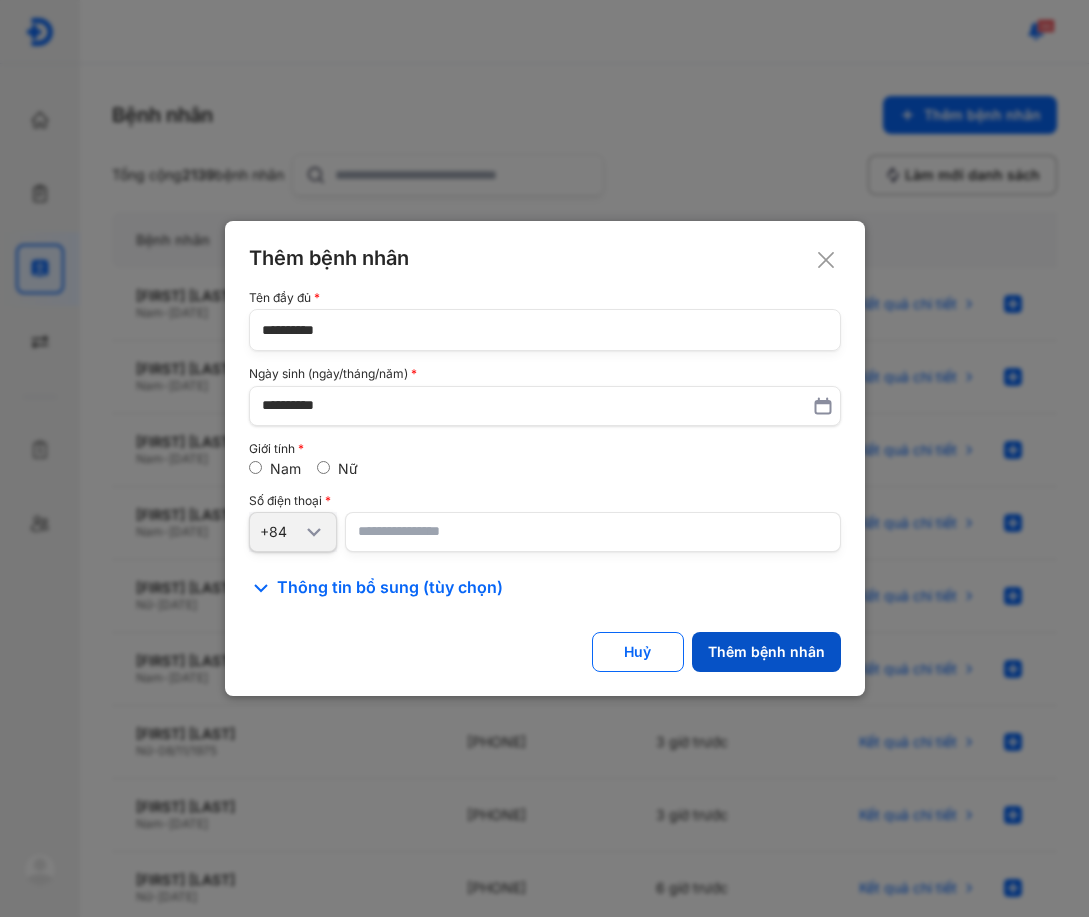 click on "Thêm bệnh nhân" 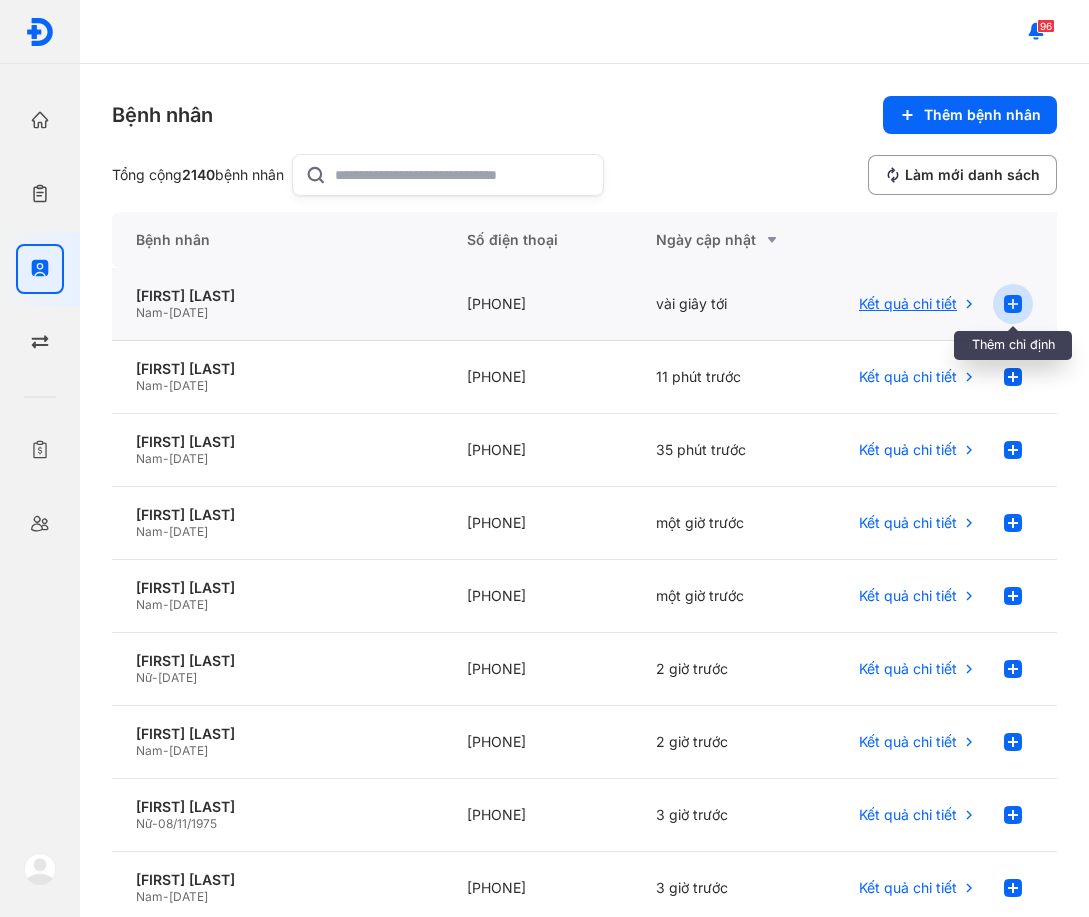 click 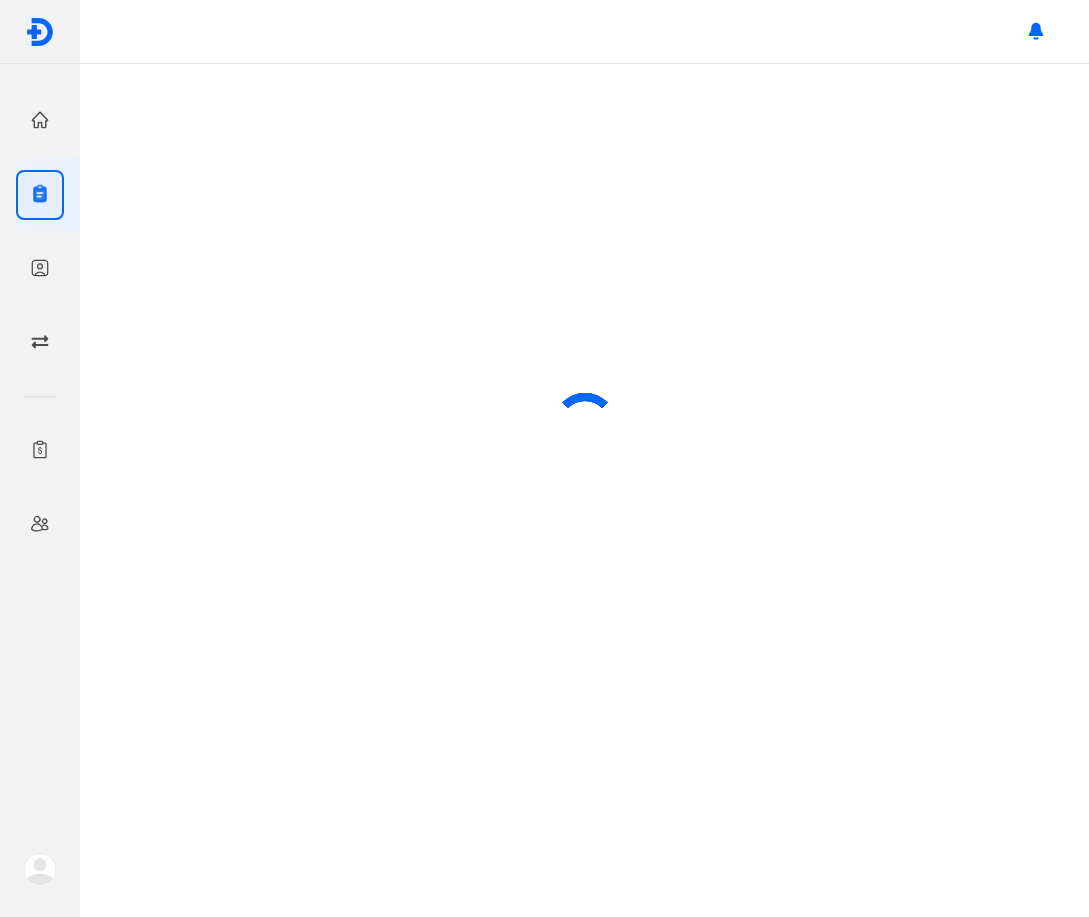 scroll, scrollTop: 0, scrollLeft: 0, axis: both 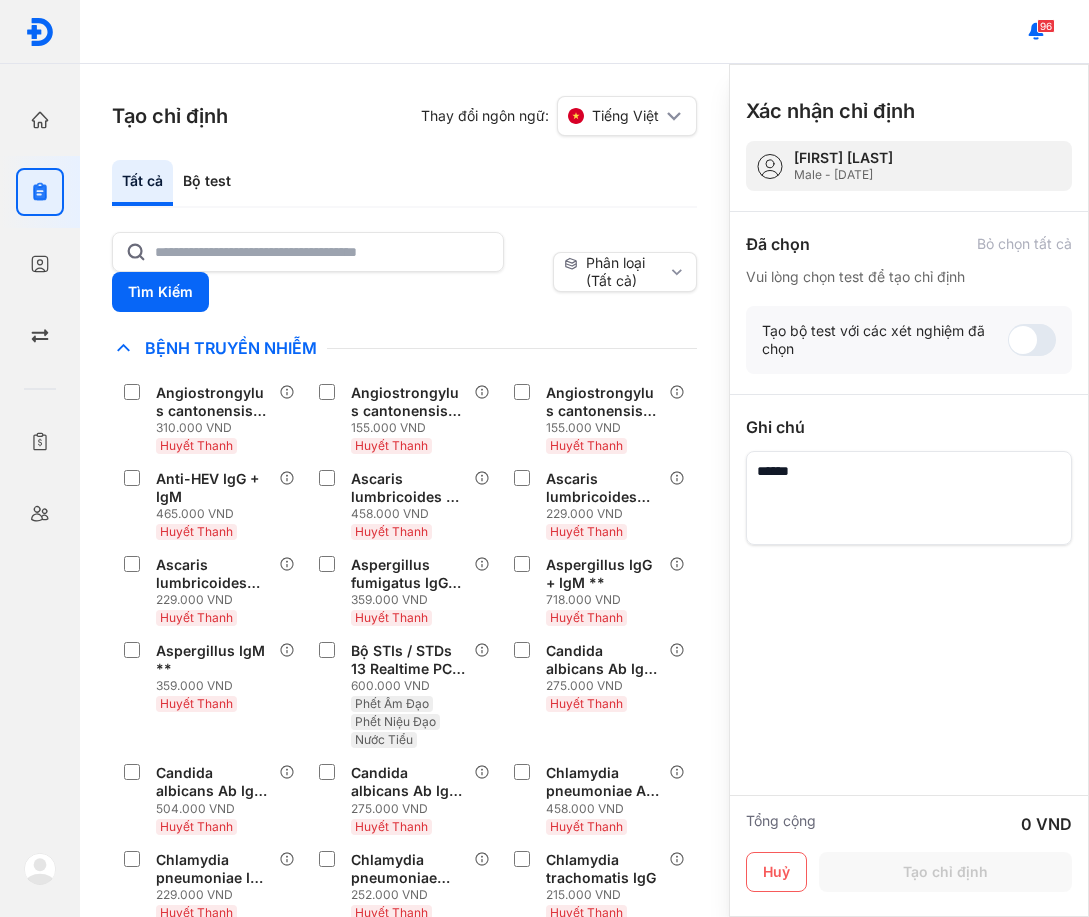 click on "Tất cả Bộ test" at bounding box center [404, 184] 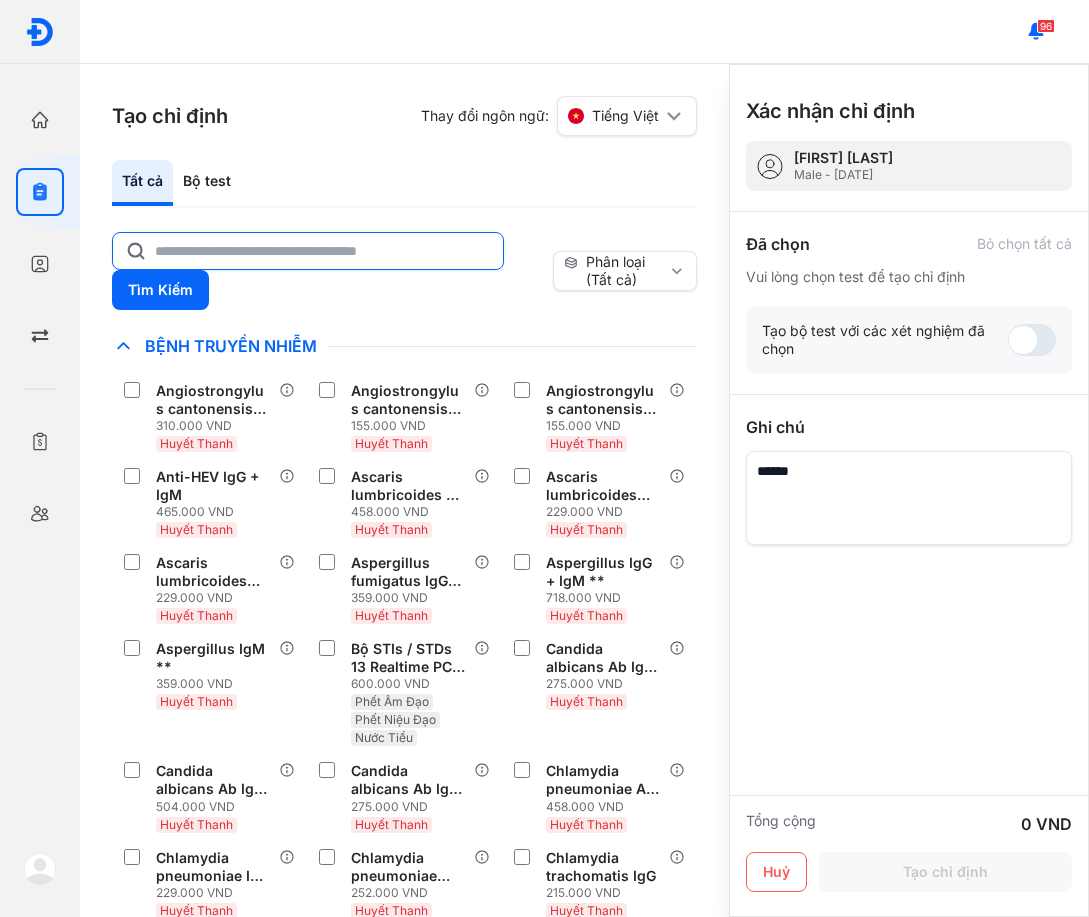 click 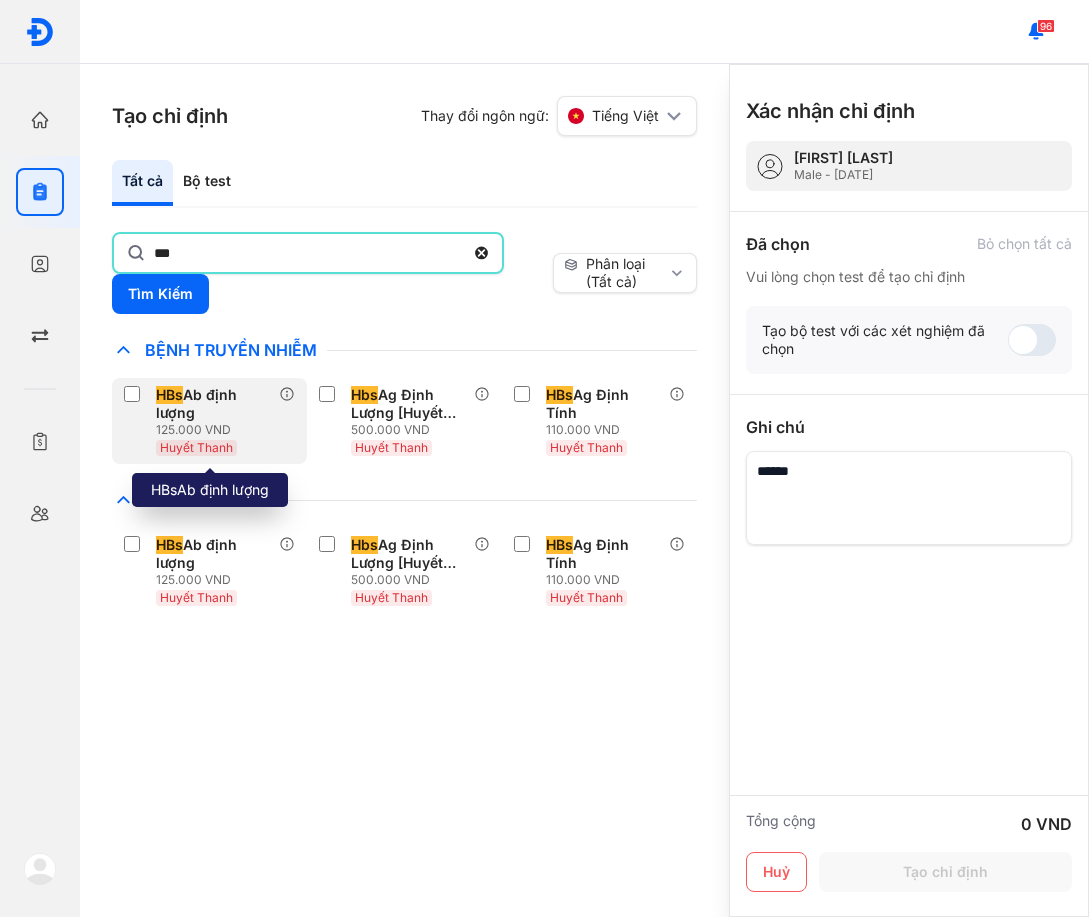 click on "HBs Ab định lượng" at bounding box center [213, 404] 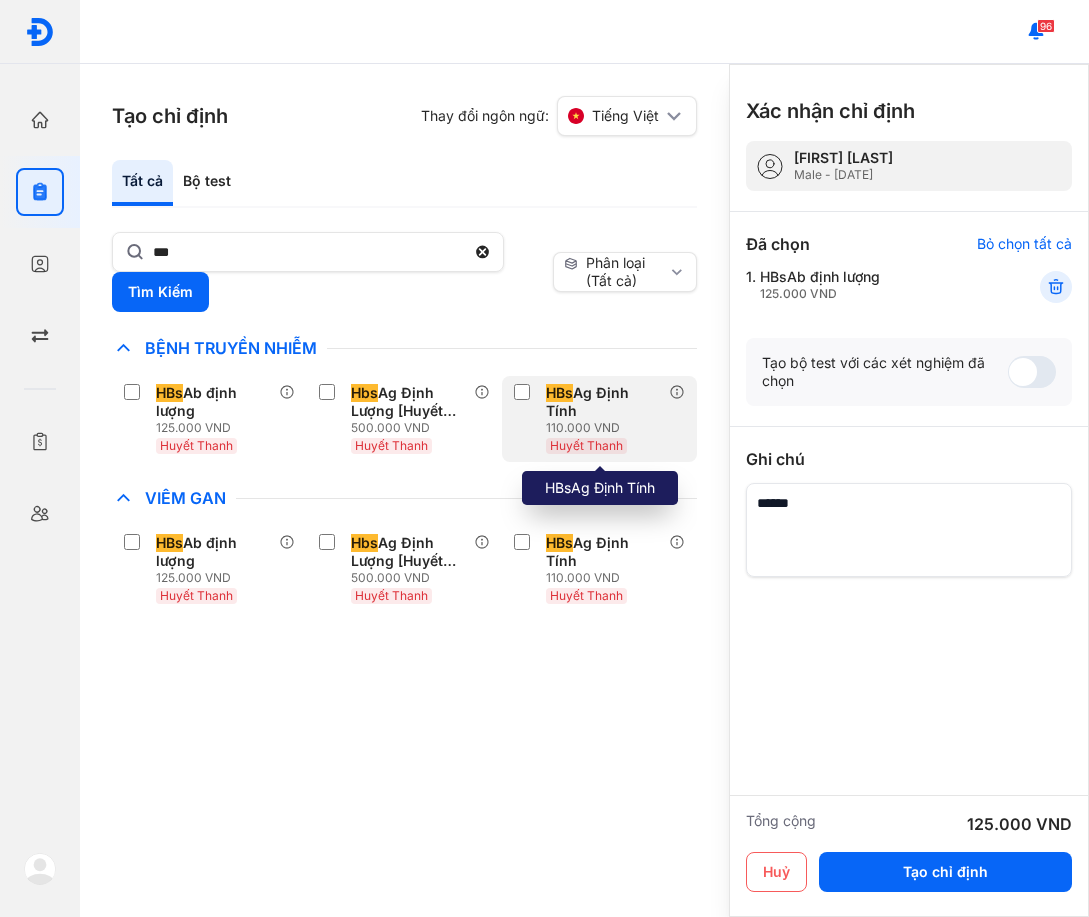 click on "110.000 VND" at bounding box center (607, 428) 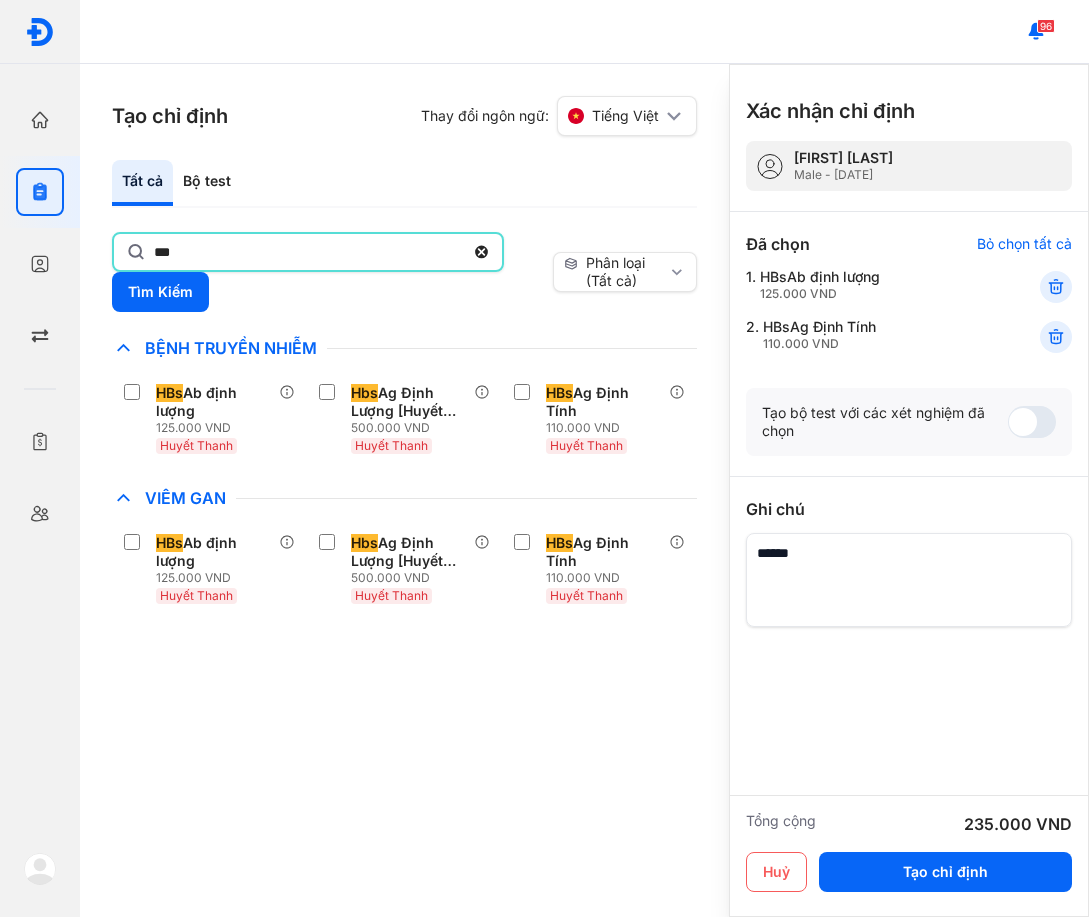 click on "***" 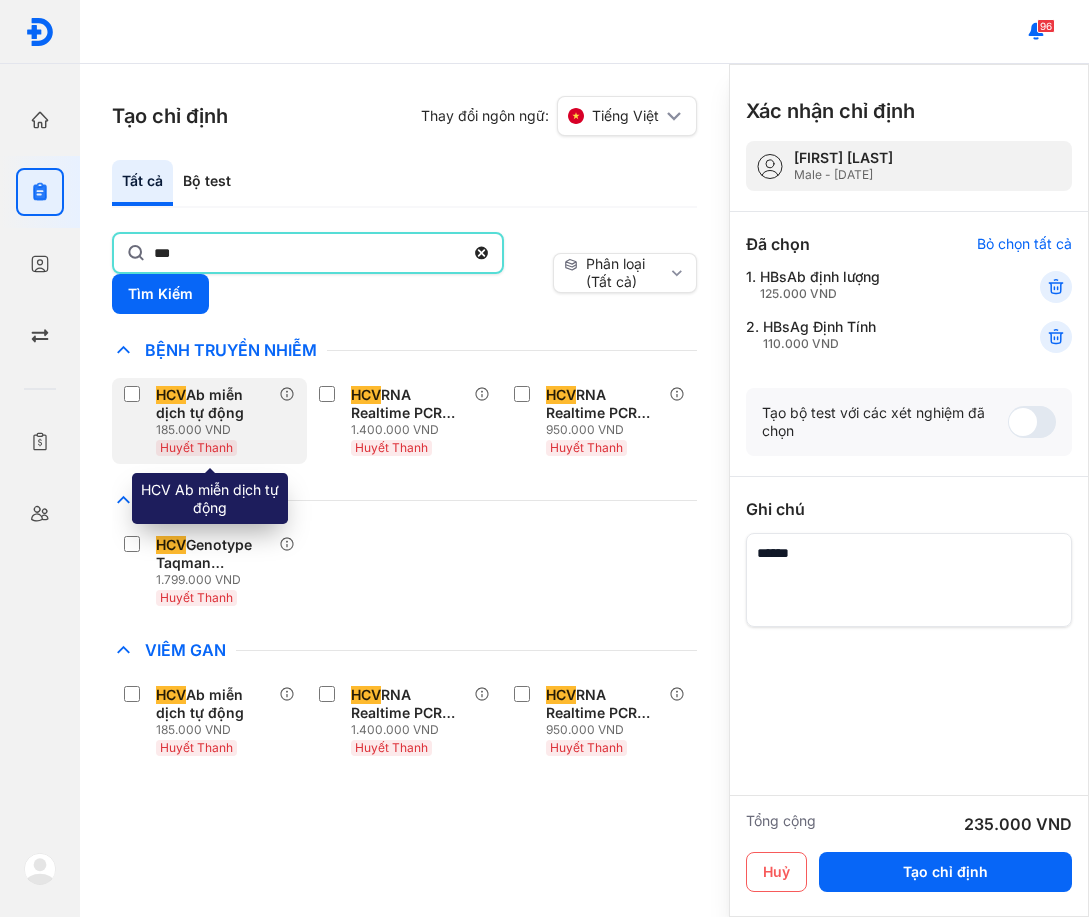 click on "HCV  Ab miễn dịch tự động" at bounding box center (213, 404) 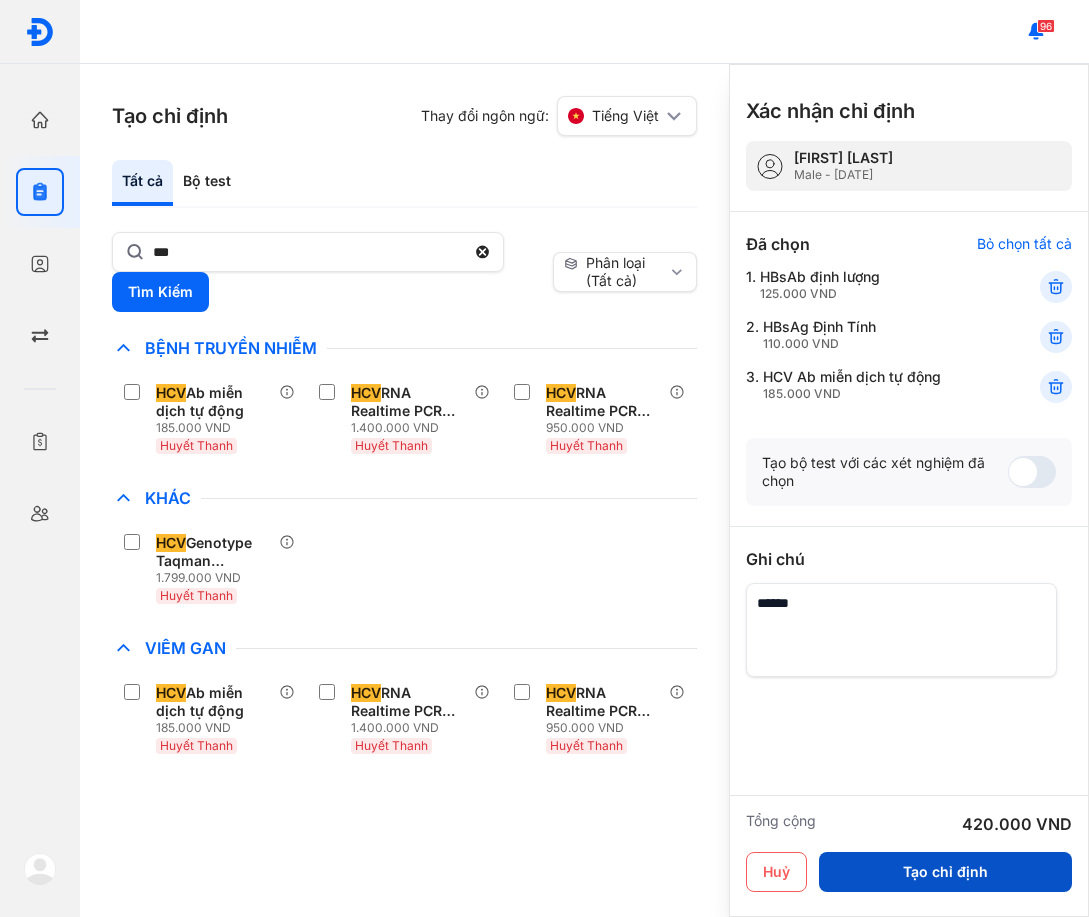 click on "Tạo chỉ định" at bounding box center [945, 872] 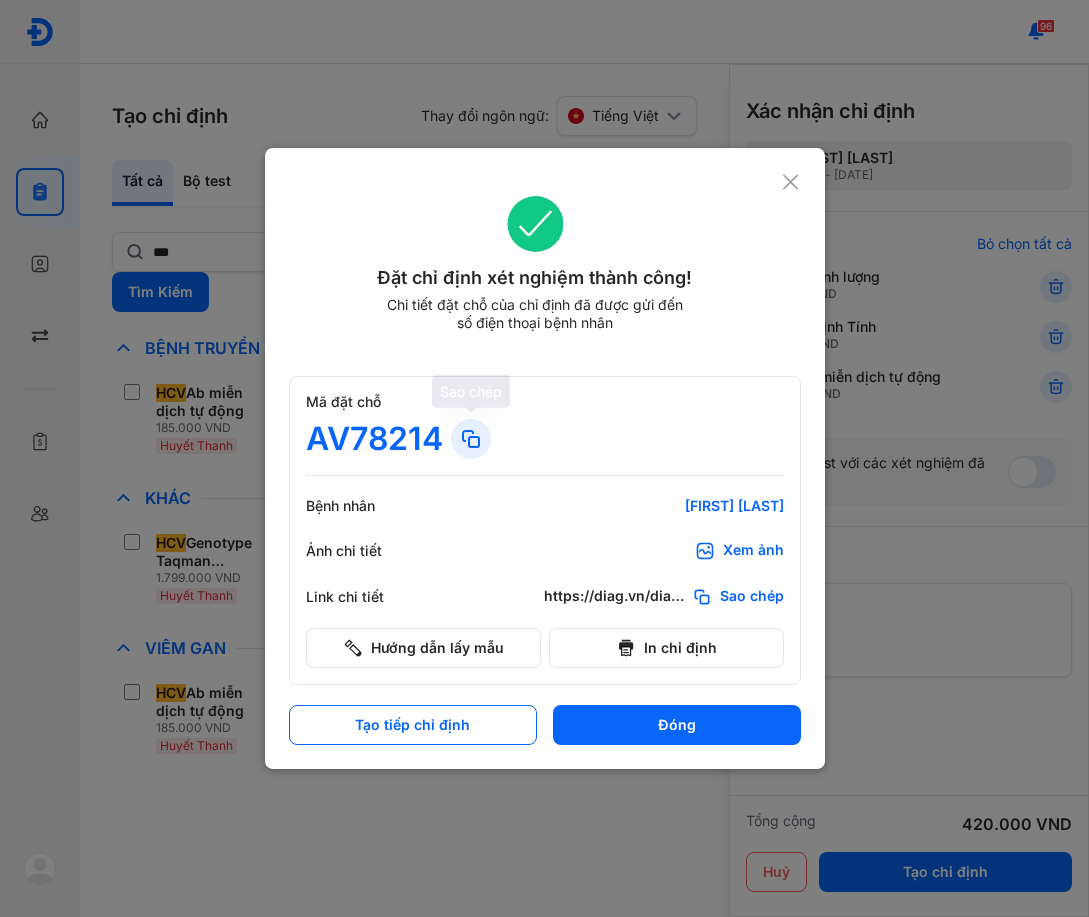 click 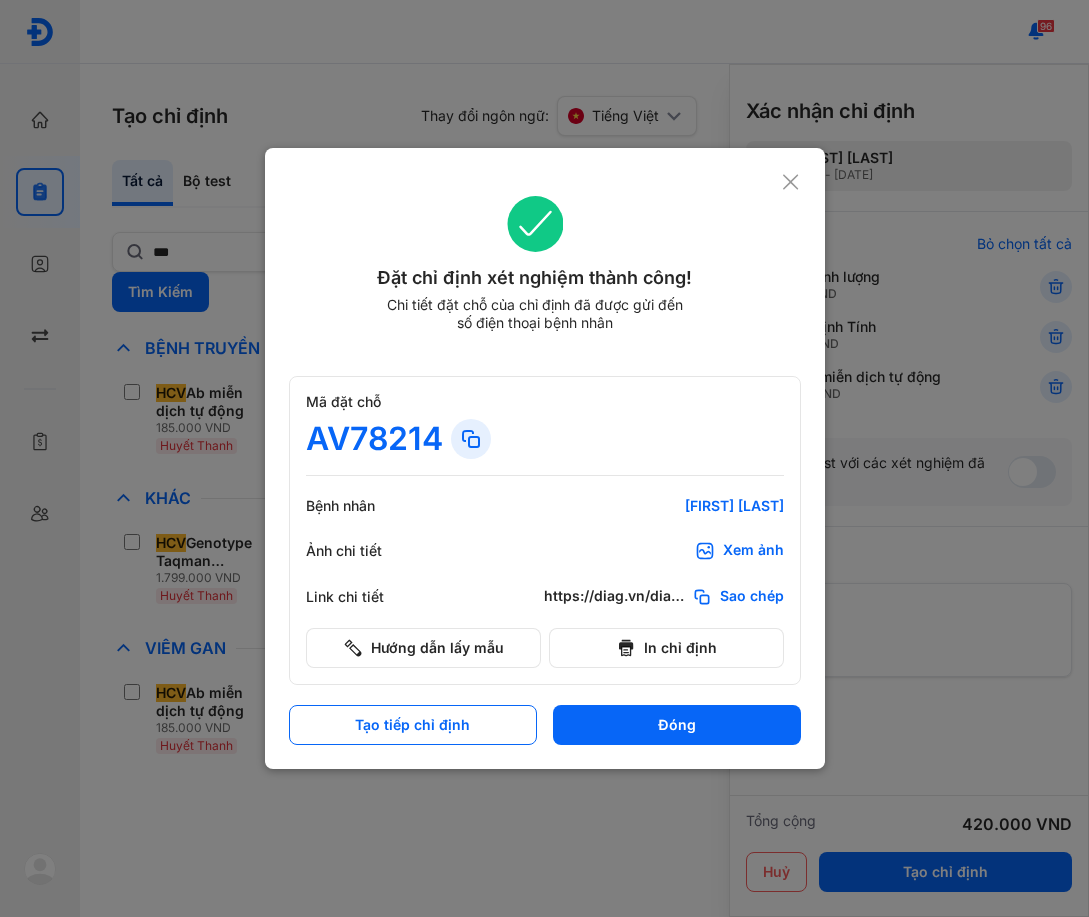 click on "Bệnh nhân [NAME] [LAST]" at bounding box center (545, 506) 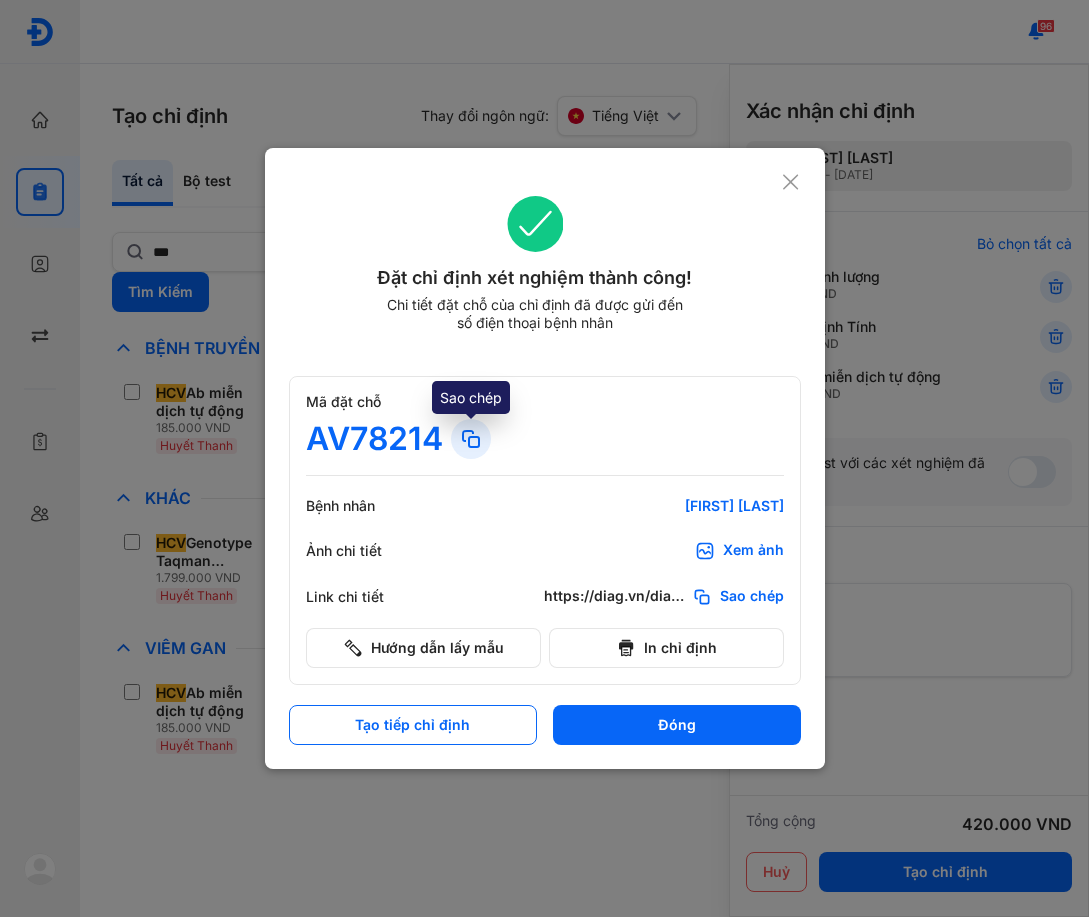 click 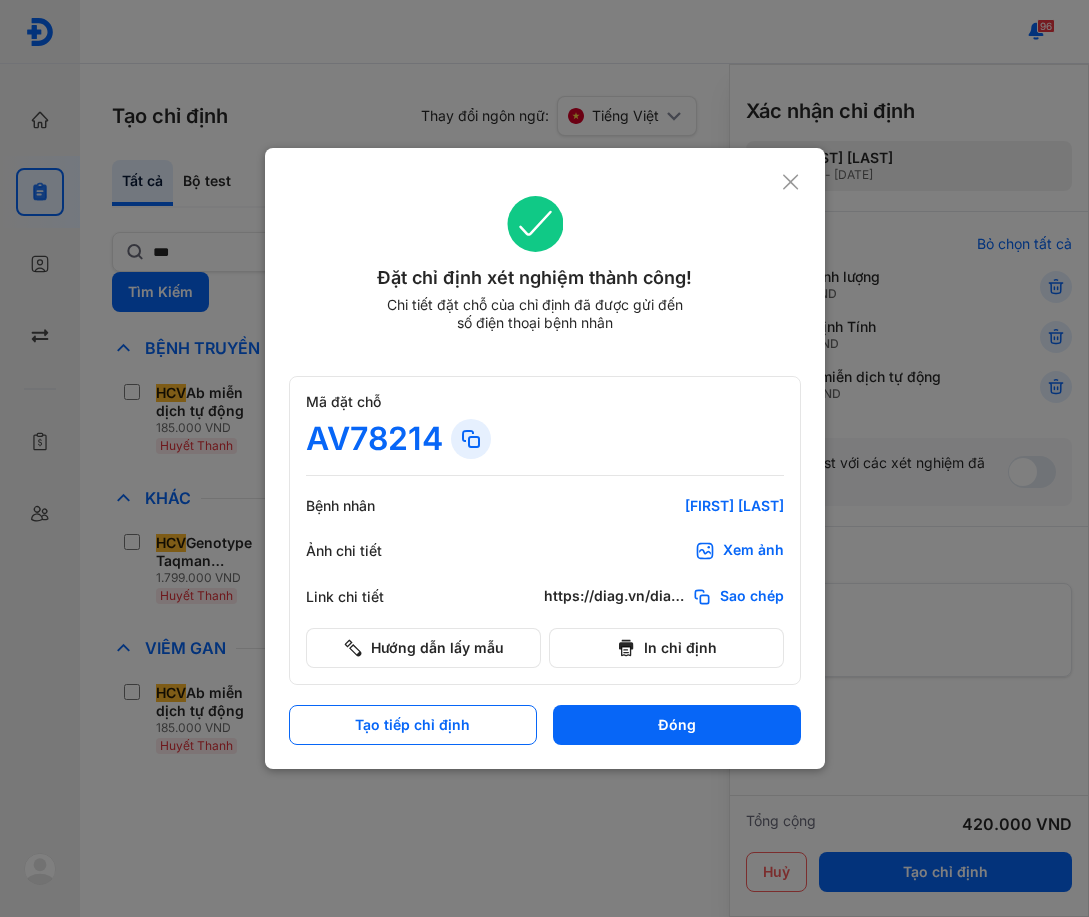 click on "Đặt chỉ định xét nghiệm thành công! Chi tiết đặt chỗ của chỉ định đã được gửi đến số điện thoại bệnh nhân" at bounding box center [545, 276] 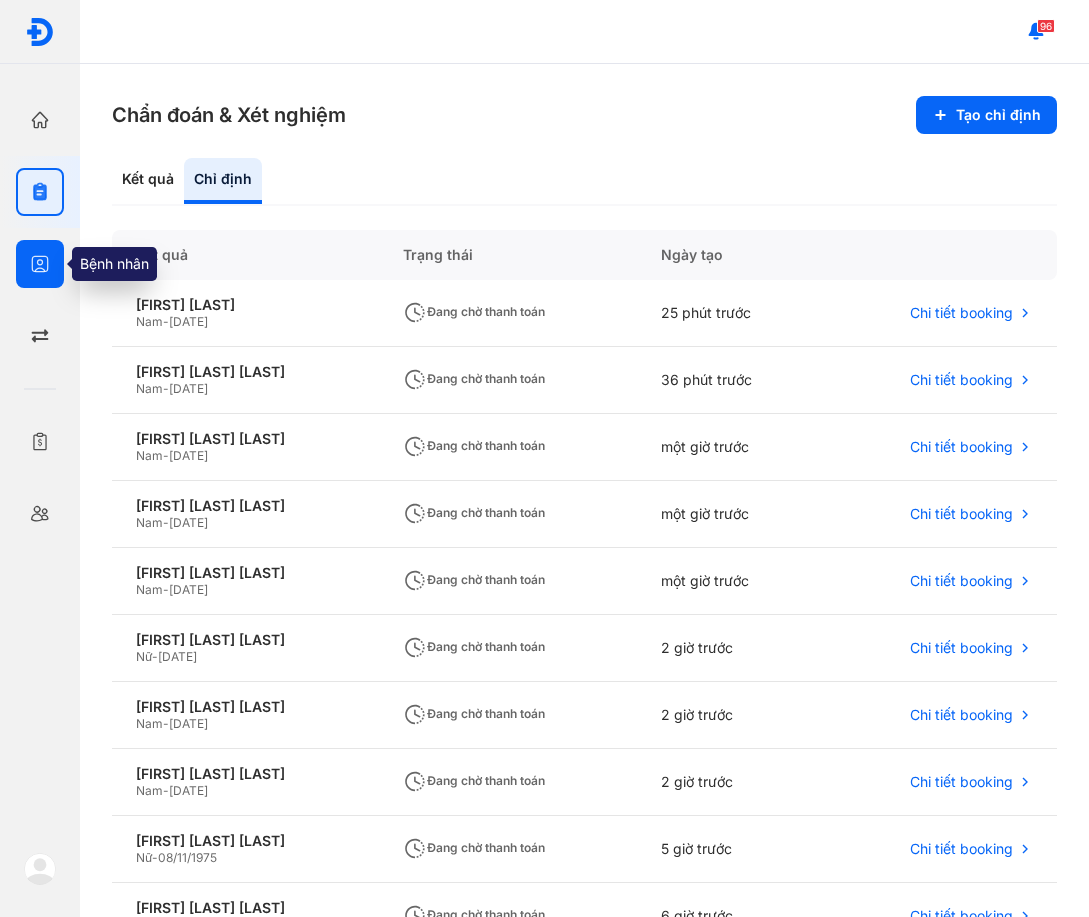 click at bounding box center (40, 264) 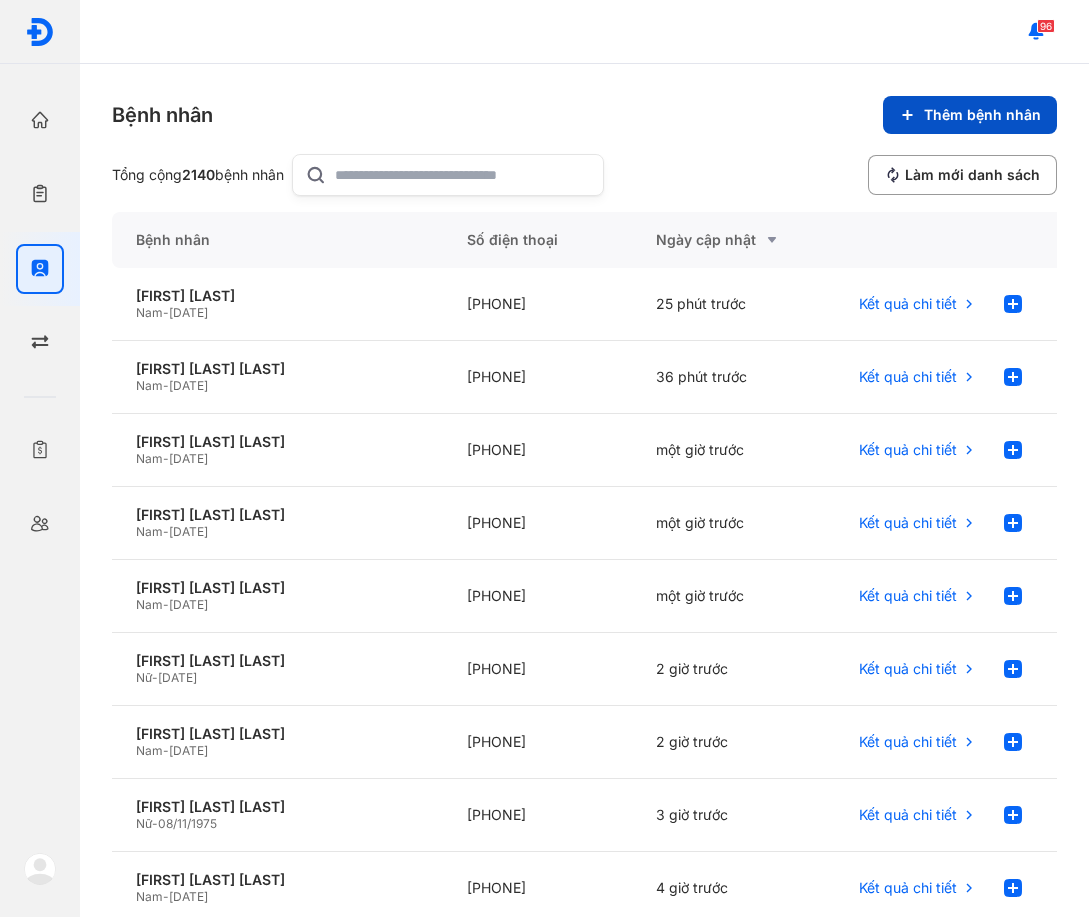 click on "Thêm bệnh nhân" 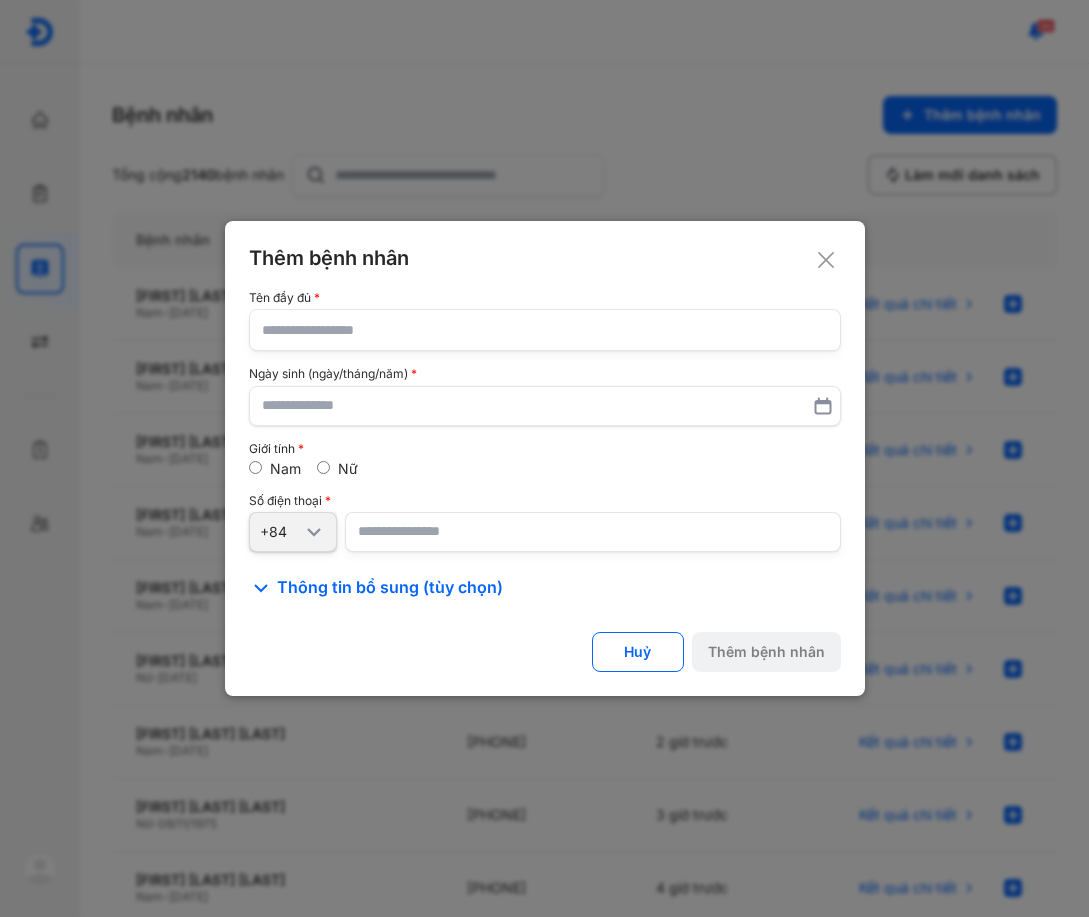 click 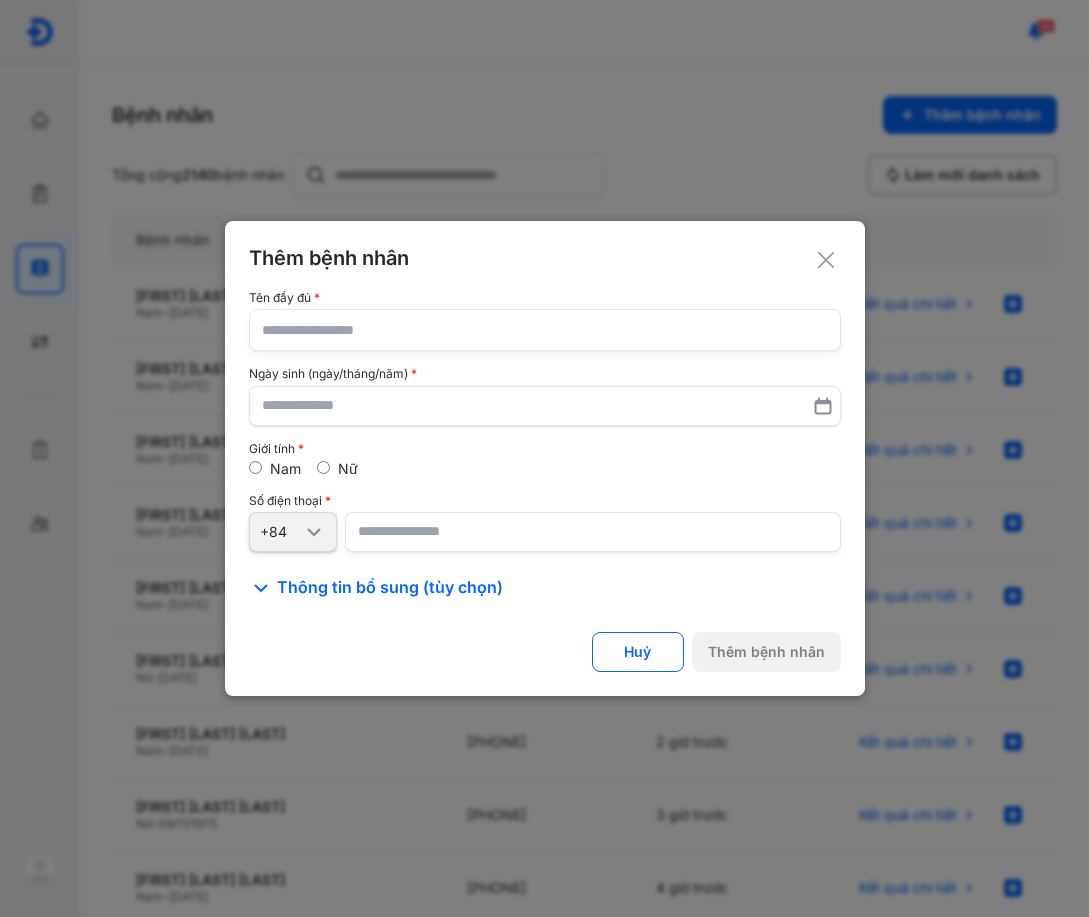 paste on "**********" 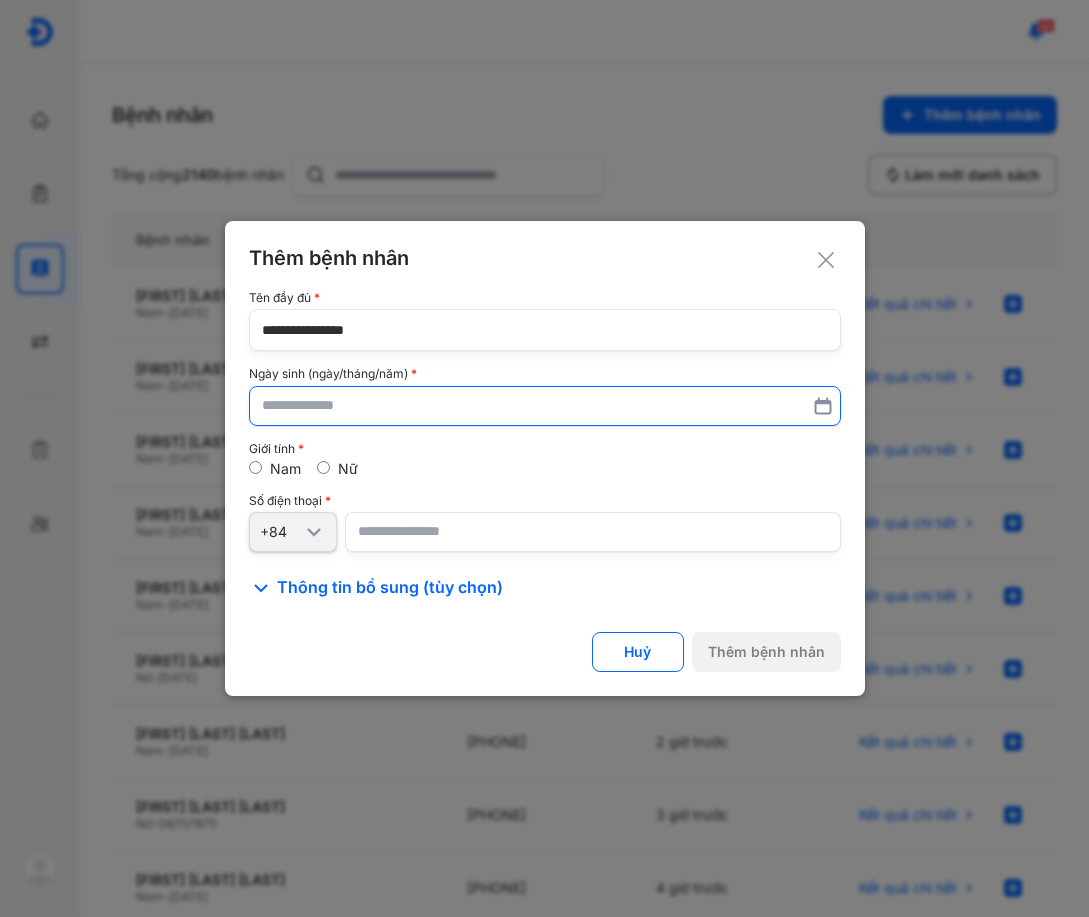 type on "**********" 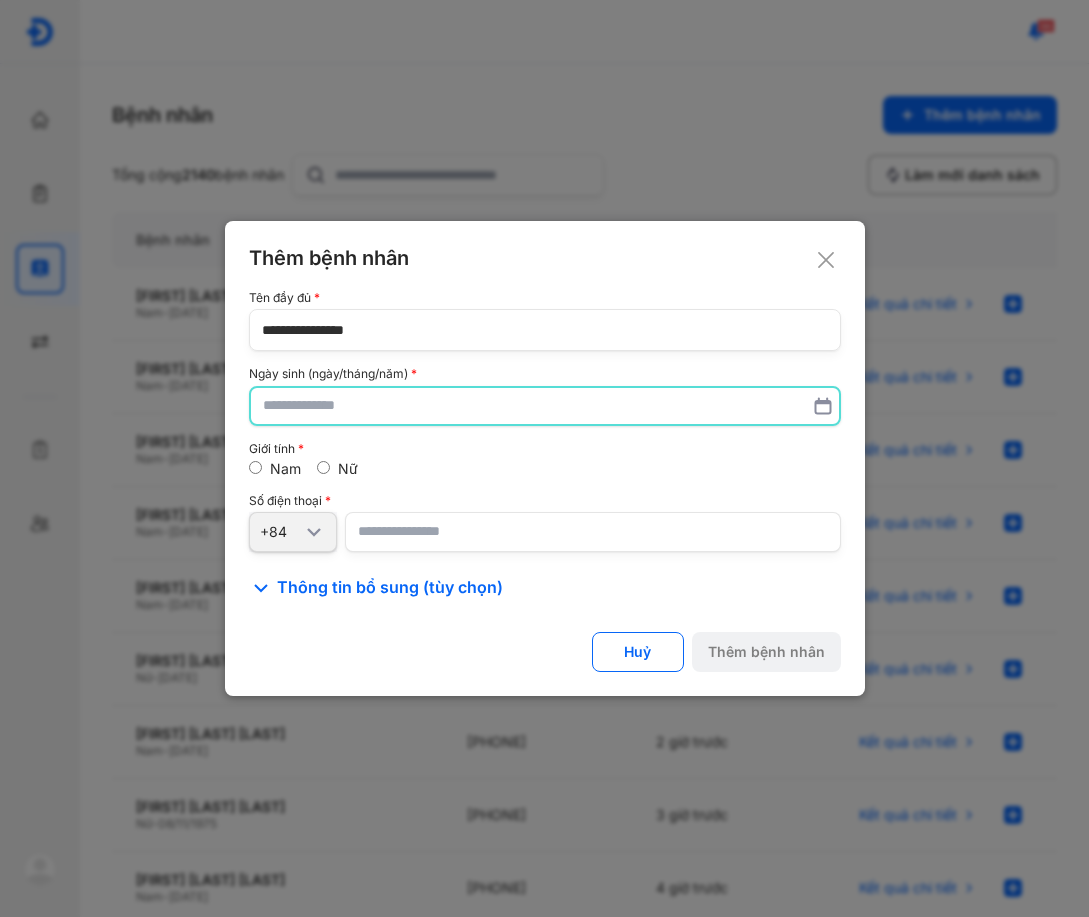 click at bounding box center [545, 406] 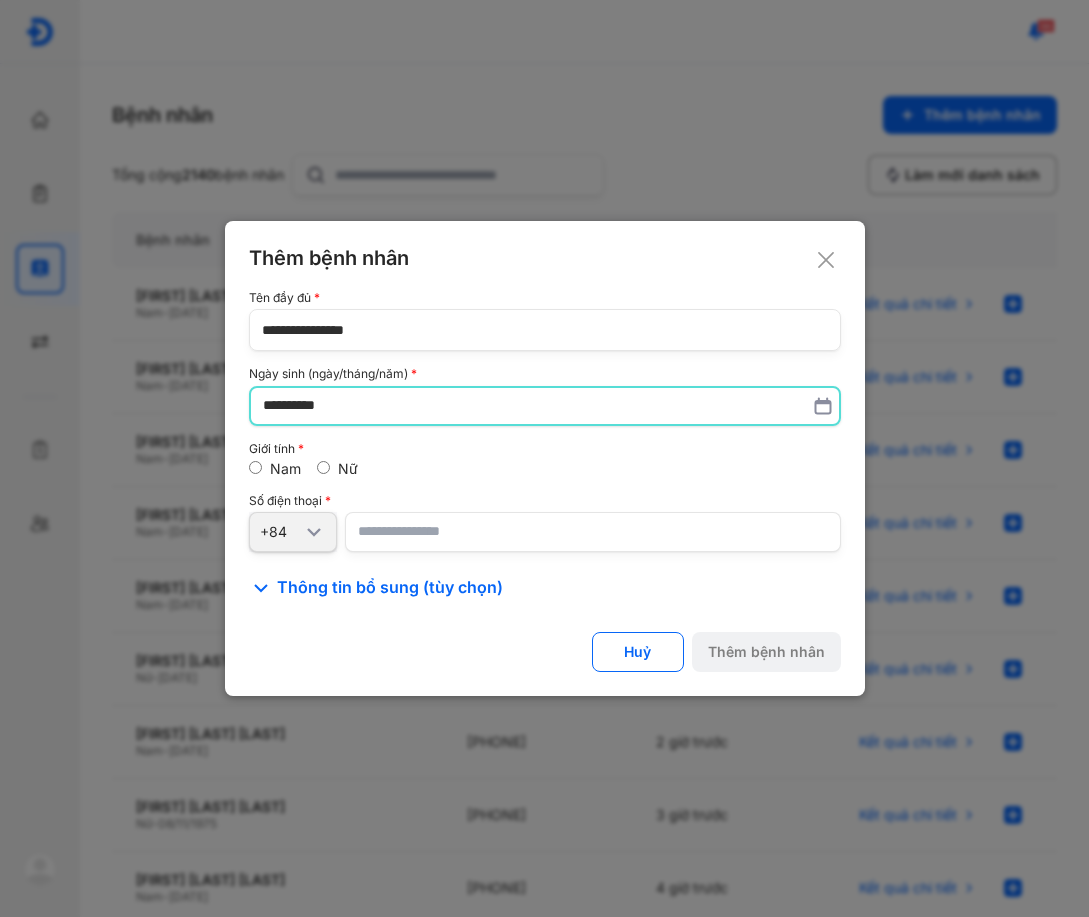 type on "**********" 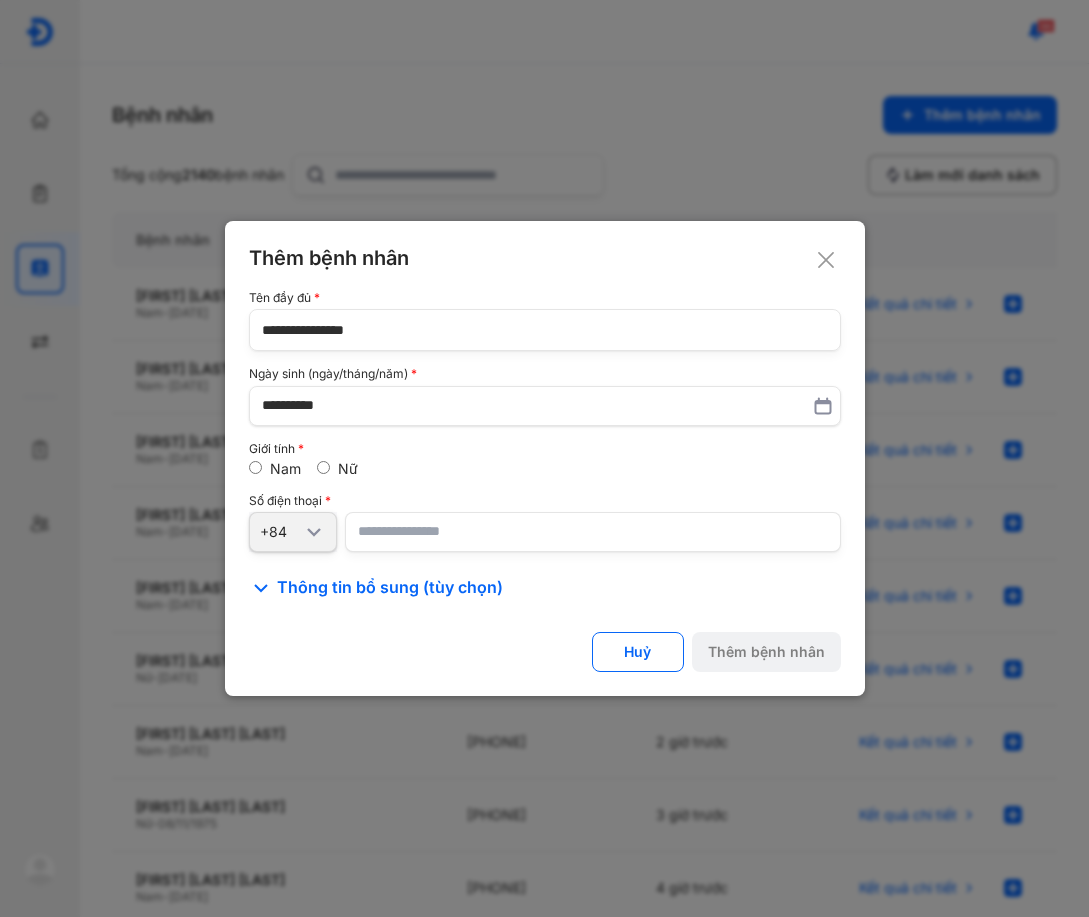 click at bounding box center (593, 532) 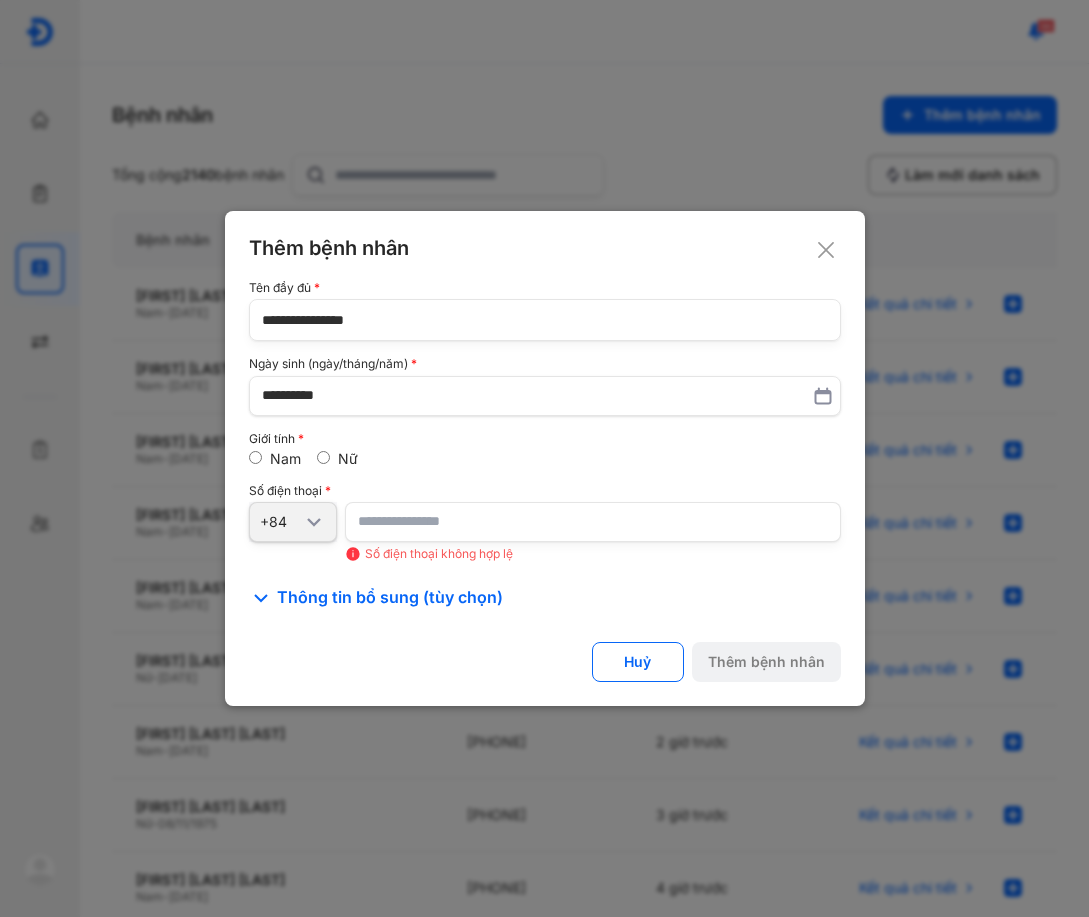 drag, startPoint x: 495, startPoint y: 521, endPoint x: 279, endPoint y: 511, distance: 216.23135 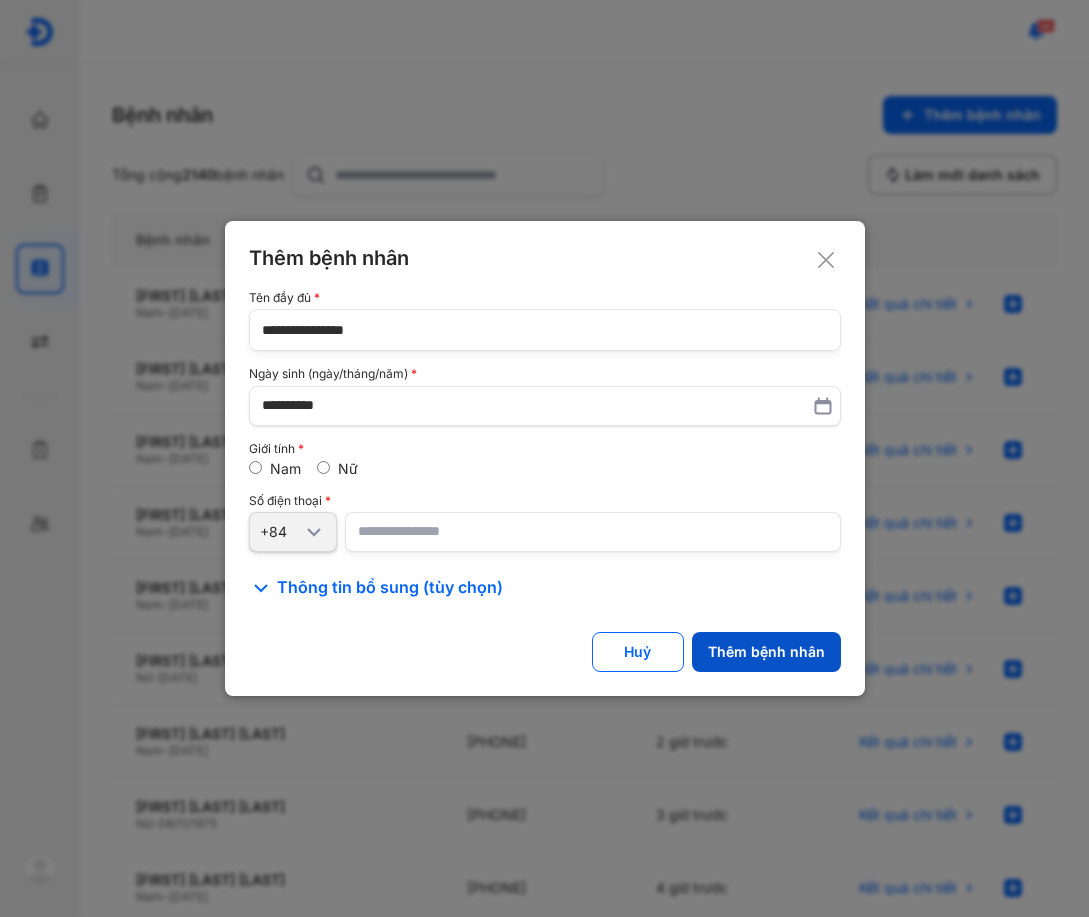type on "**********" 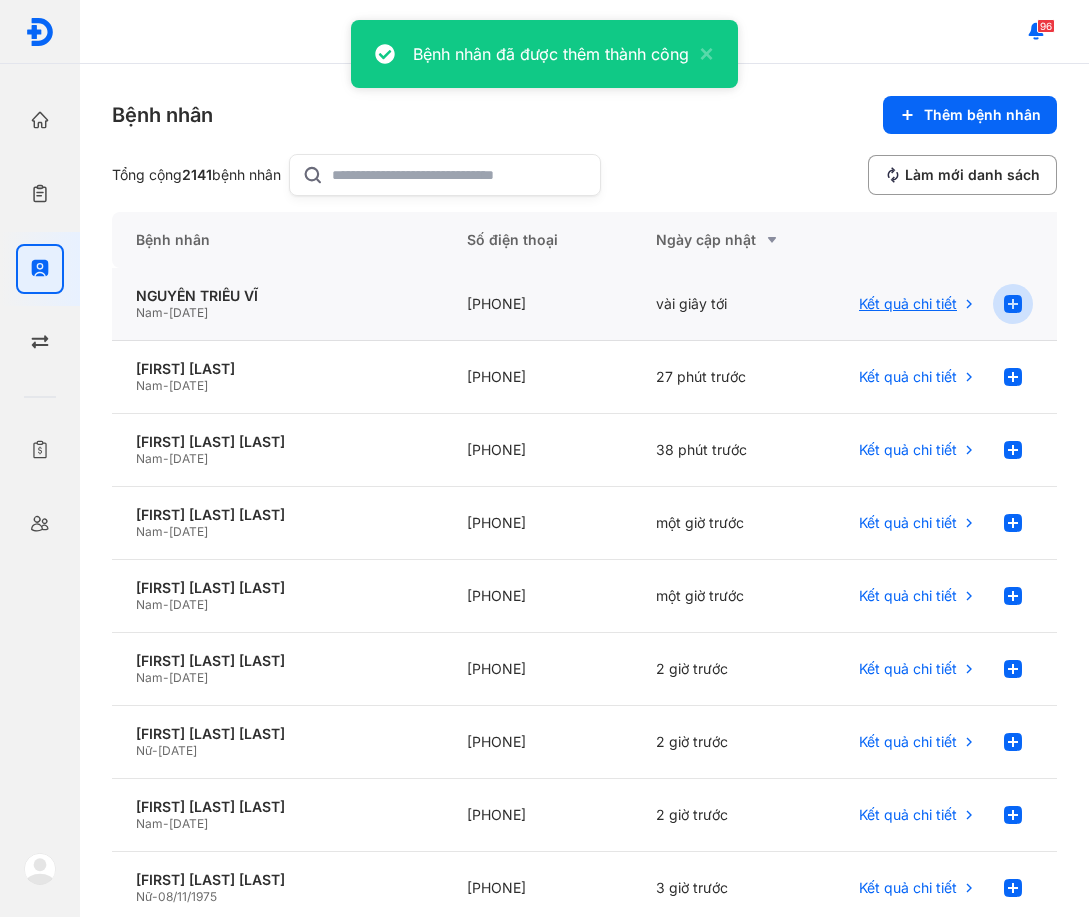 click 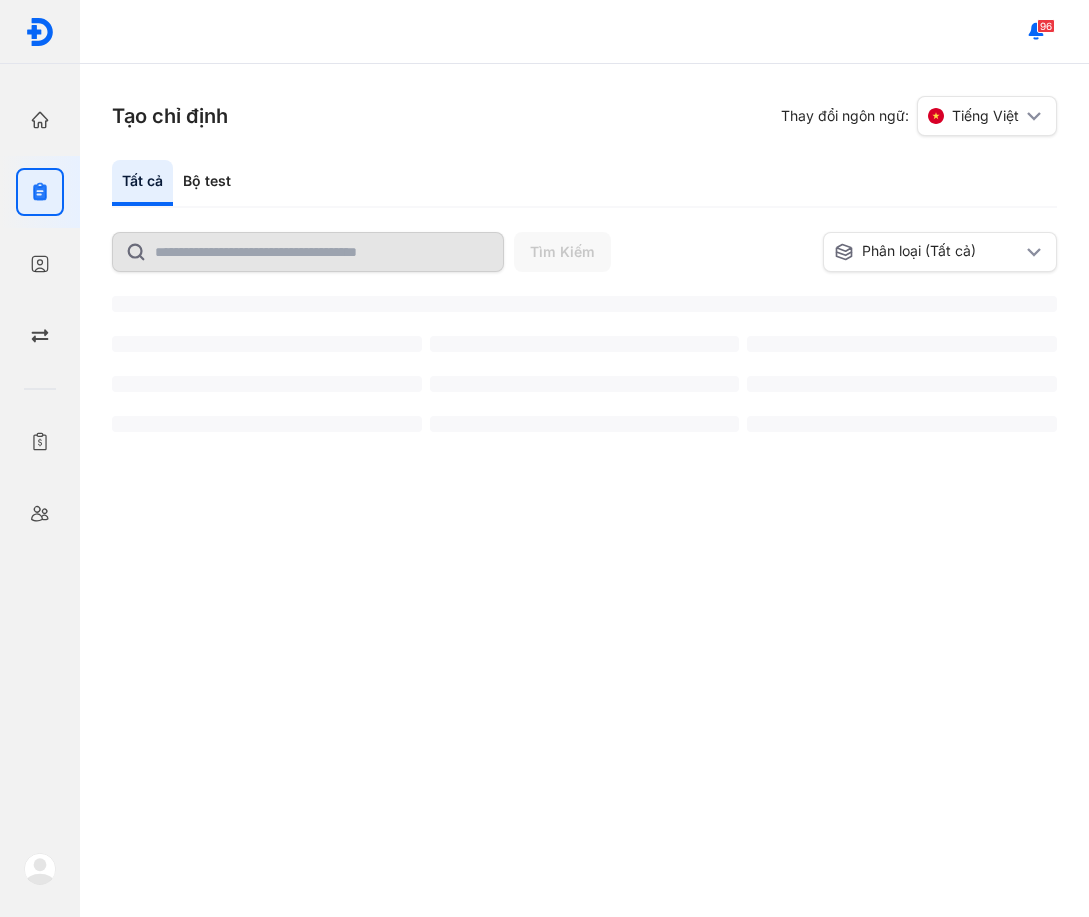 scroll, scrollTop: 0, scrollLeft: 0, axis: both 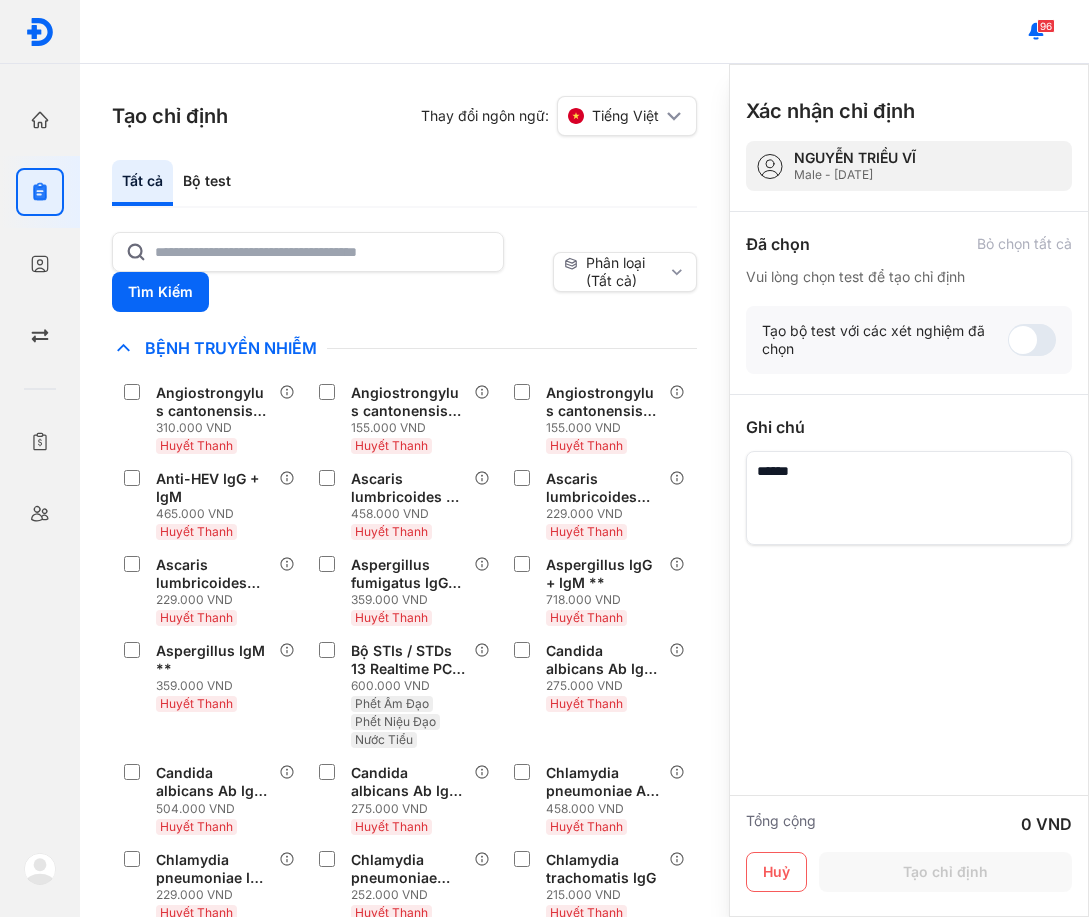 click on "Tìm Kiếm" at bounding box center [328, 272] 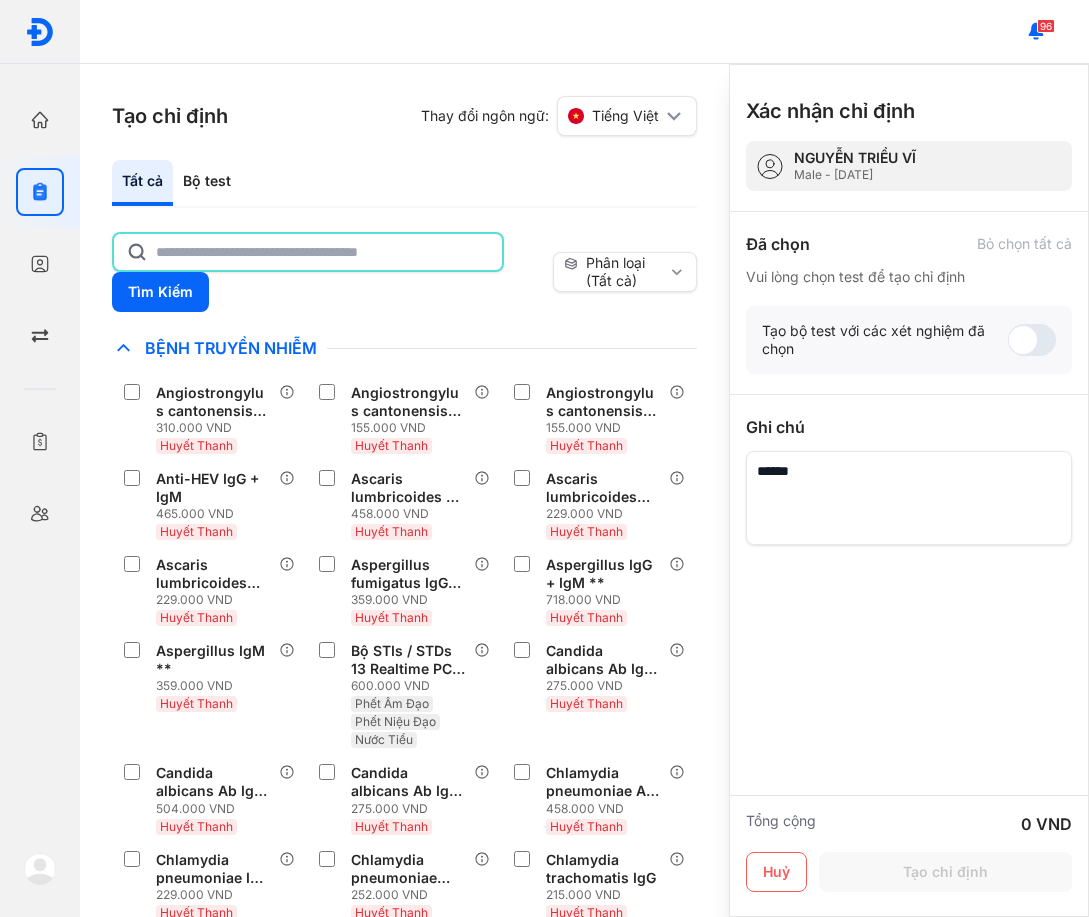 click 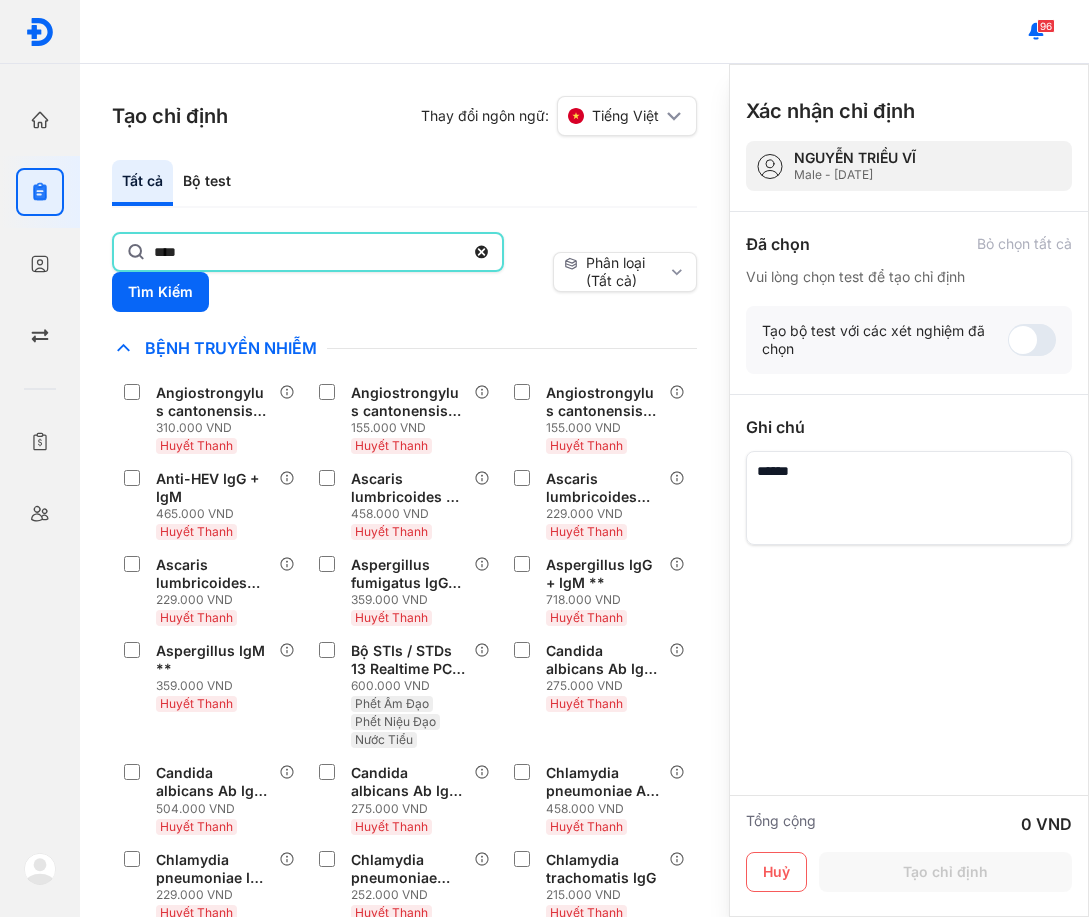 type on "****" 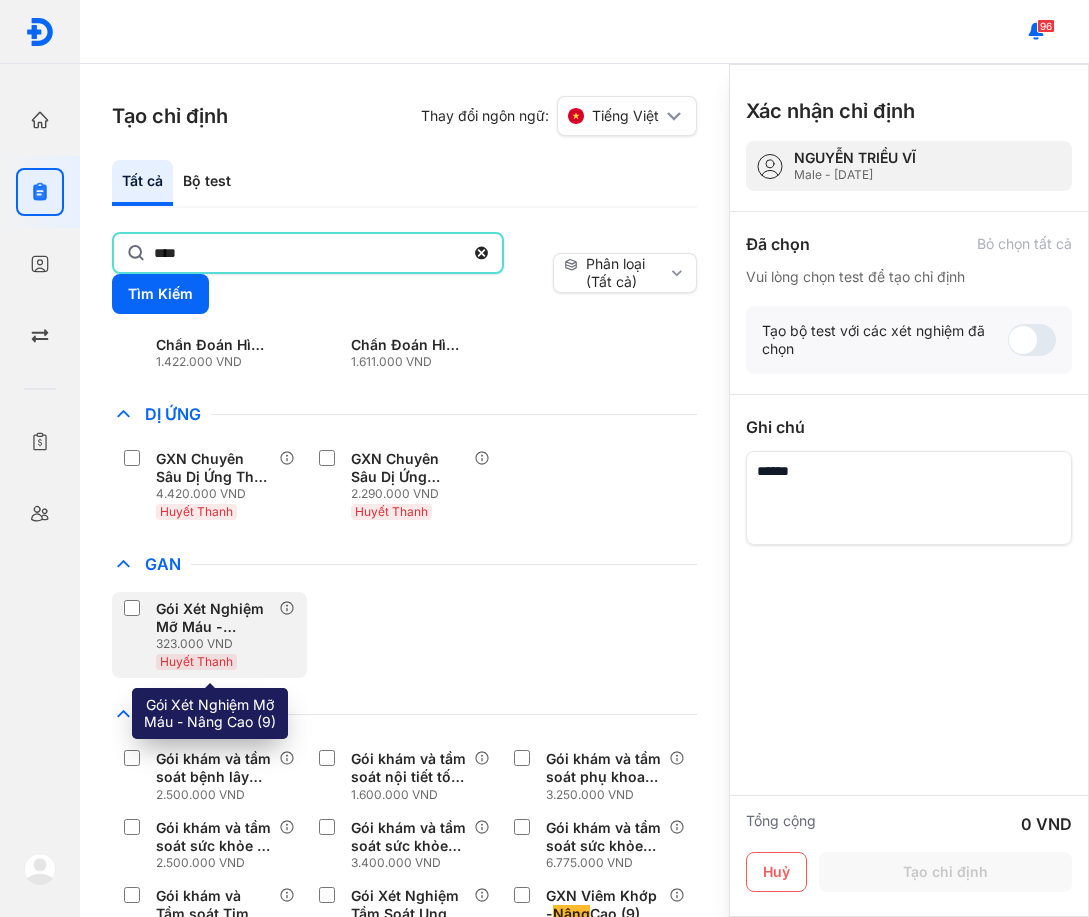 click on "Gói Xét Nghiệm Mỡ Máu -  Nâng  Cao (9)" at bounding box center (213, 618) 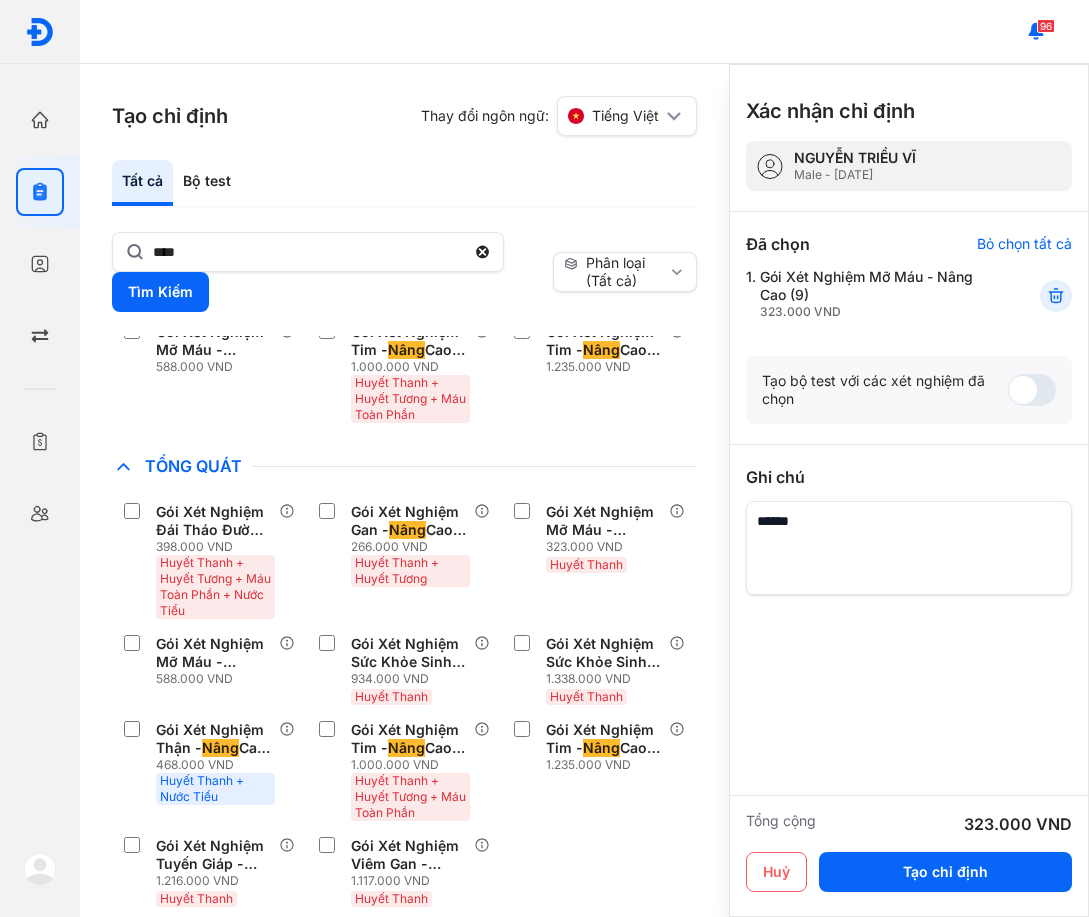 scroll, scrollTop: 1262, scrollLeft: 0, axis: vertical 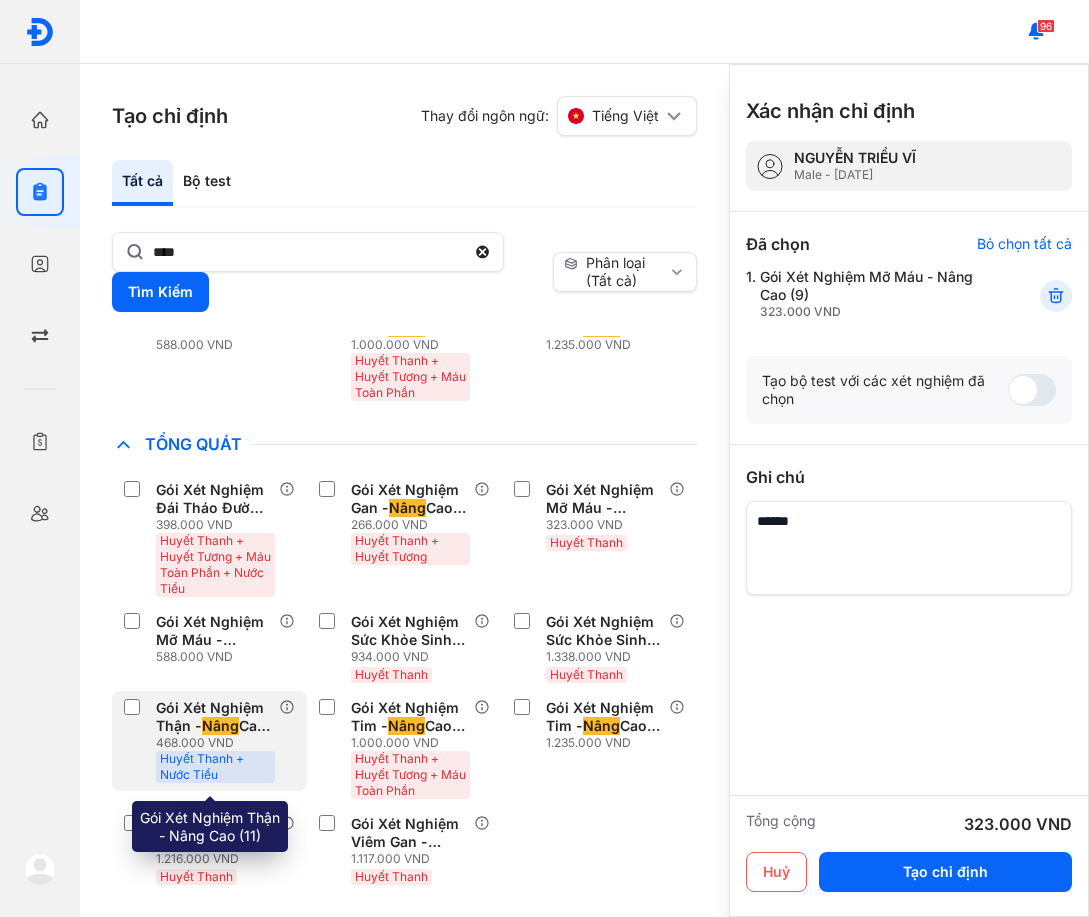 click on "Nâng" at bounding box center (220, 726) 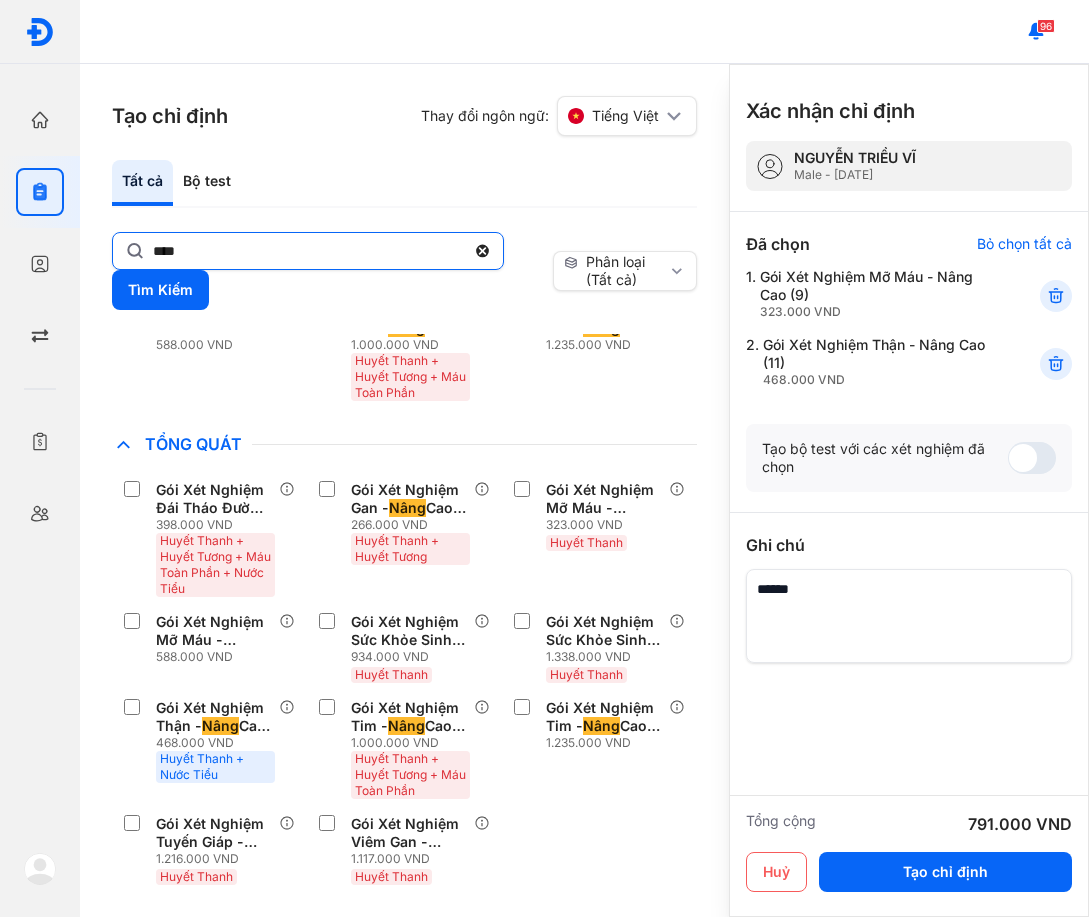 click on "****" 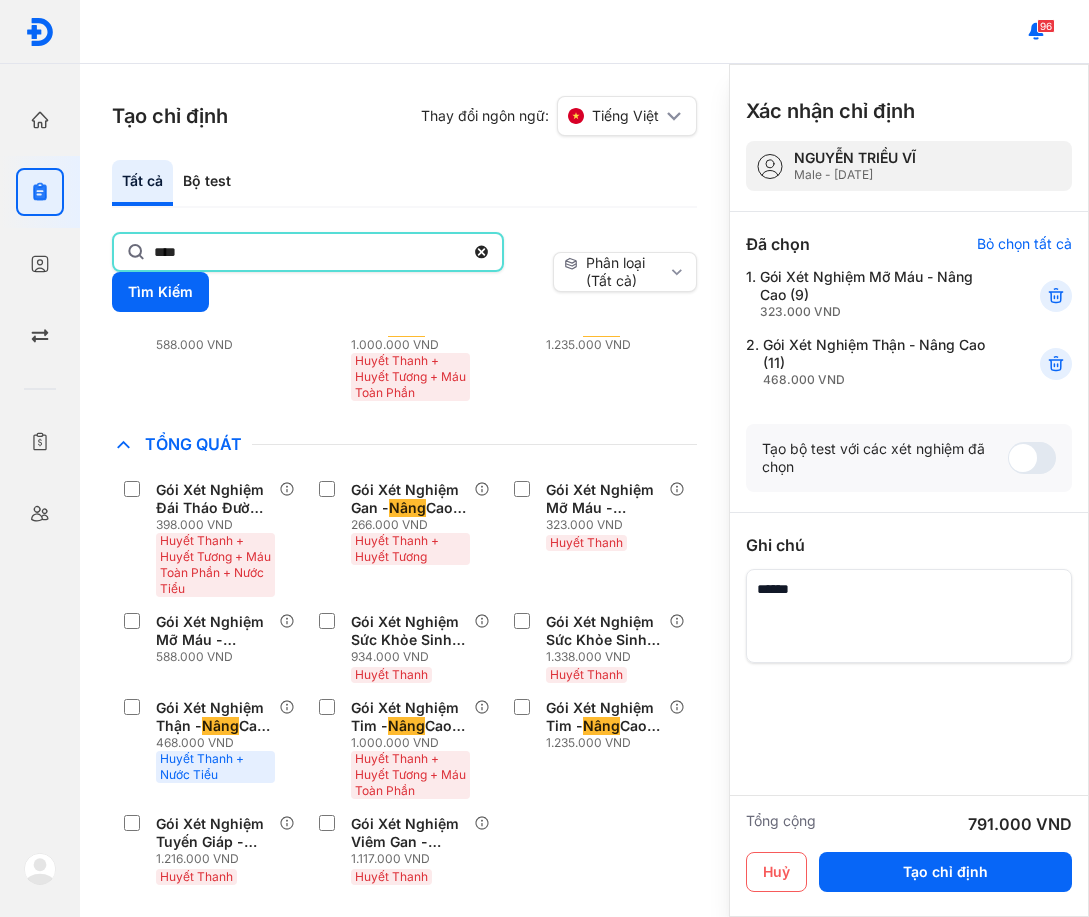 click on "****" 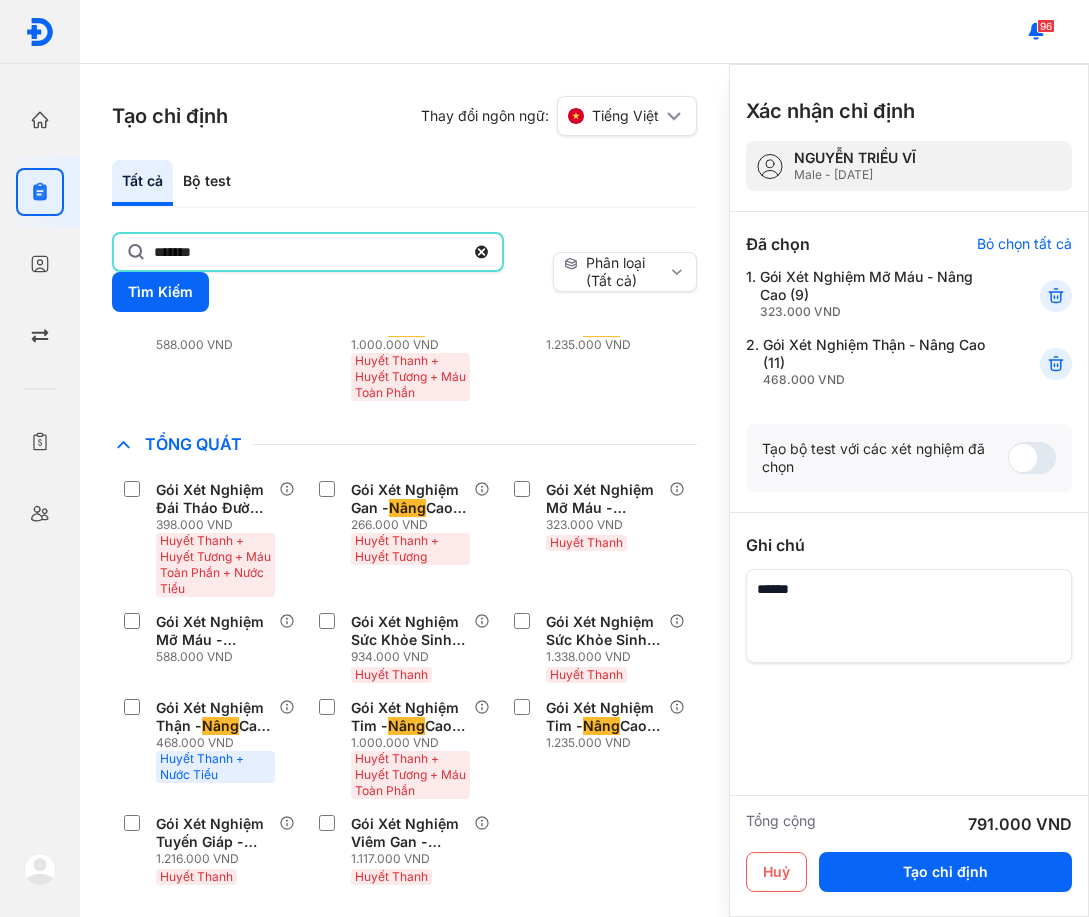 type on "*******" 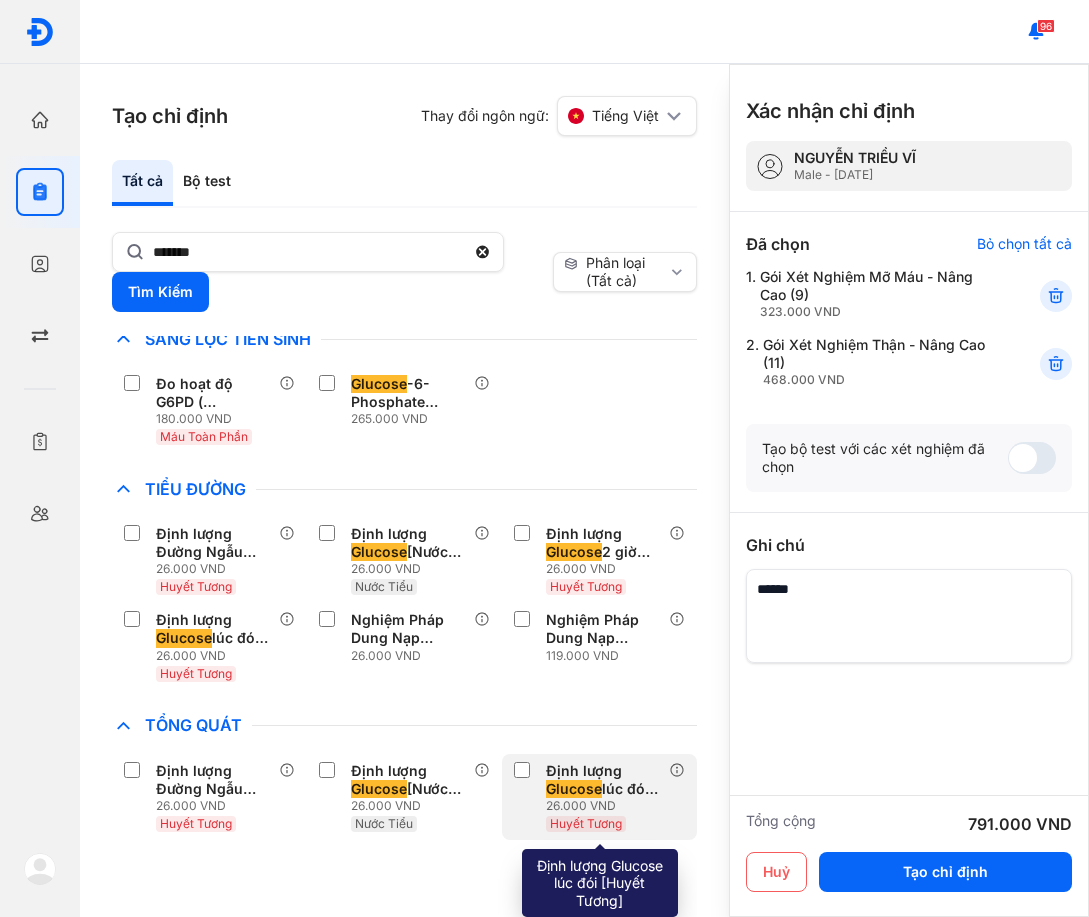 click on "Glucose" at bounding box center (574, 789) 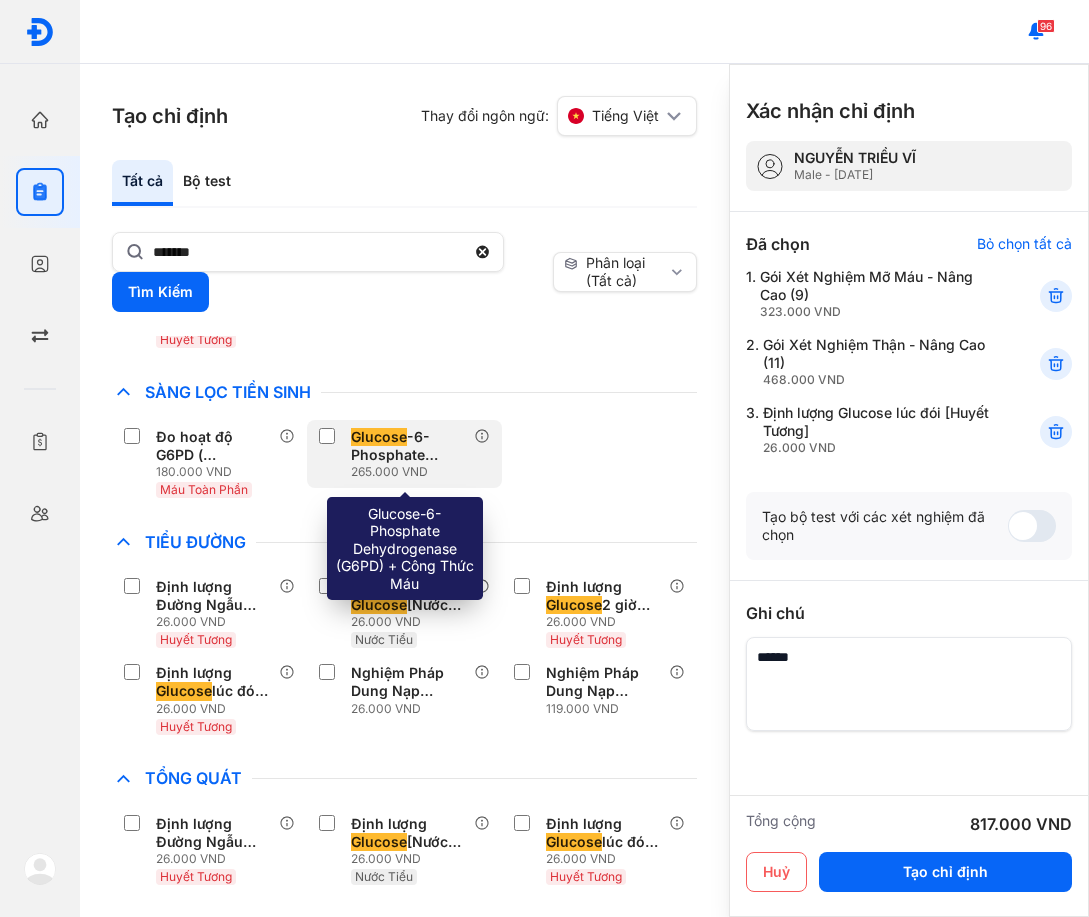 scroll, scrollTop: 256, scrollLeft: 0, axis: vertical 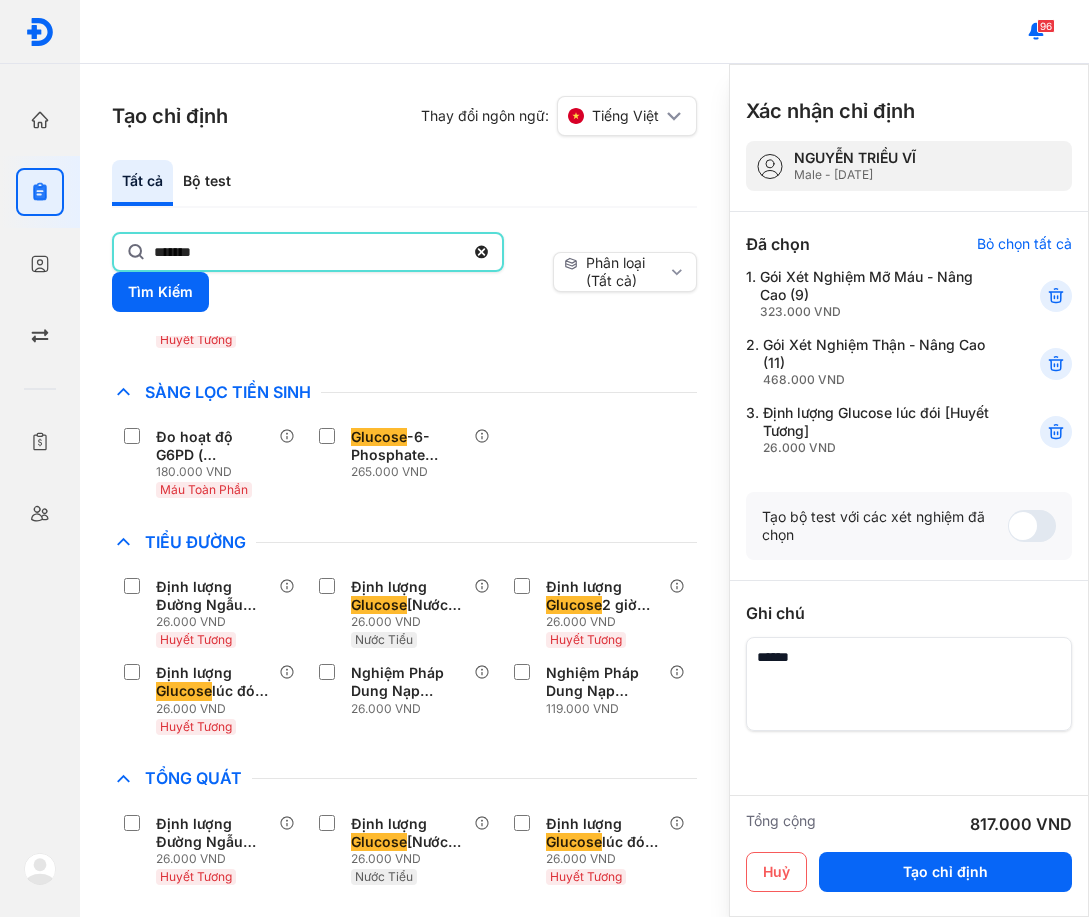 click on "*******" 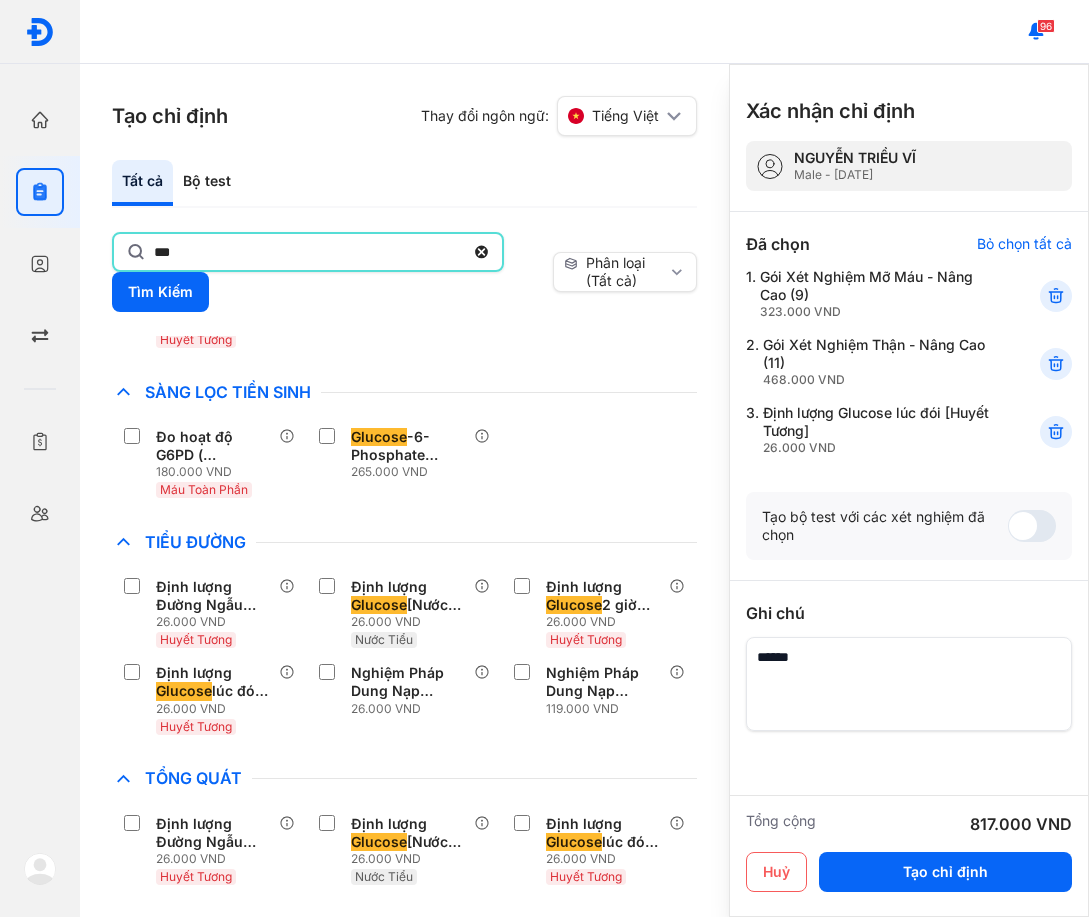 type on "***" 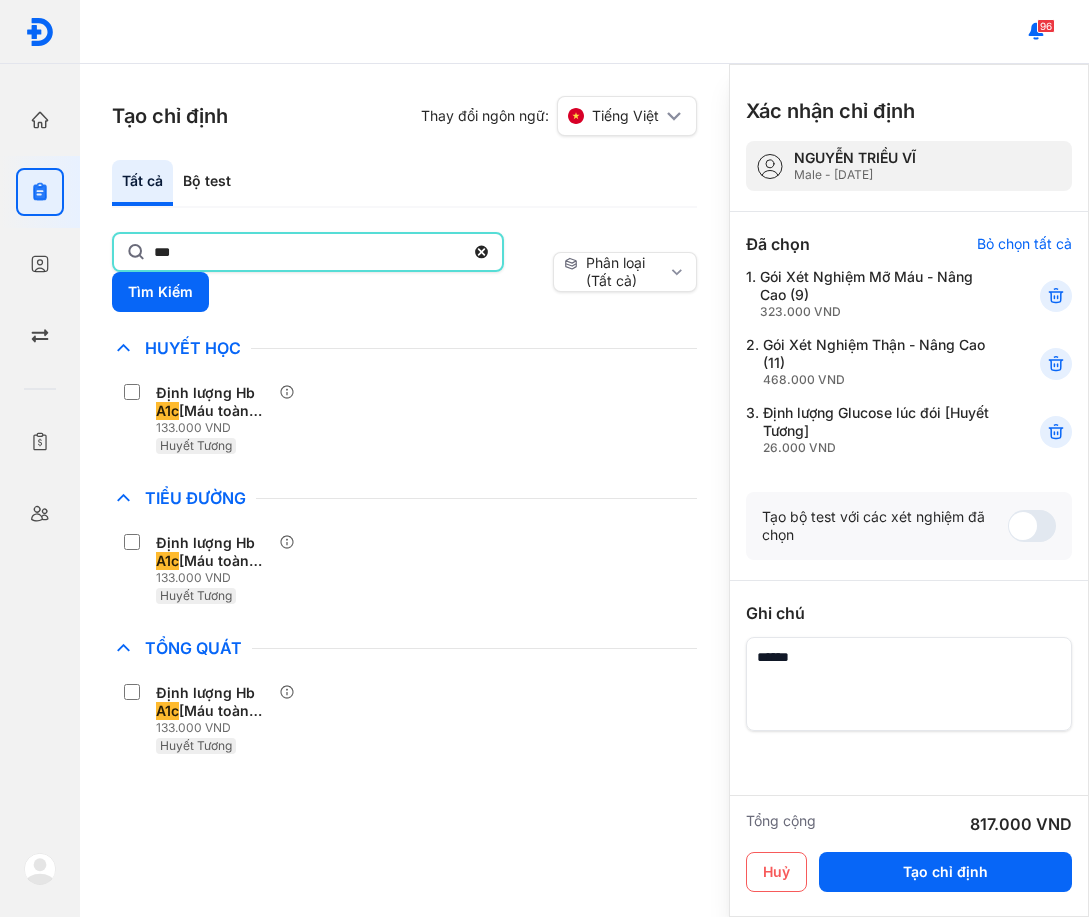 scroll, scrollTop: 0, scrollLeft: 0, axis: both 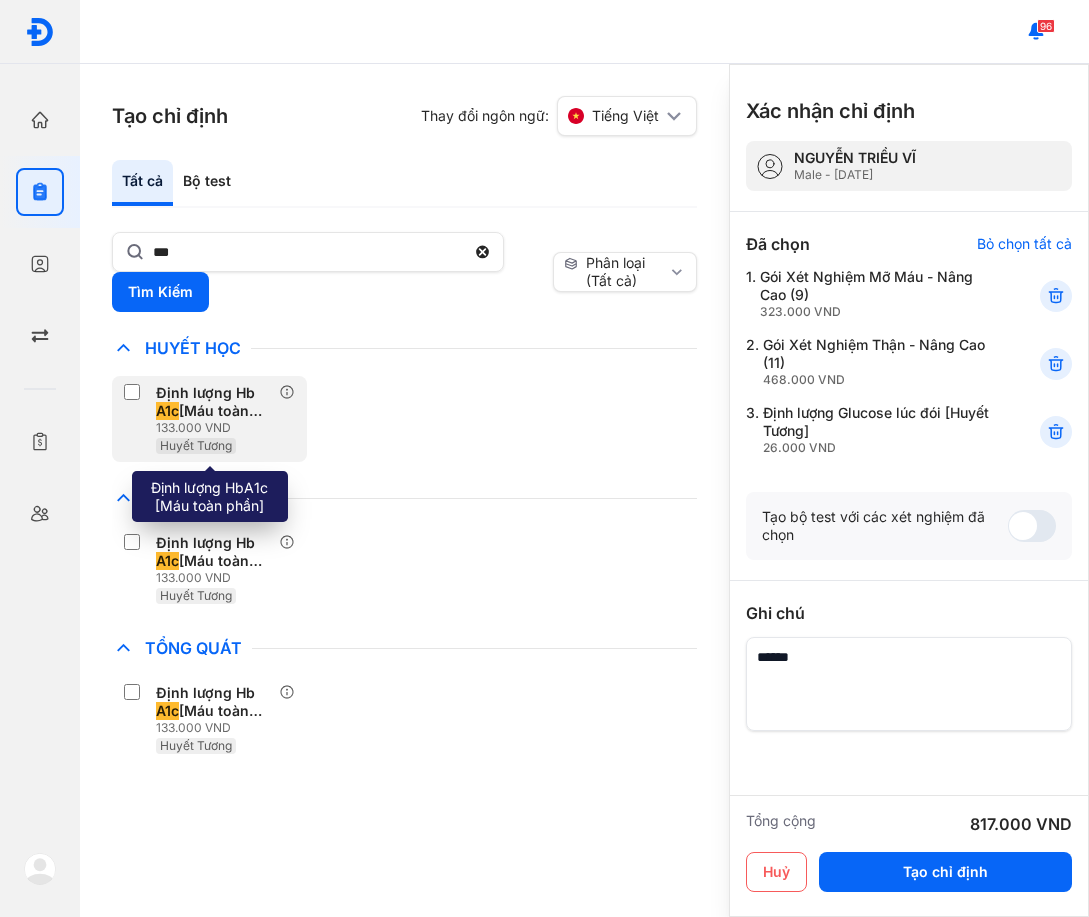 click on "Định lượng Hb A1c  [Máu toàn phần] 133.000 VND Huyết Tương" at bounding box center (217, 419) 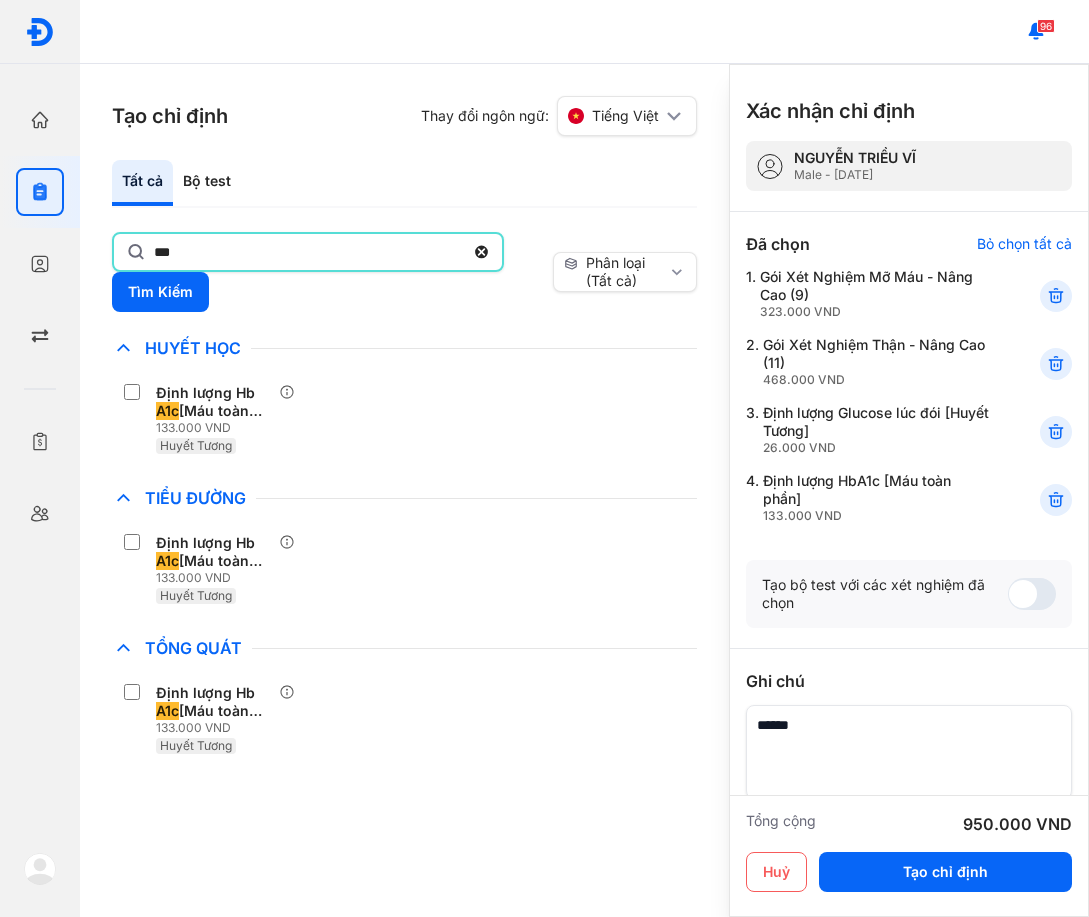 click on "***" 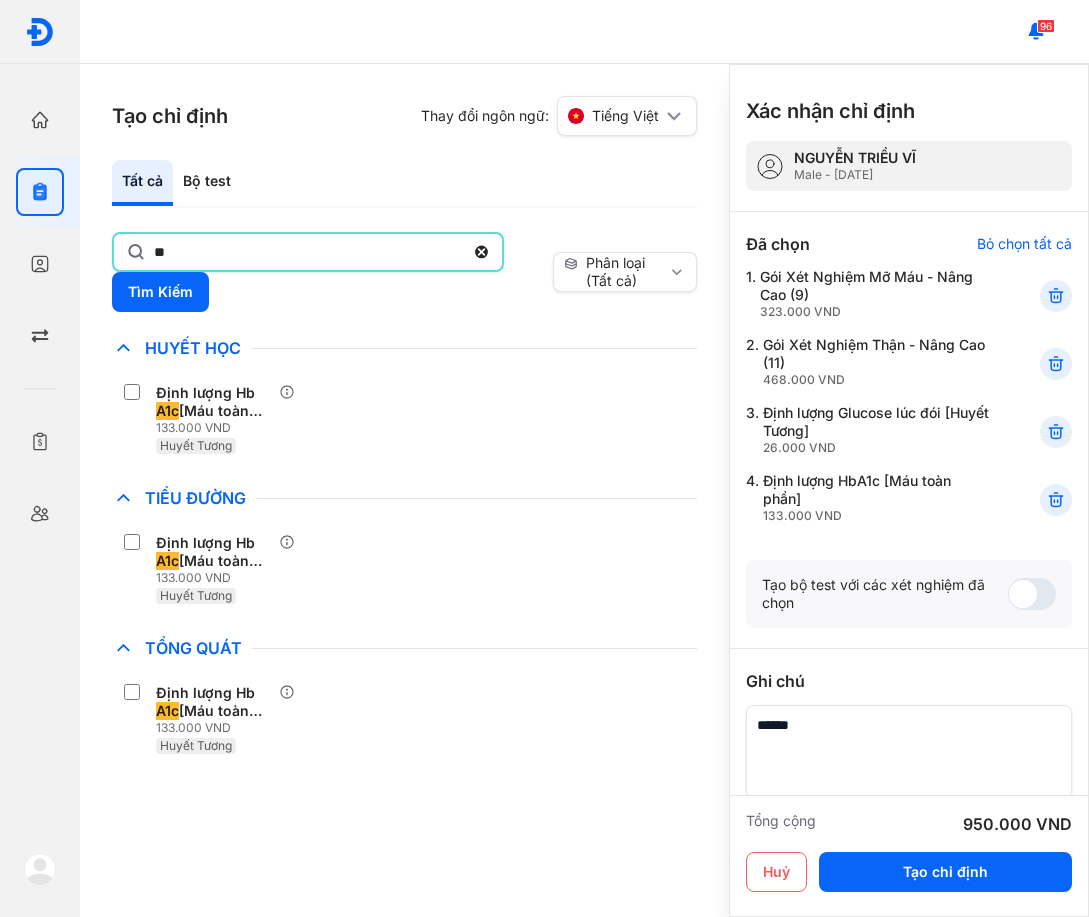 type on "*" 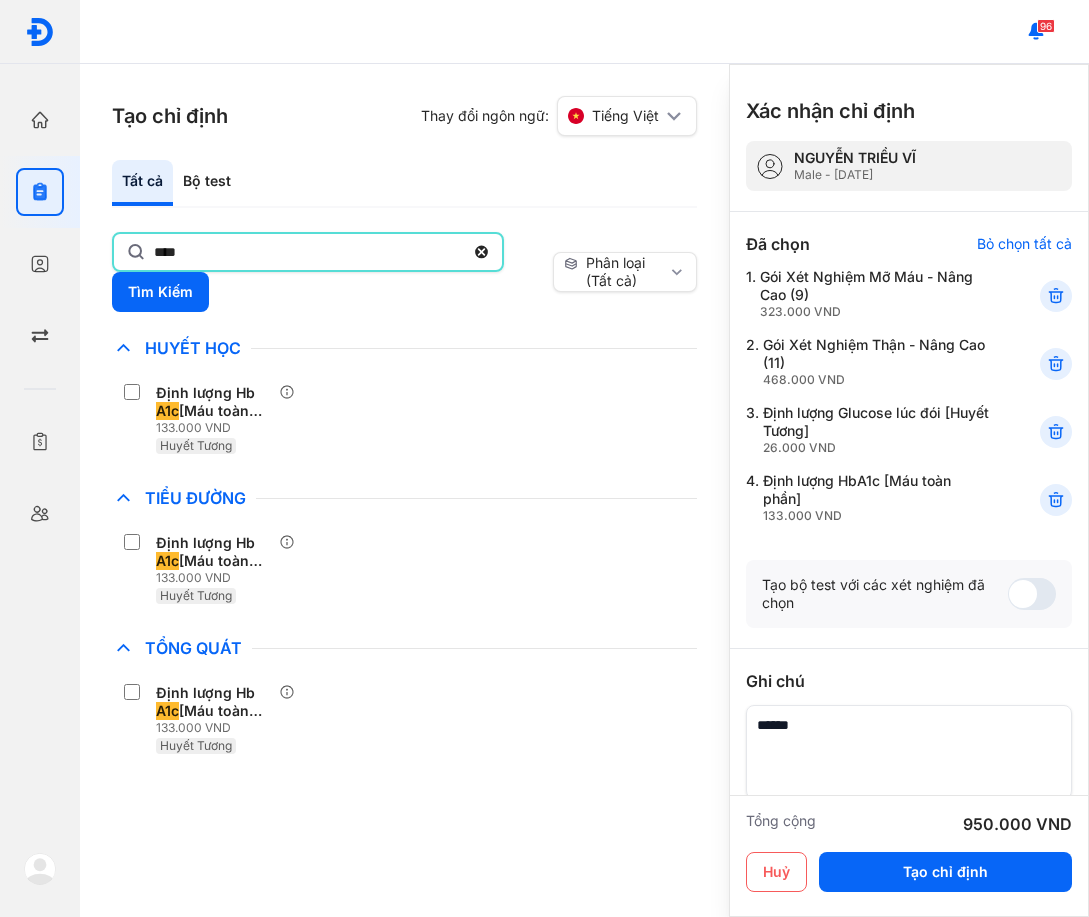 type on "****" 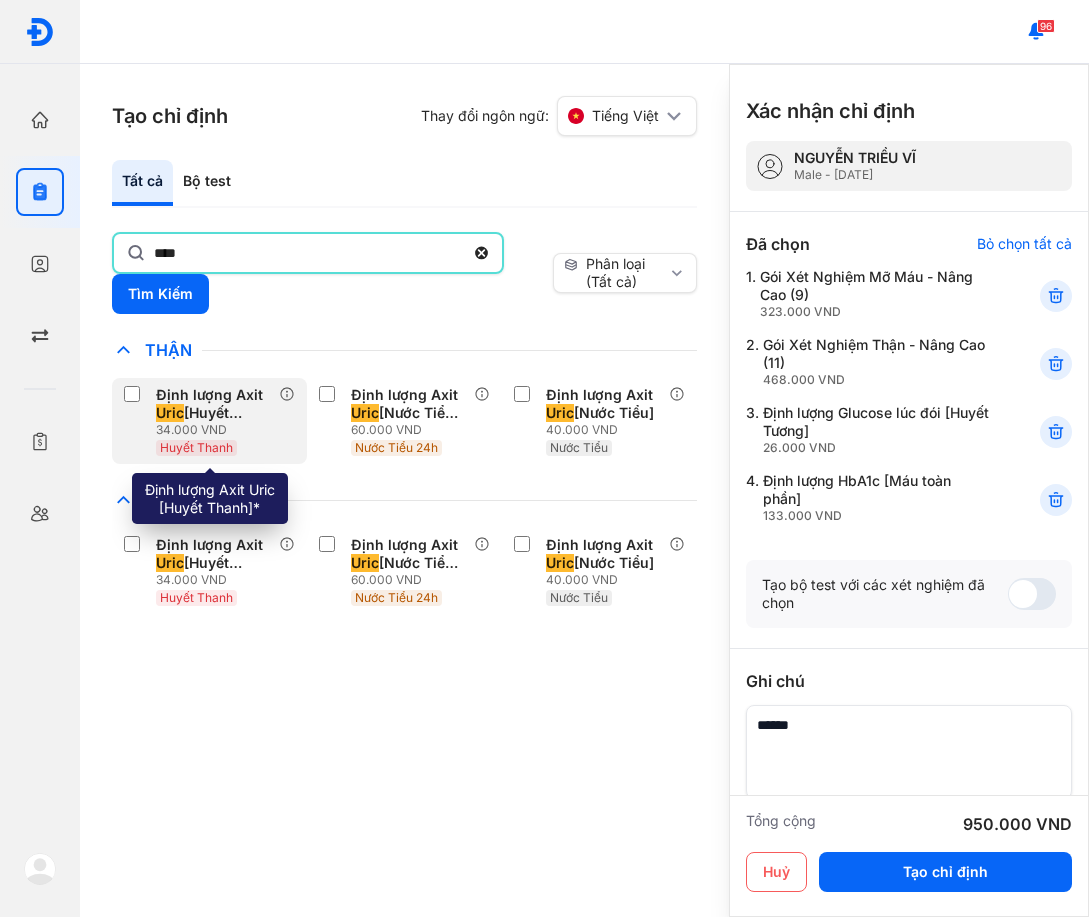 click on "Huyết Thanh" at bounding box center [196, 447] 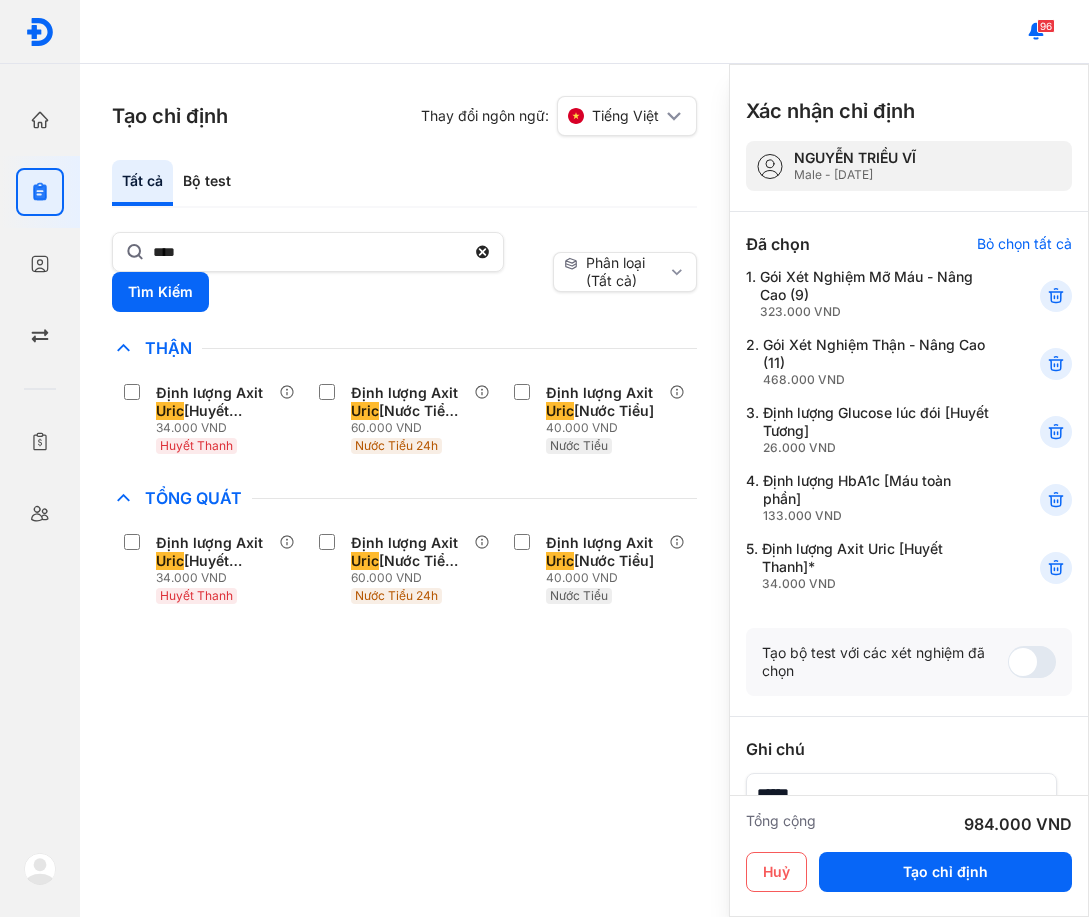 drag, startPoint x: 975, startPoint y: 848, endPoint x: 921, endPoint y: 748, distance: 113.64858 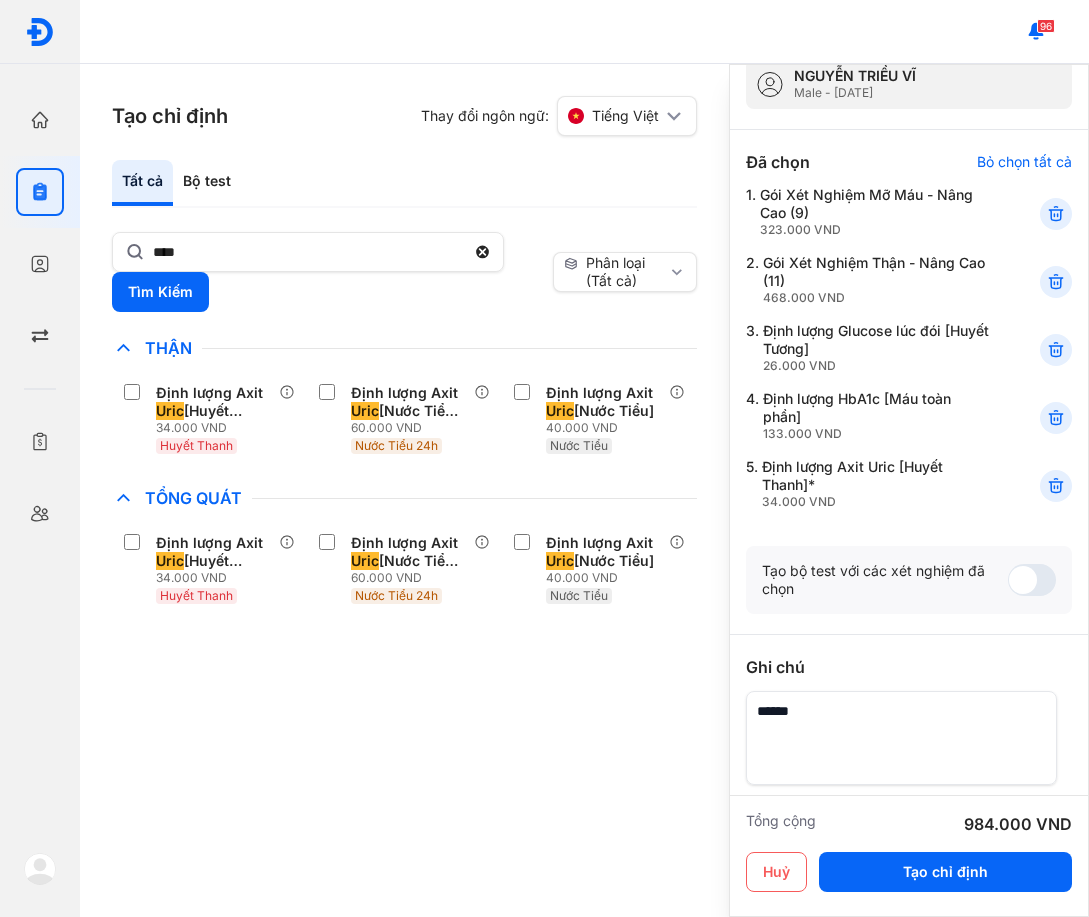 scroll, scrollTop: 191, scrollLeft: 0, axis: vertical 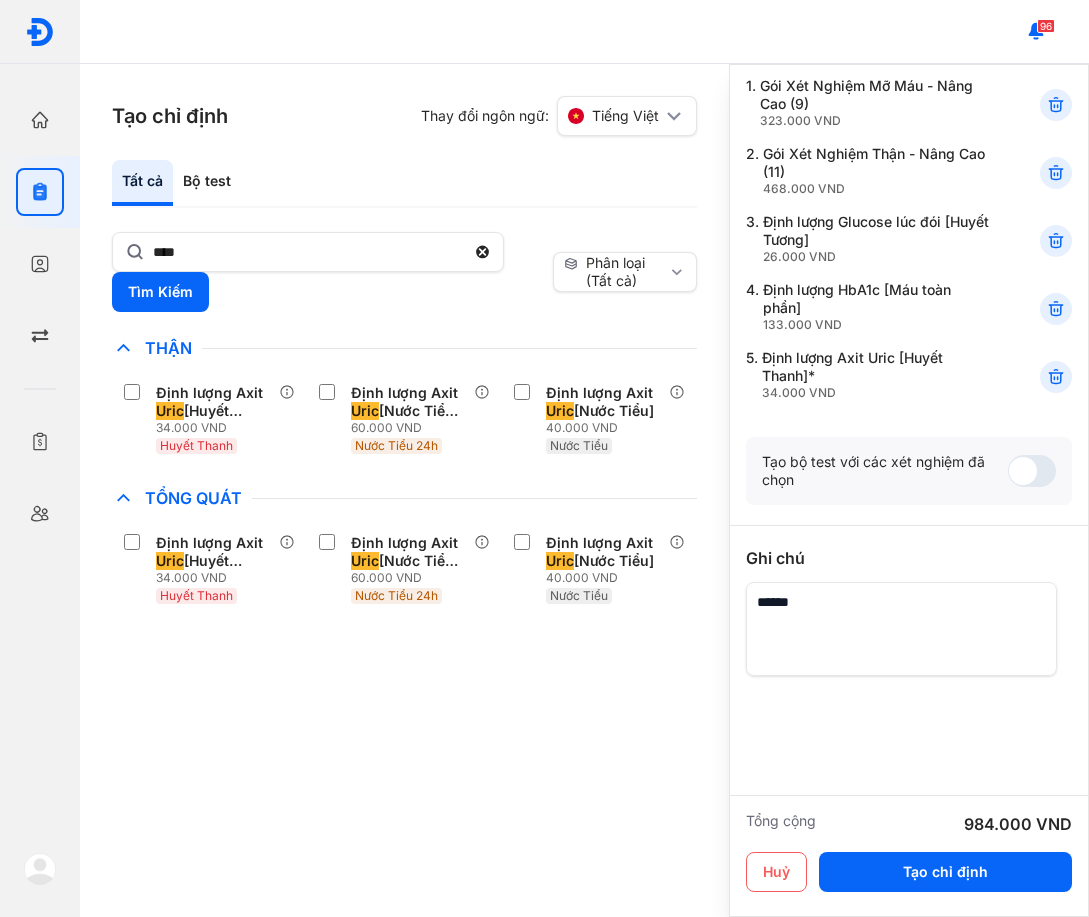 click at bounding box center [901, 629] 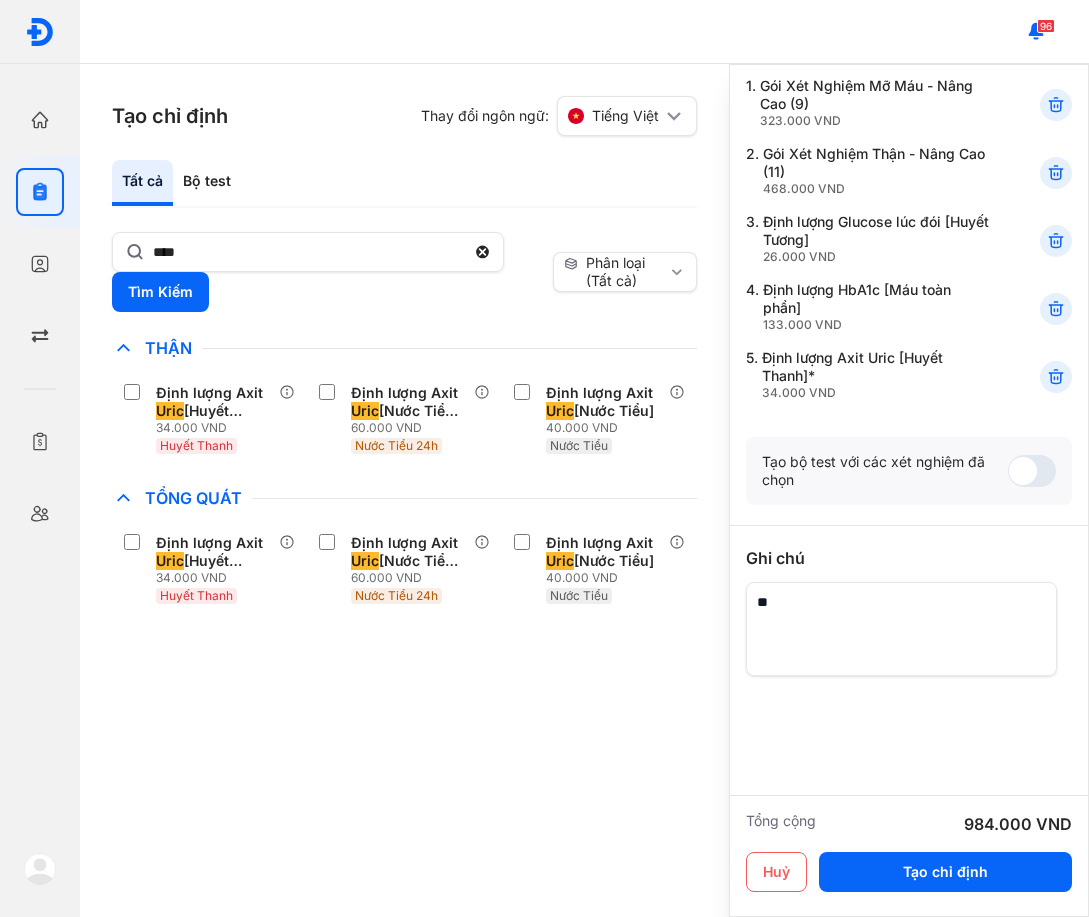 type on "*" 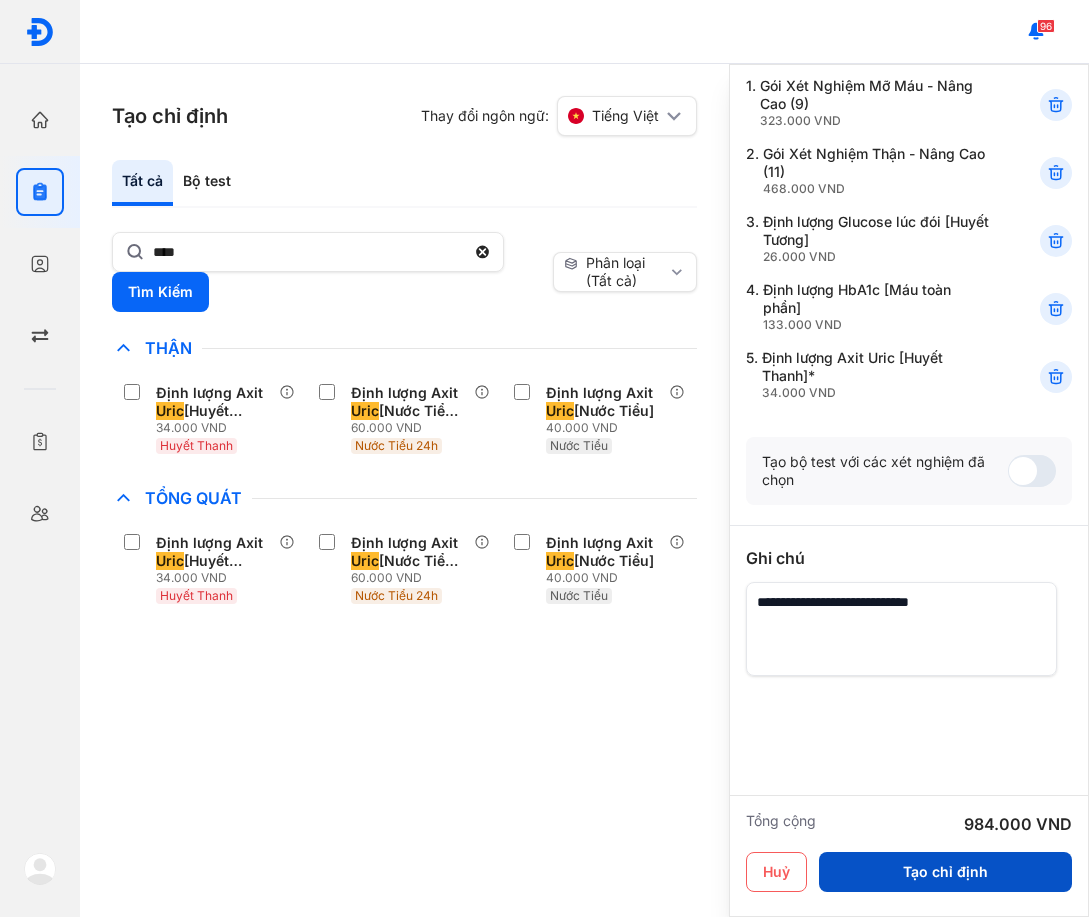 type on "**********" 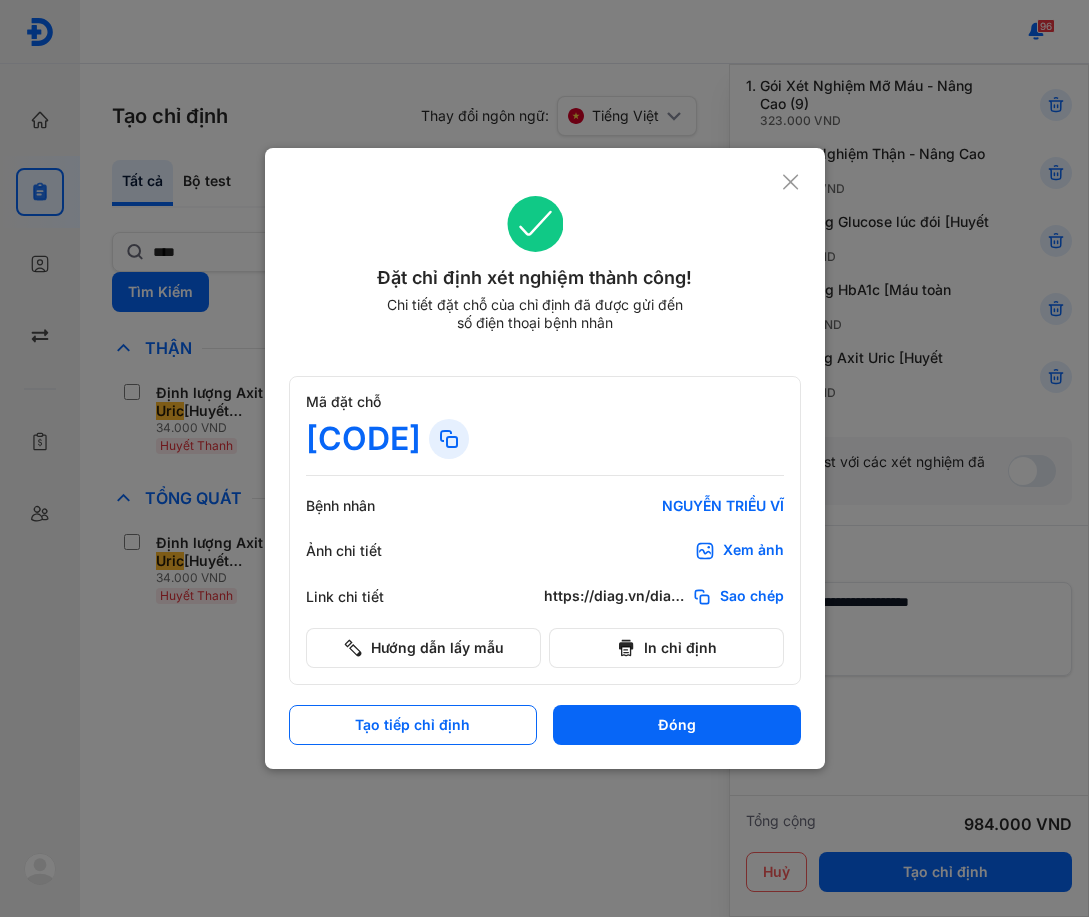 click 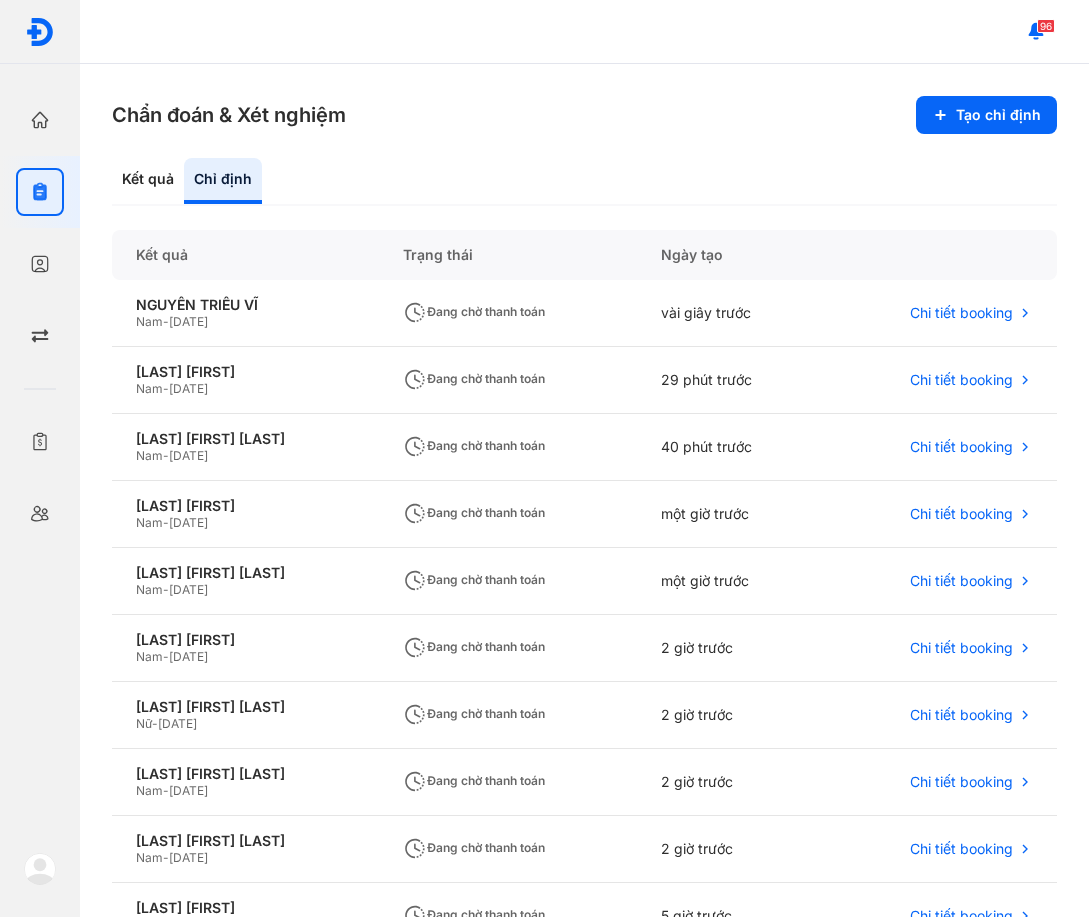 click on "Chẩn đoán & Xét nghiệm  Tạo chỉ định" at bounding box center [584, 115] 